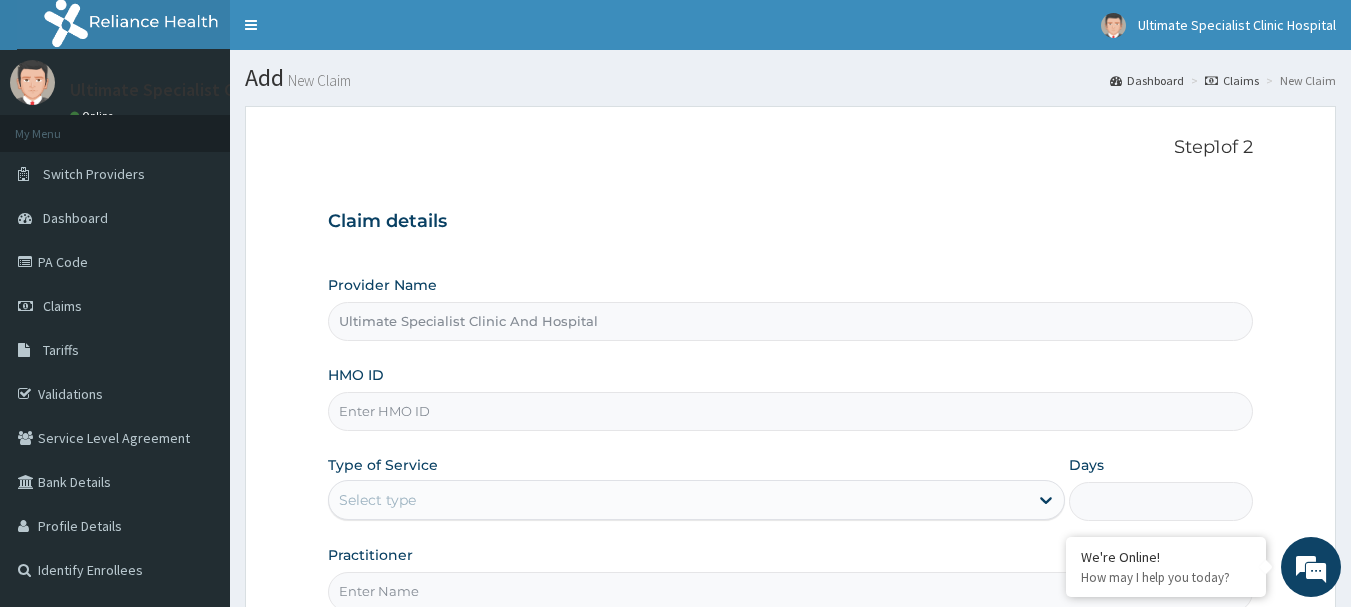 scroll, scrollTop: 0, scrollLeft: 0, axis: both 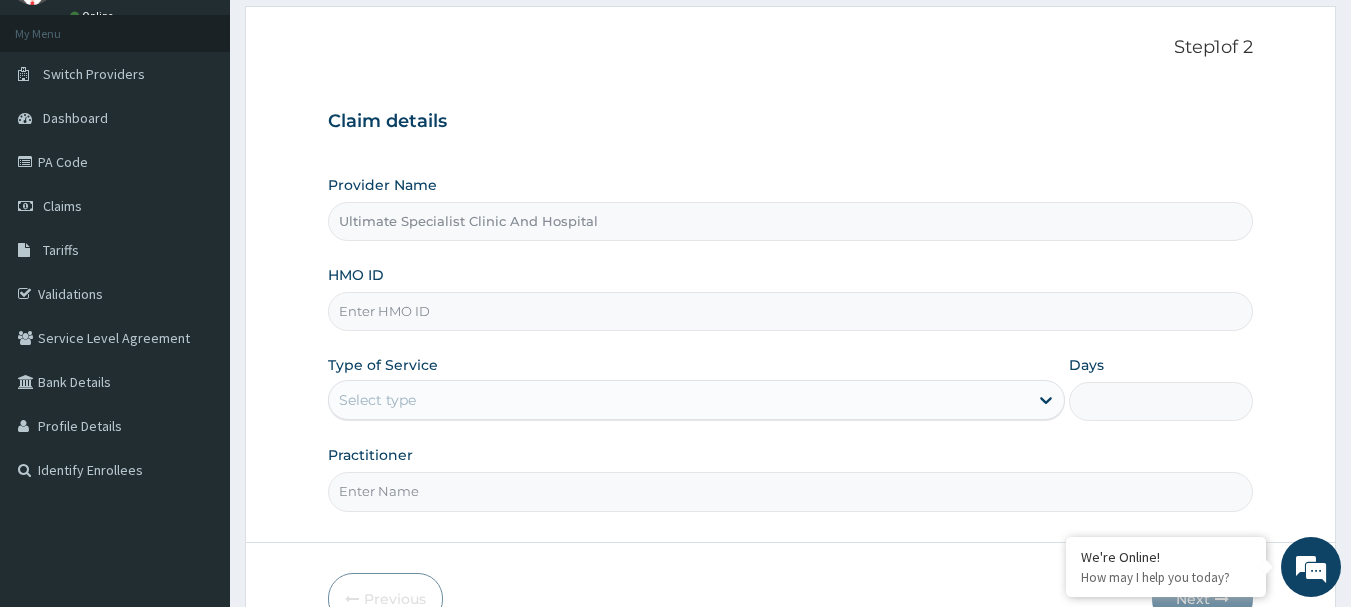click on "HMO ID" at bounding box center [791, 311] 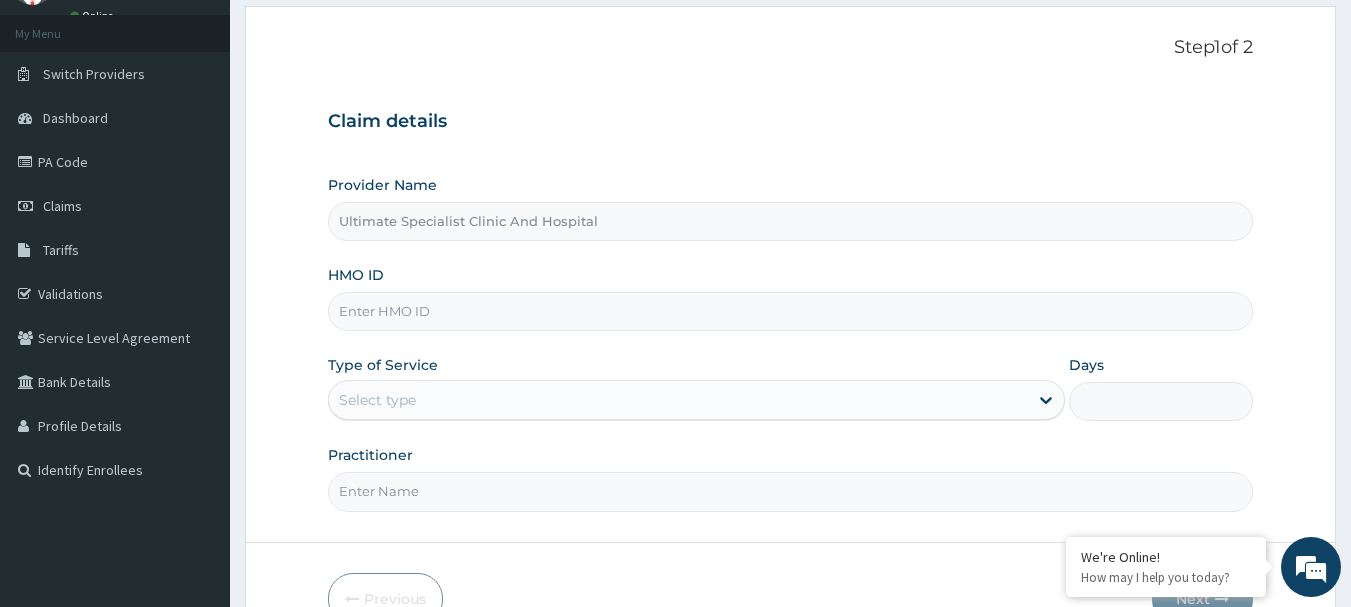 paste on "OJE/10011/A" 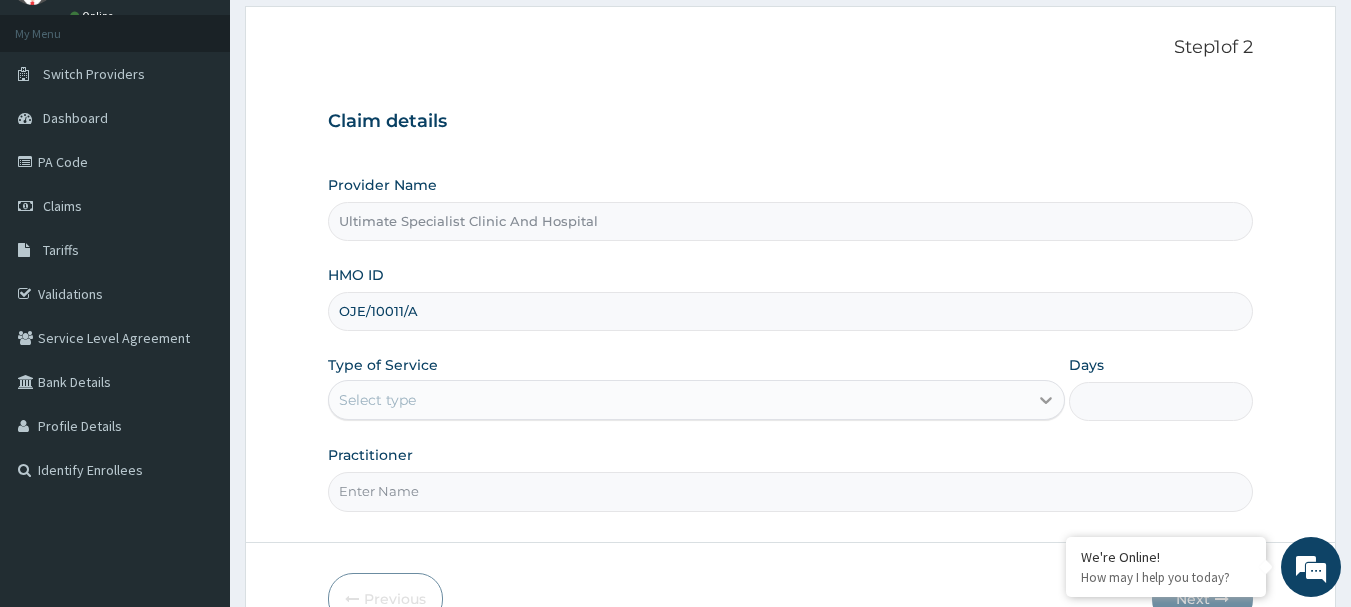 type on "OJE/10011/A" 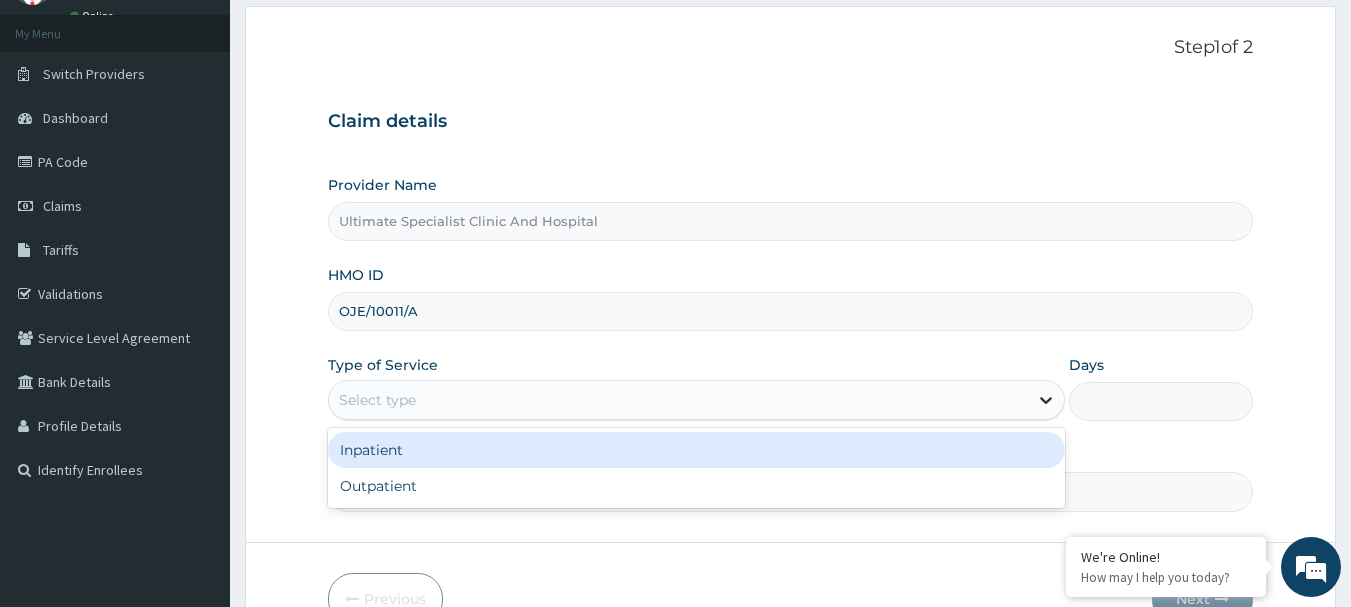 click 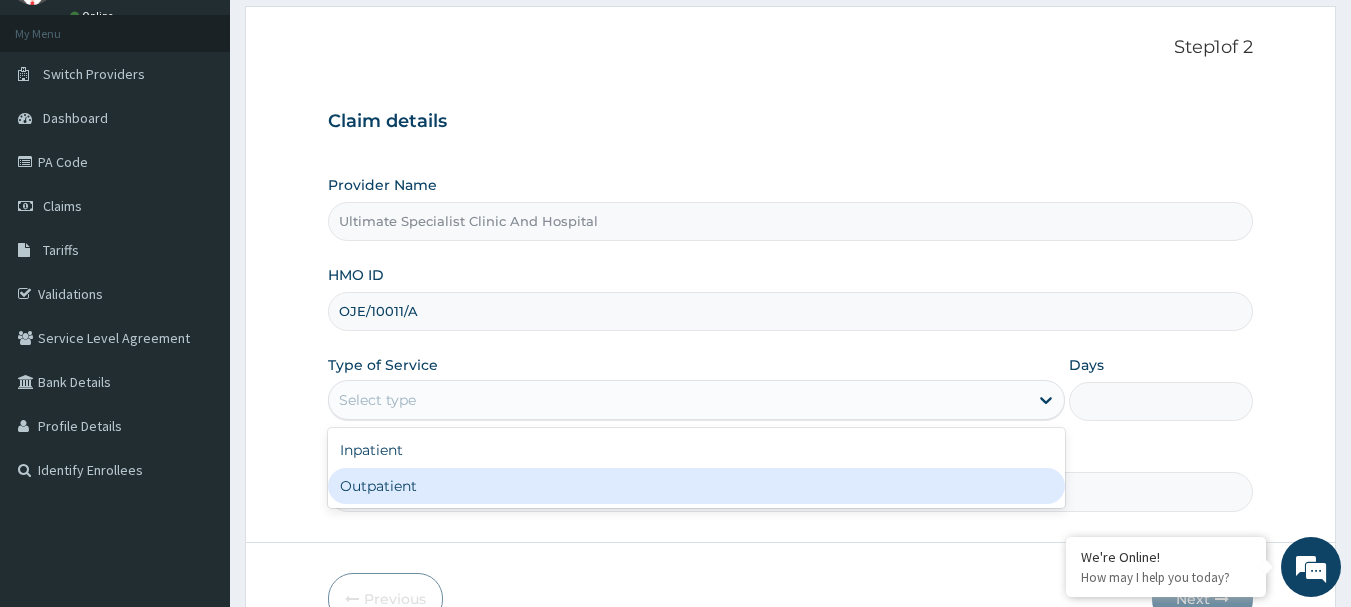 click on "Outpatient" at bounding box center (696, 486) 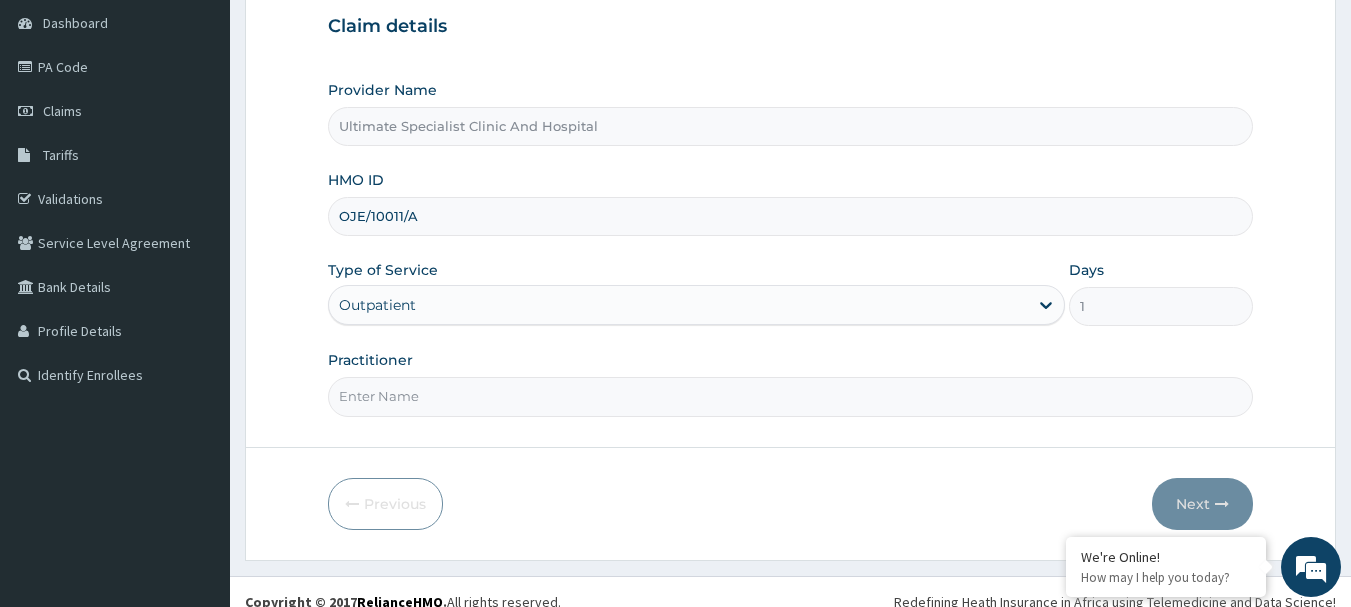 scroll, scrollTop: 200, scrollLeft: 0, axis: vertical 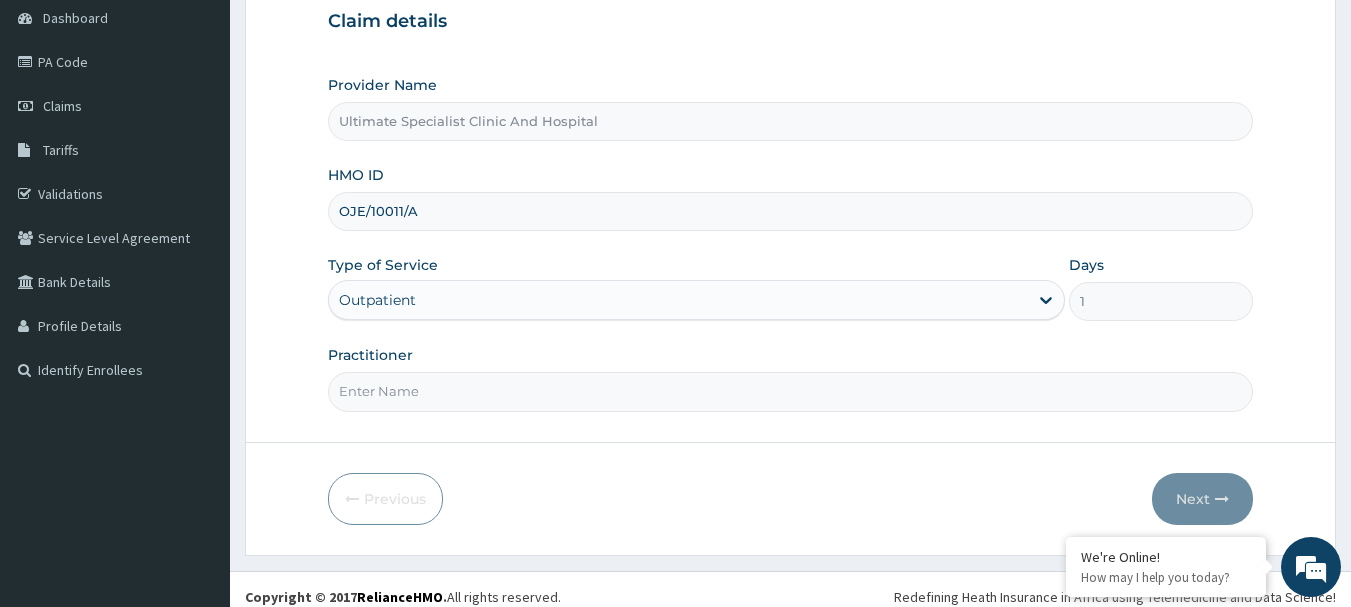 click on "Practitioner" at bounding box center (791, 391) 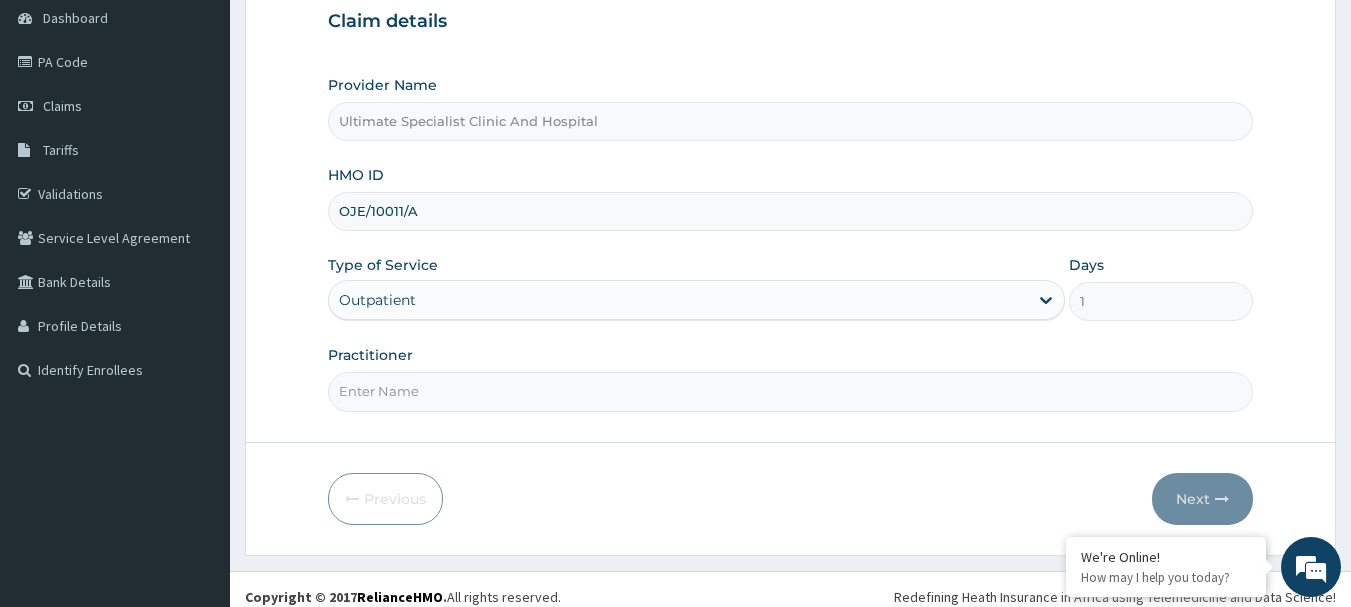 click on "Practitioner" at bounding box center [791, 391] 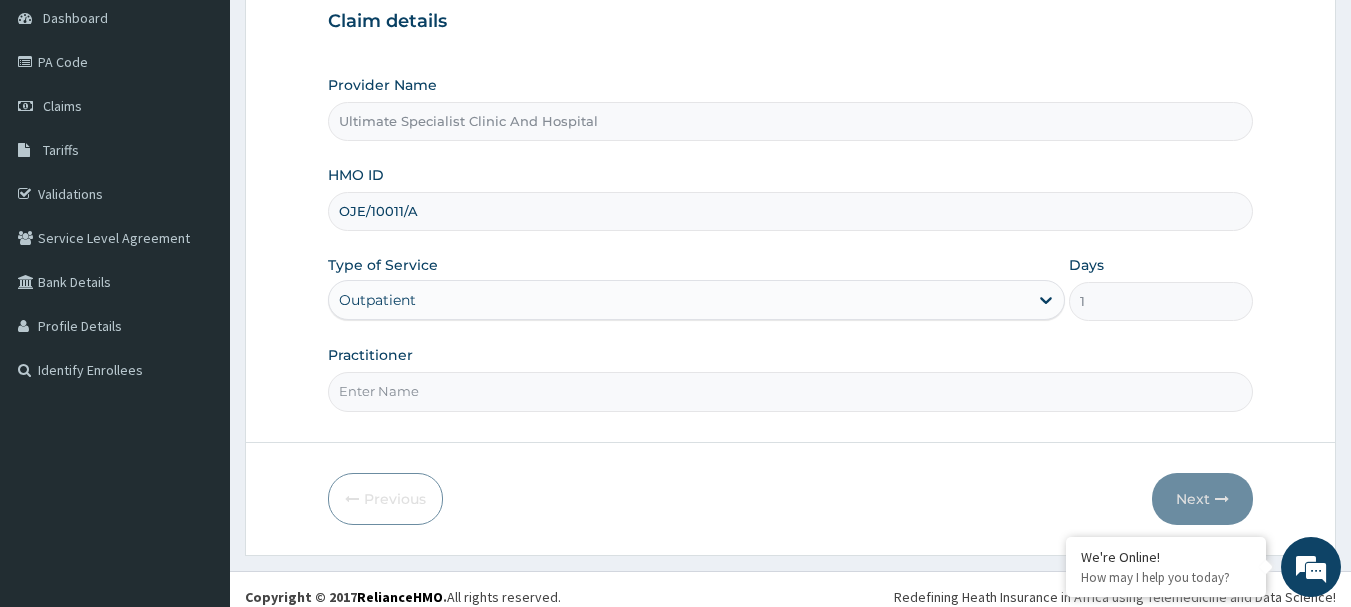 type on "DR [NAME]" 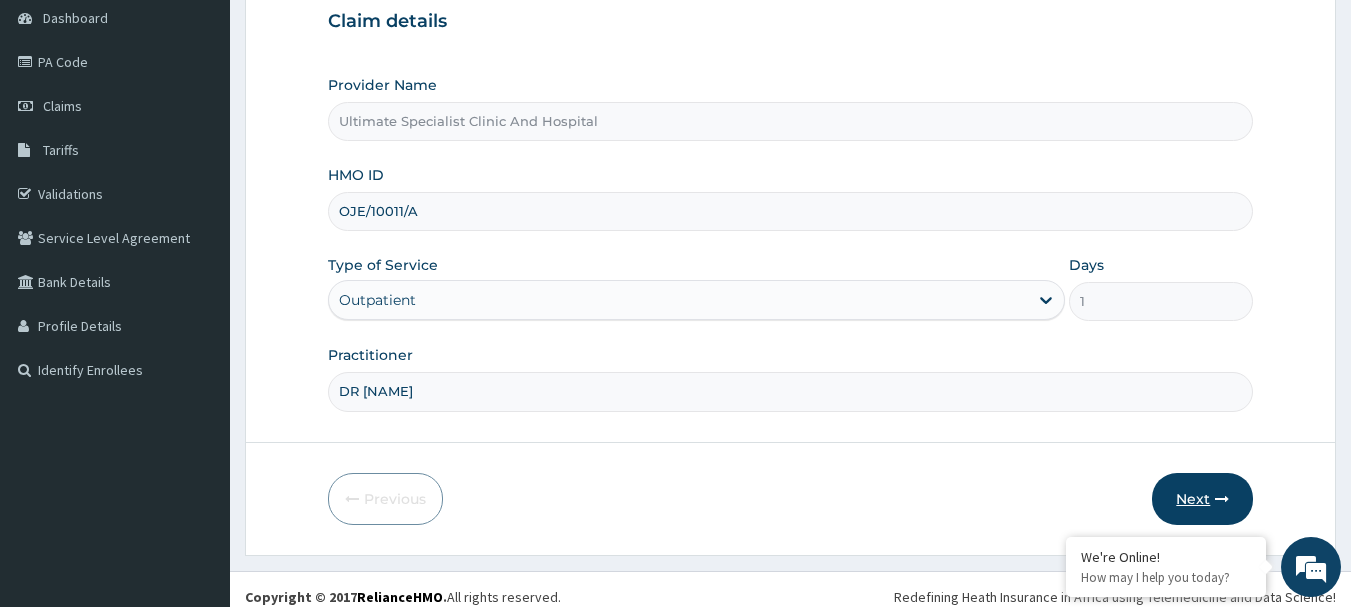 click on "Next" at bounding box center (1202, 499) 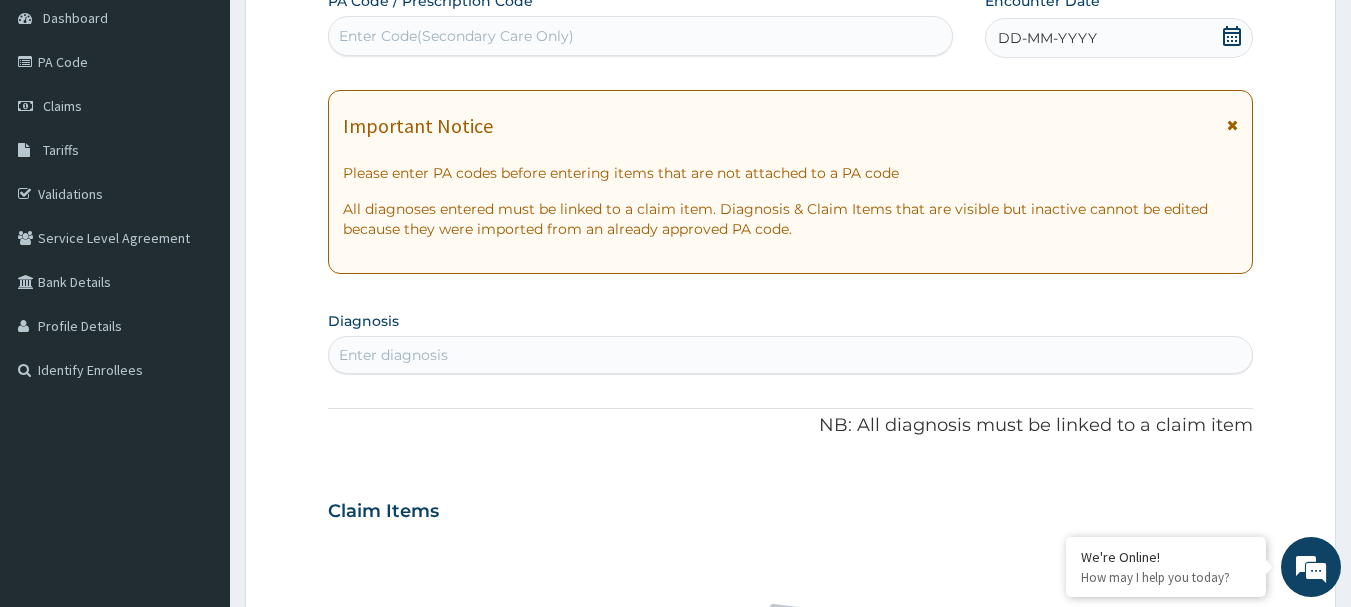 click on "Enter Code(Secondary Care Only)" at bounding box center [456, 36] 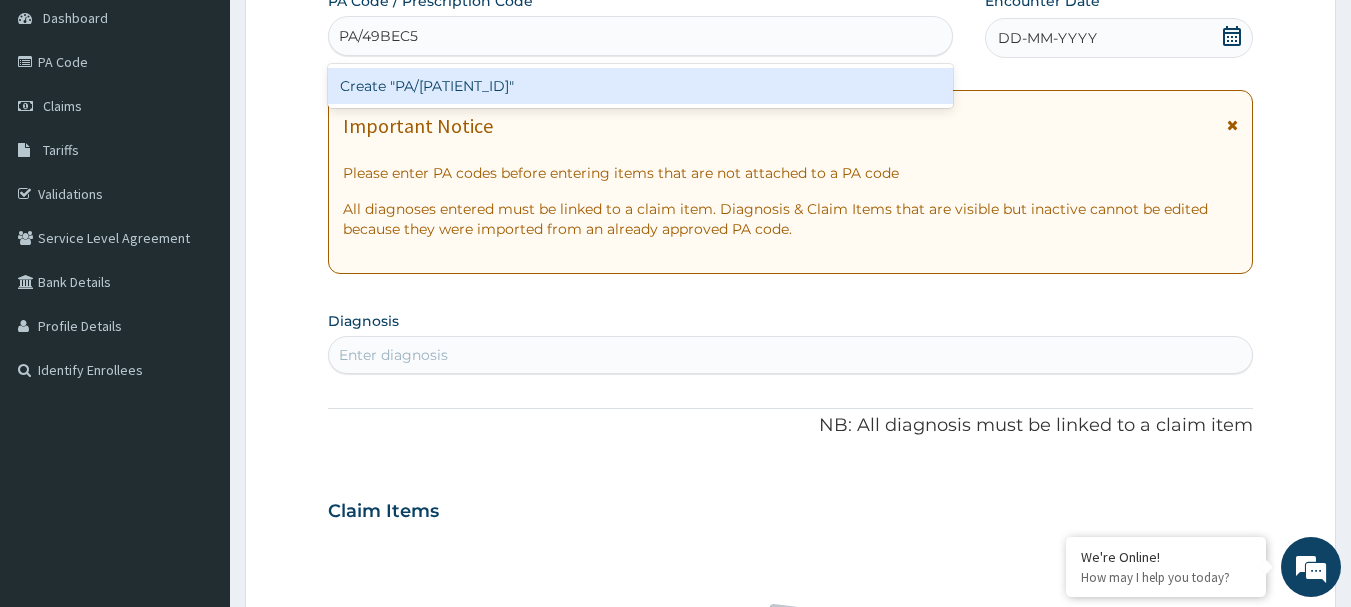 click on "Create "PA/[PATIENT_ID]"" at bounding box center (641, 86) 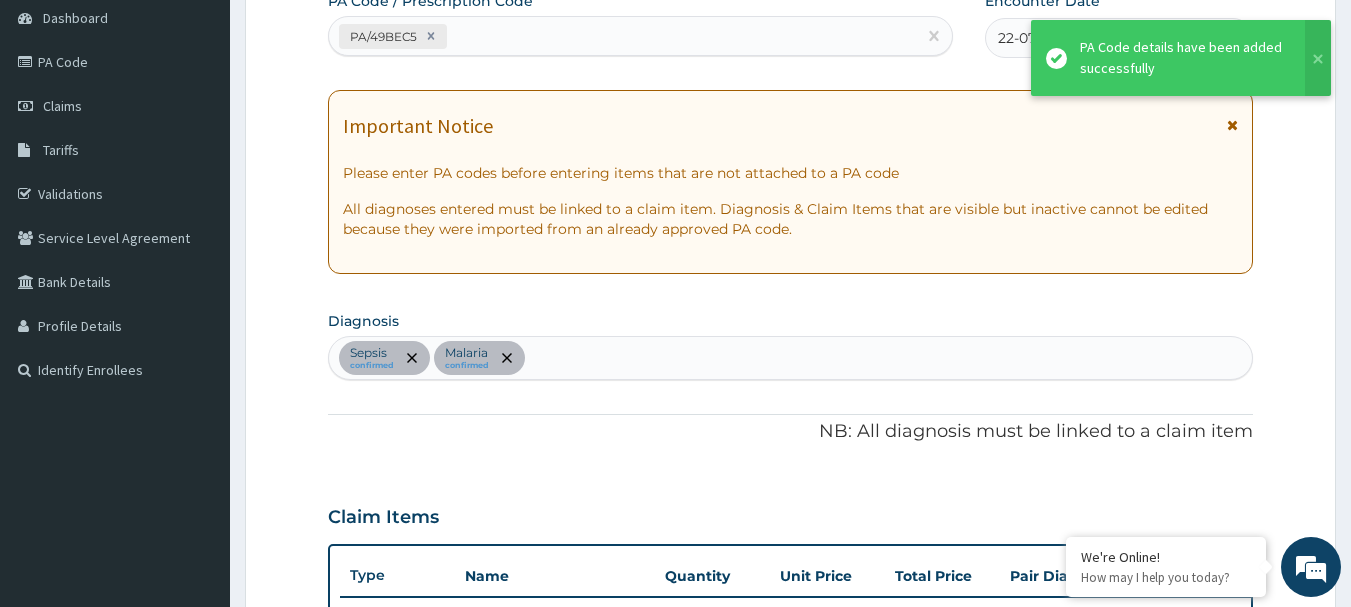 scroll, scrollTop: 598, scrollLeft: 0, axis: vertical 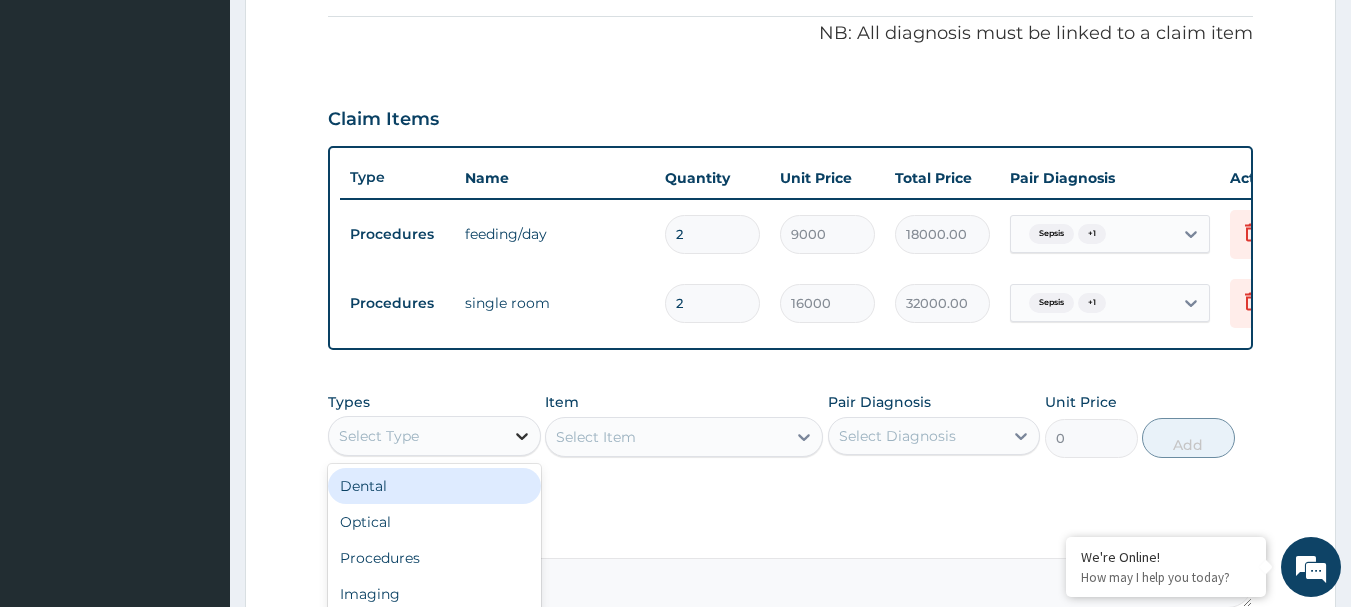 click 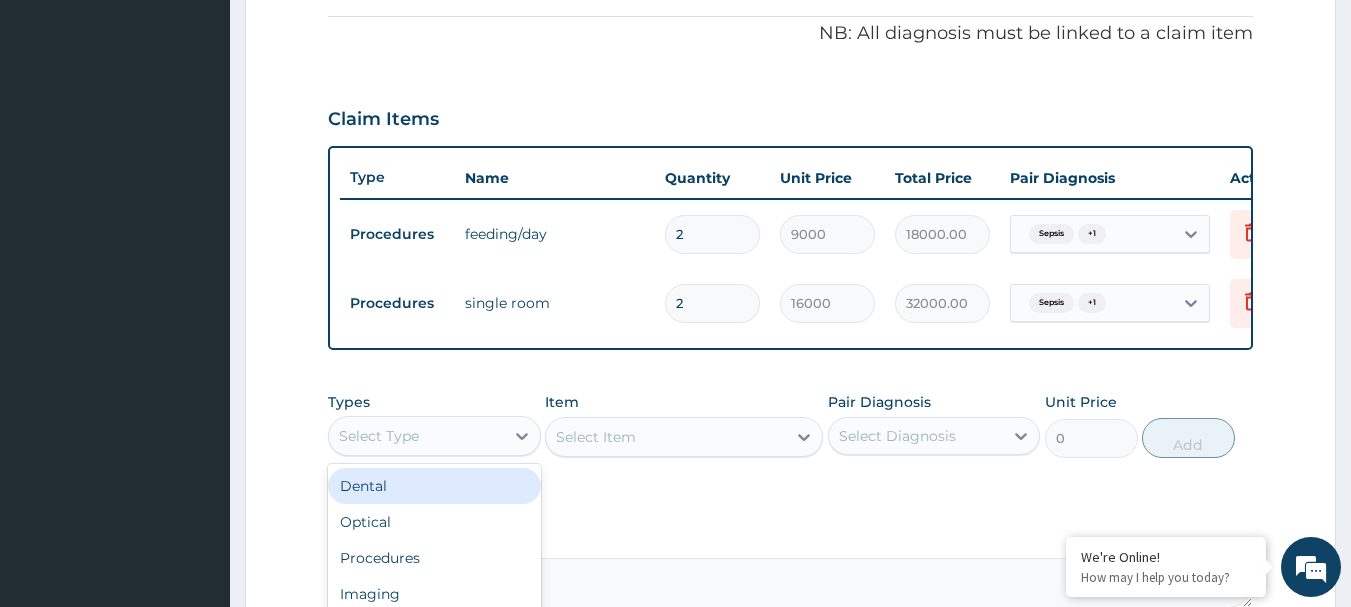 scroll, scrollTop: 698, scrollLeft: 0, axis: vertical 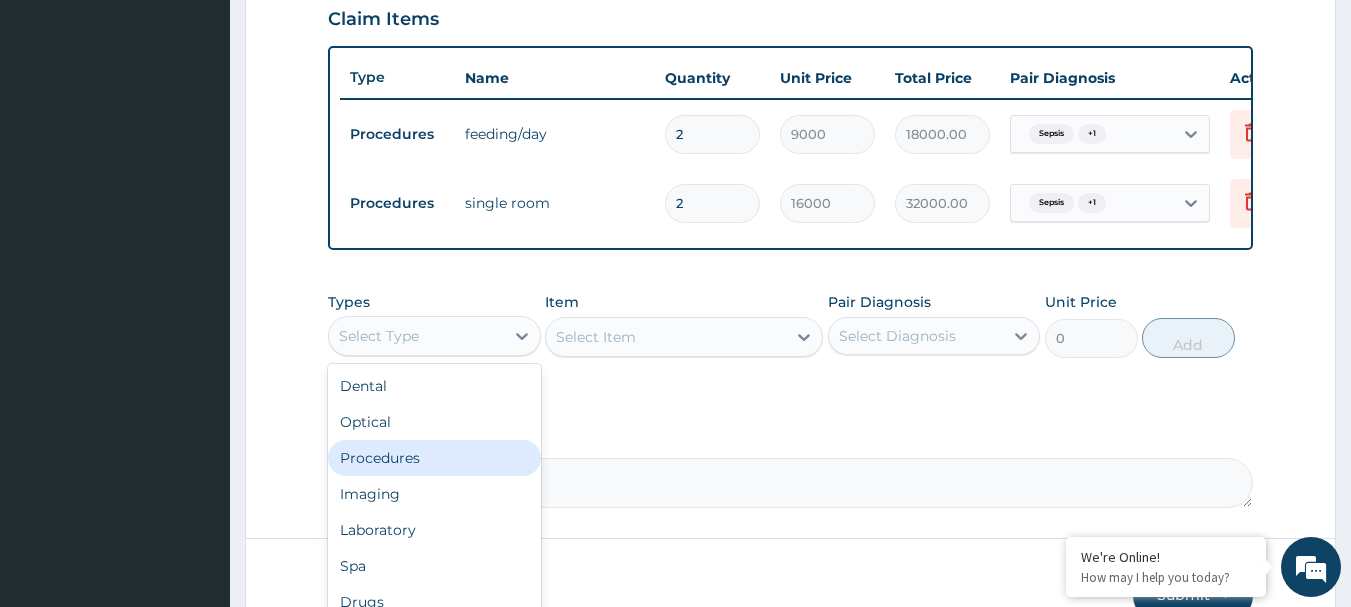 click on "Procedures" at bounding box center [434, 458] 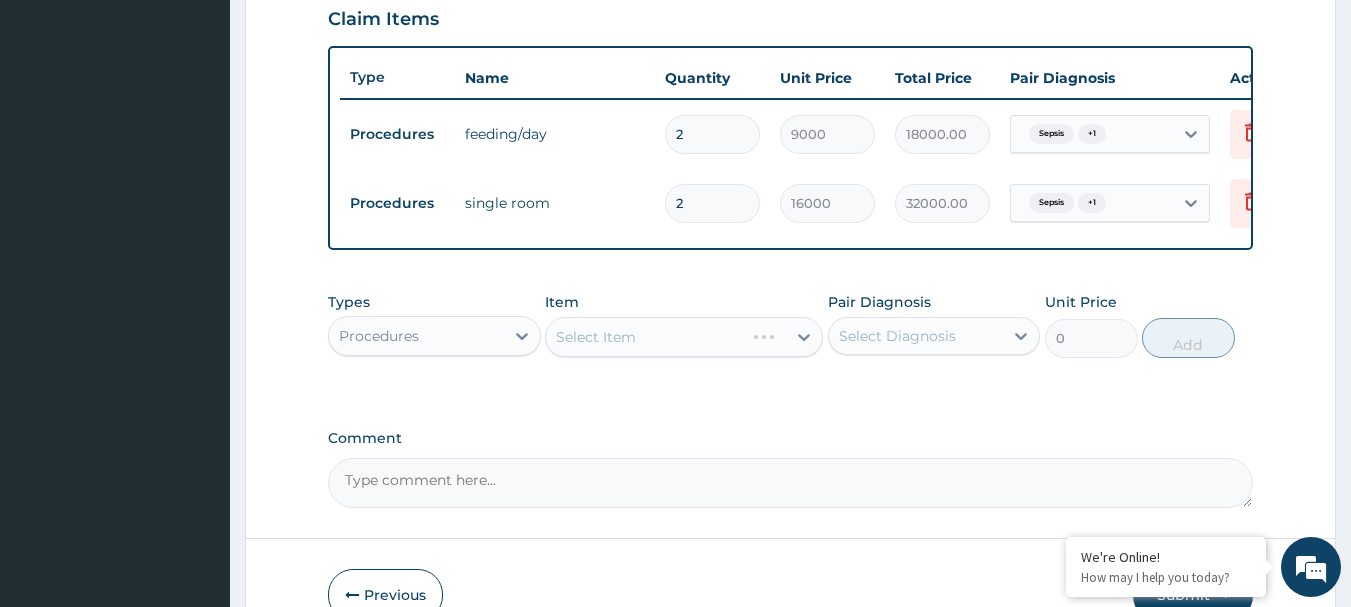 click on "Select Item" at bounding box center (684, 337) 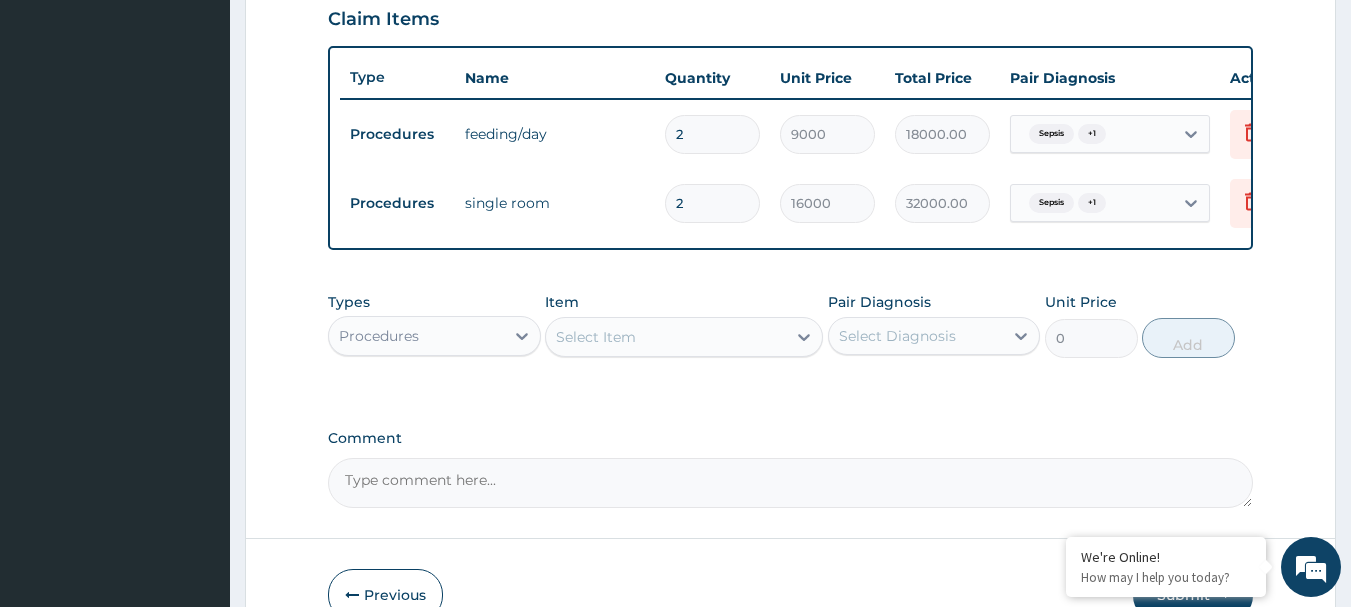 click on "Select Item" at bounding box center (666, 337) 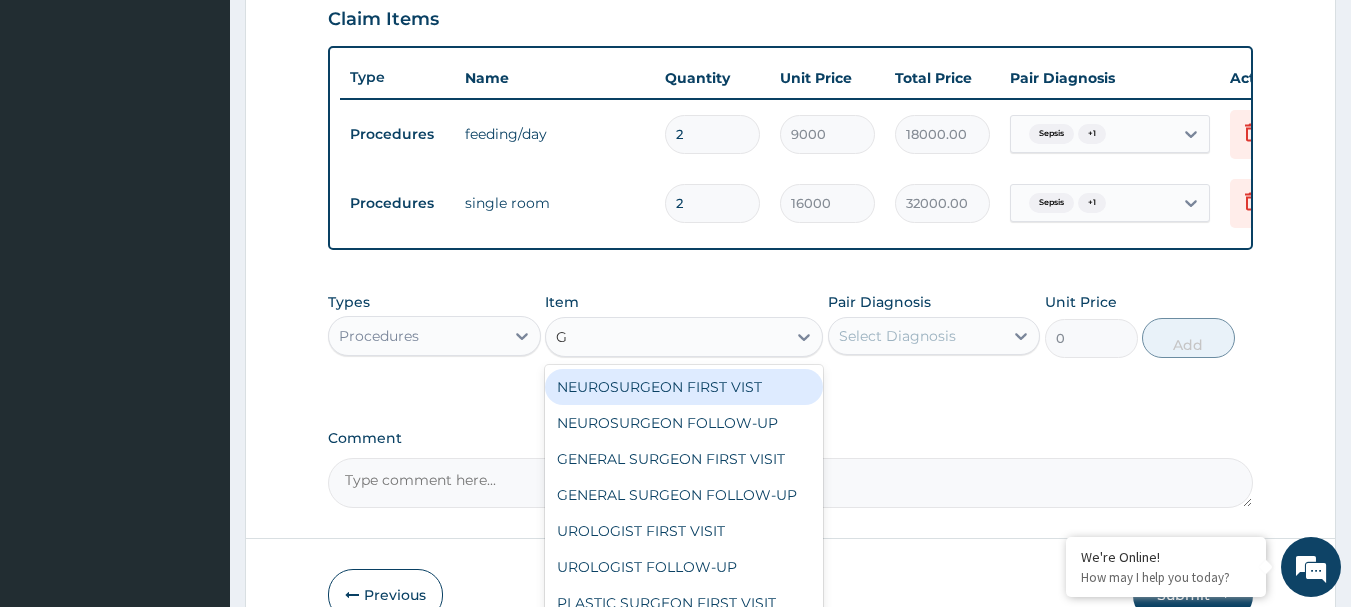 type on "GP" 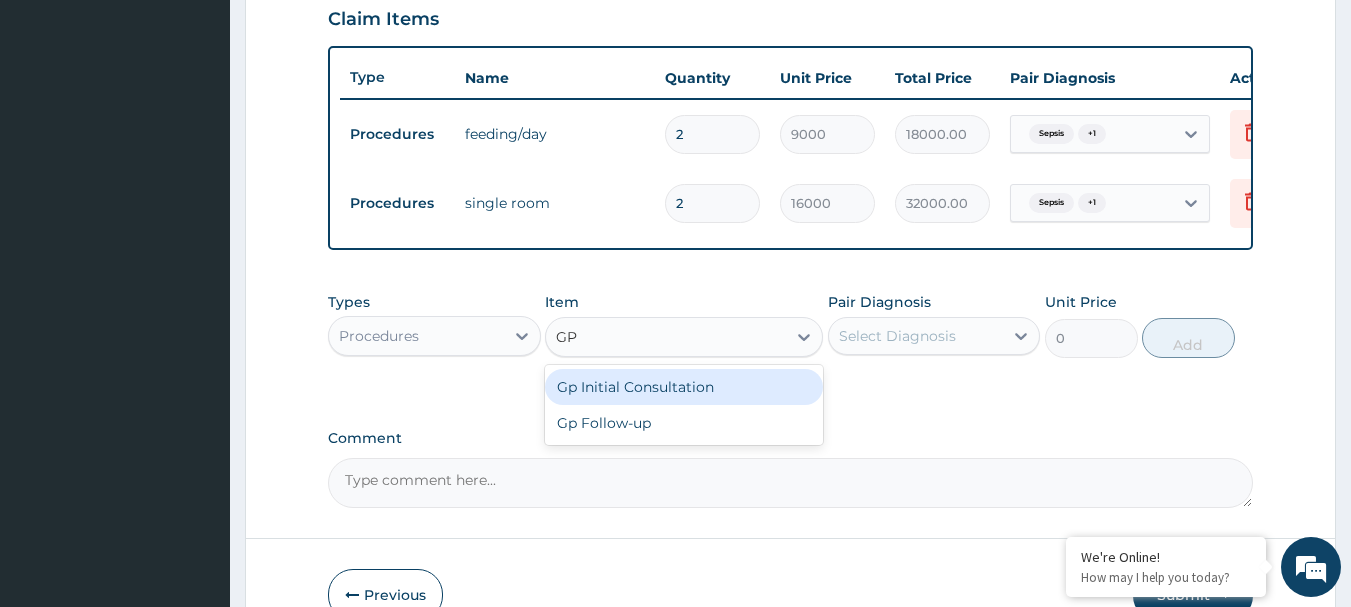 click on "Gp Initial Consultation" at bounding box center [684, 387] 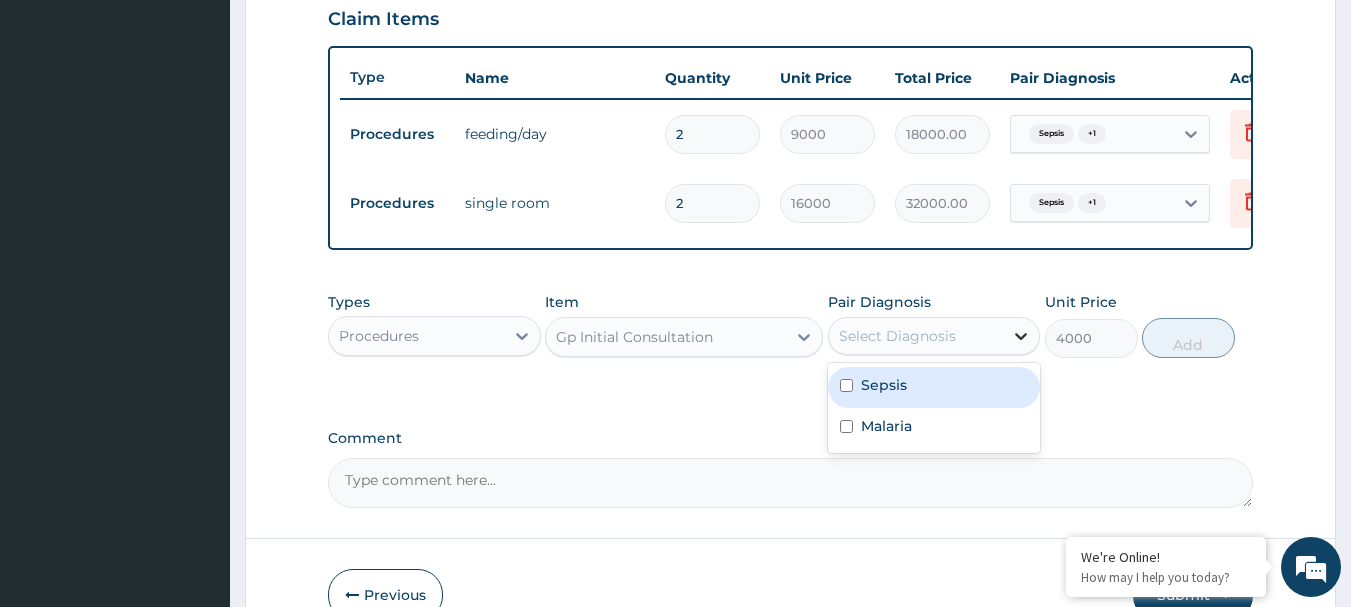 click 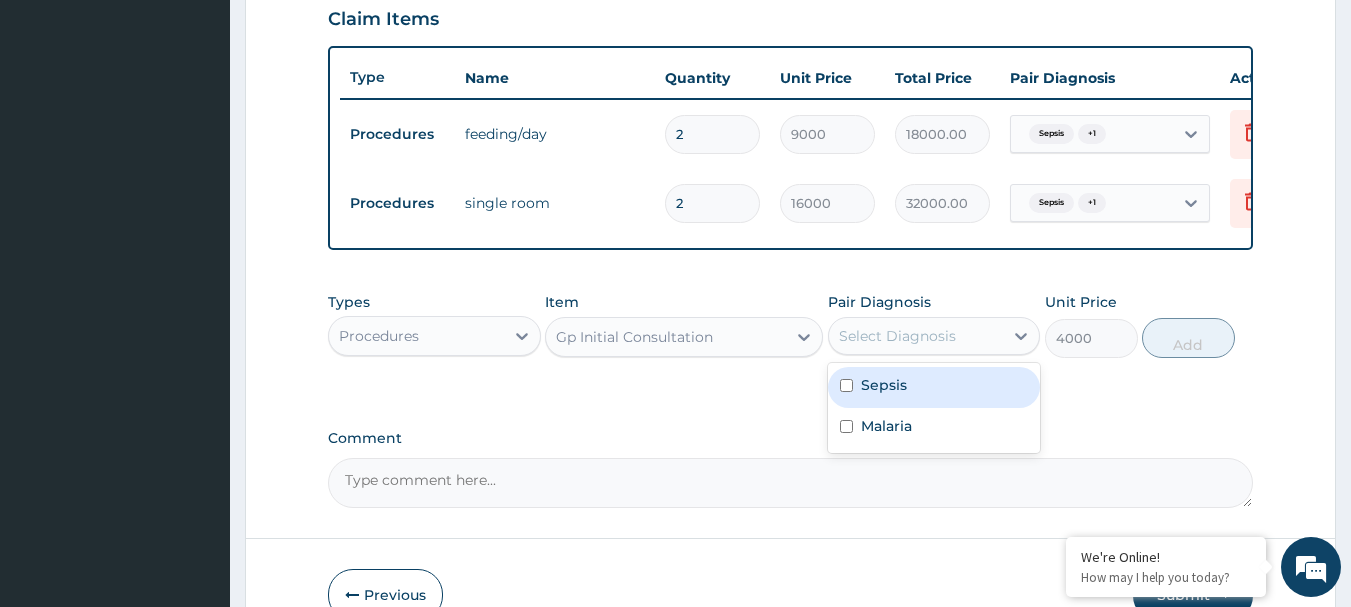 drag, startPoint x: 853, startPoint y: 397, endPoint x: 856, endPoint y: 429, distance: 32.140316 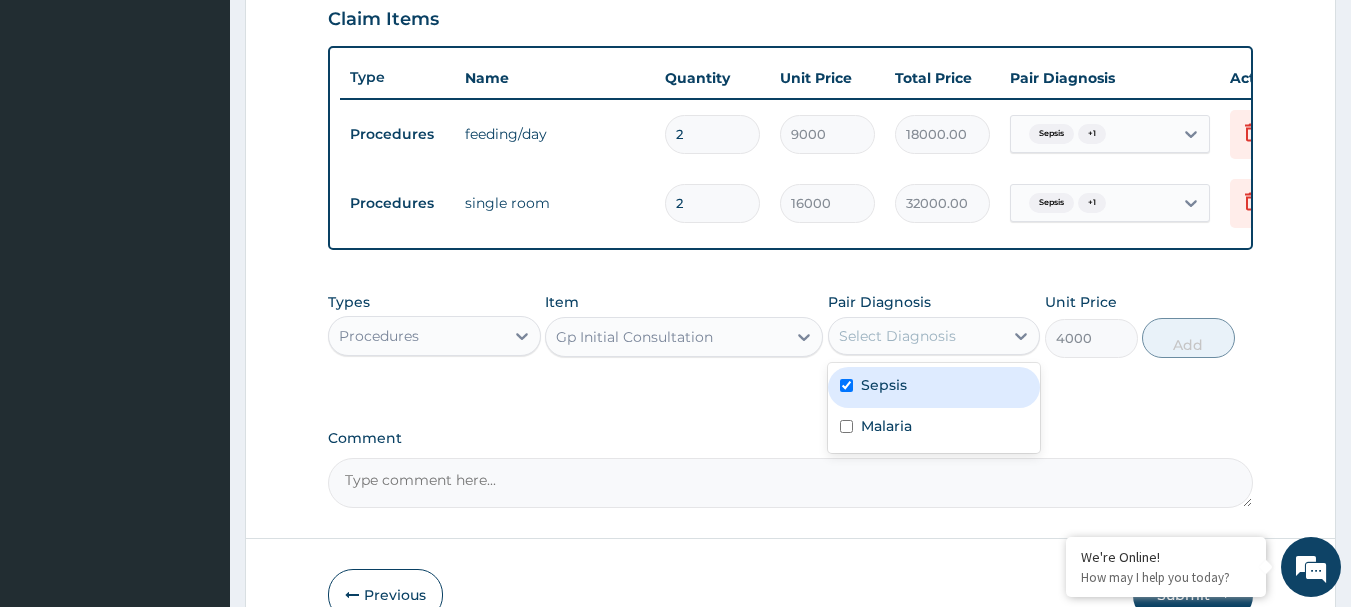 checkbox on "true" 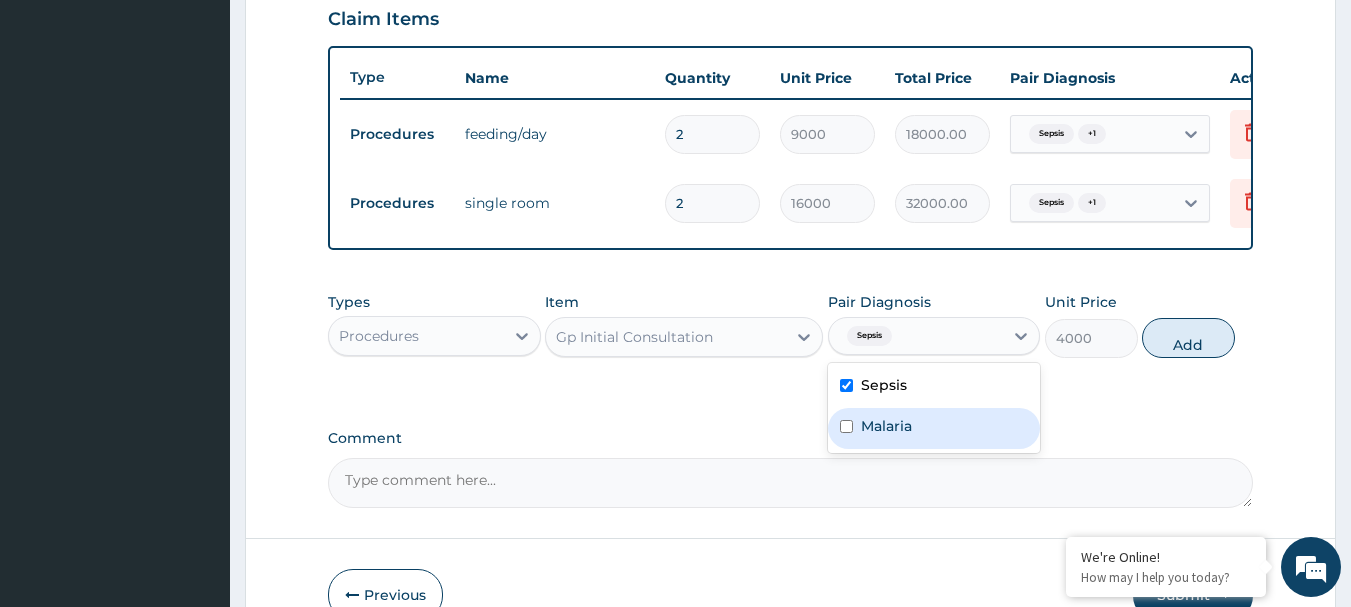 click on "Malaria" at bounding box center (934, 428) 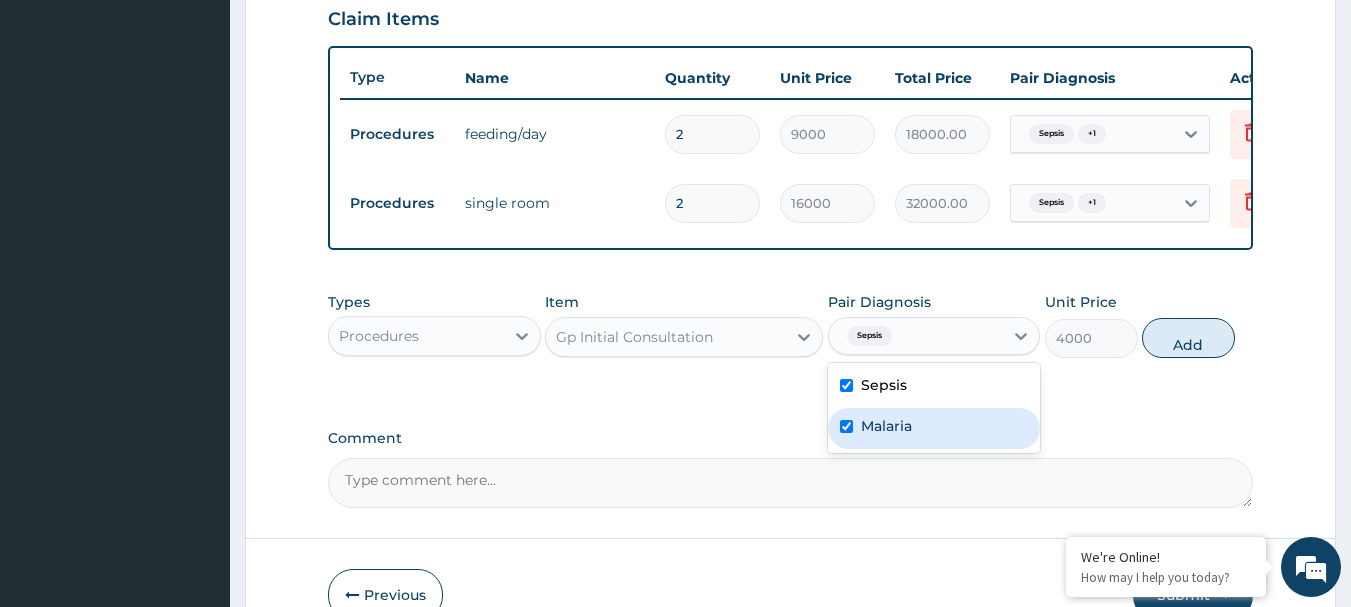 checkbox on "true" 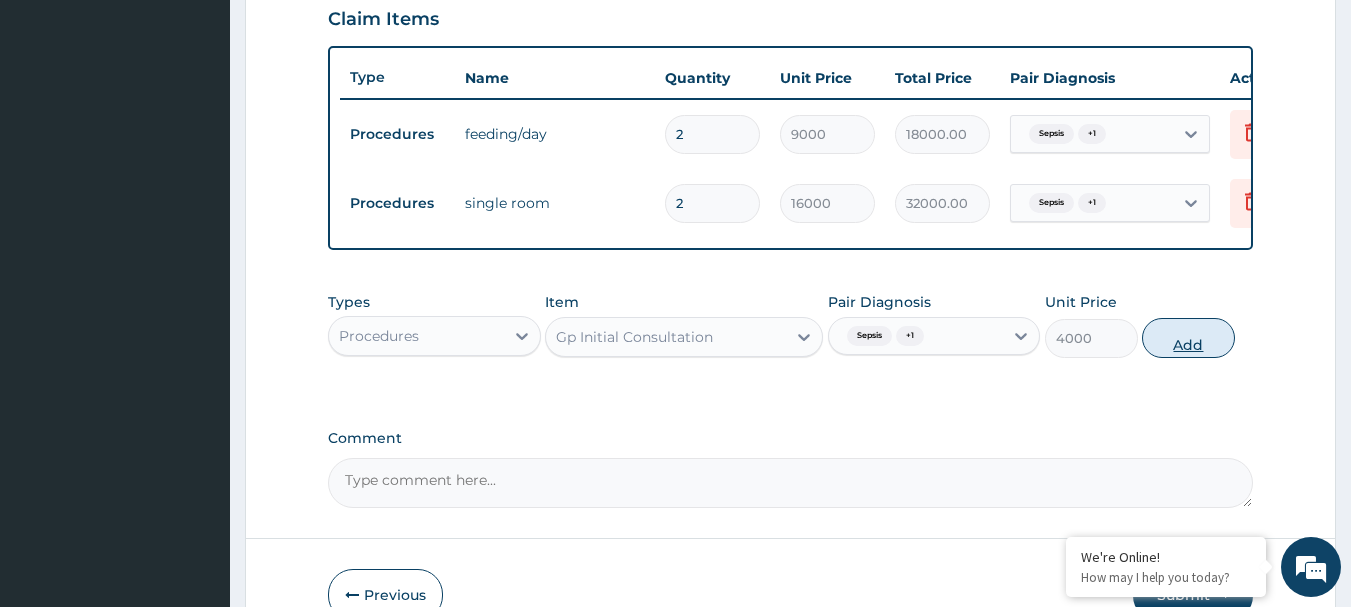 click on "Add" at bounding box center (1188, 338) 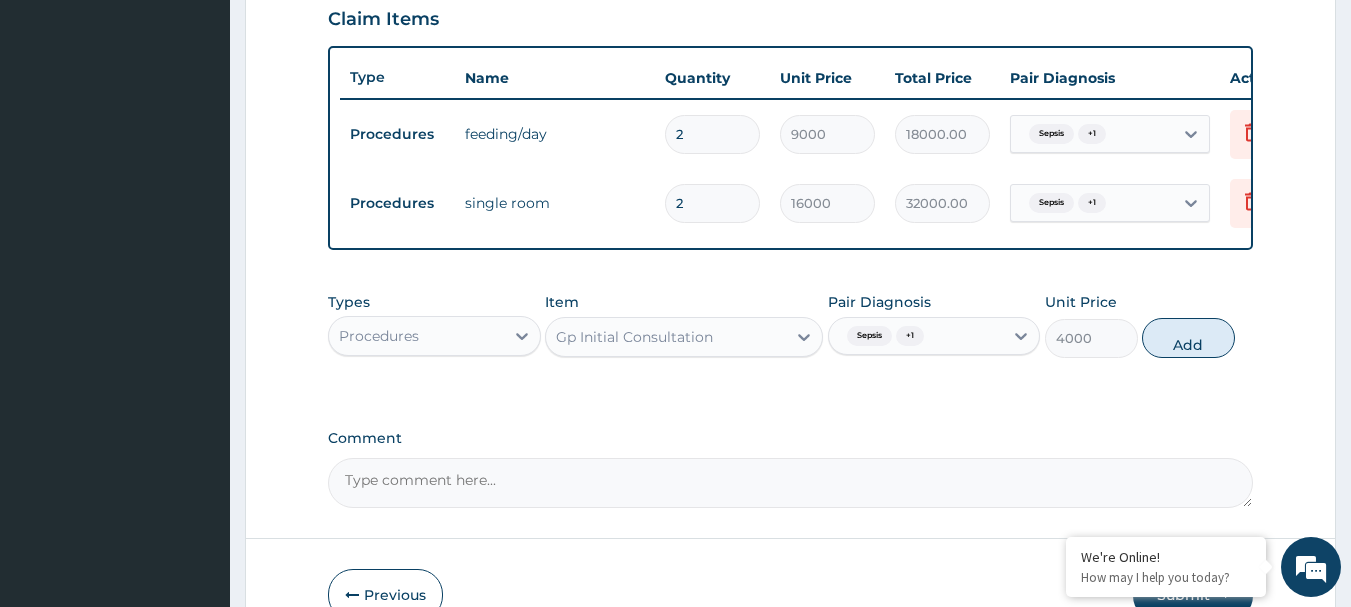 type on "0" 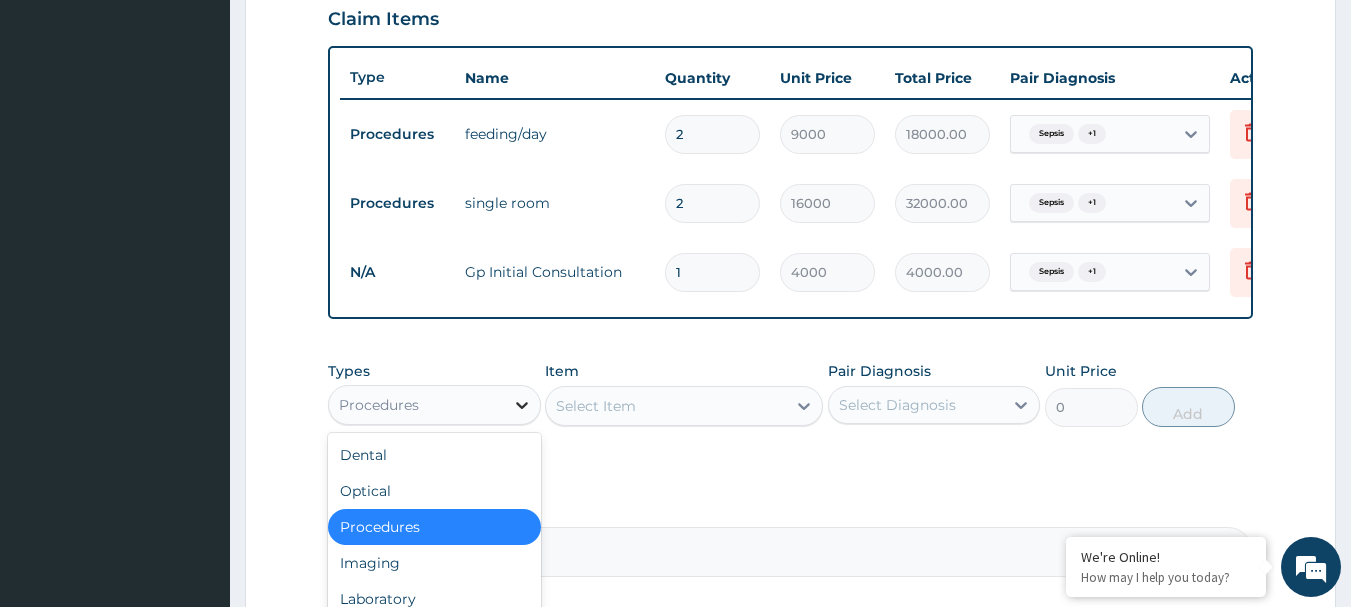 click 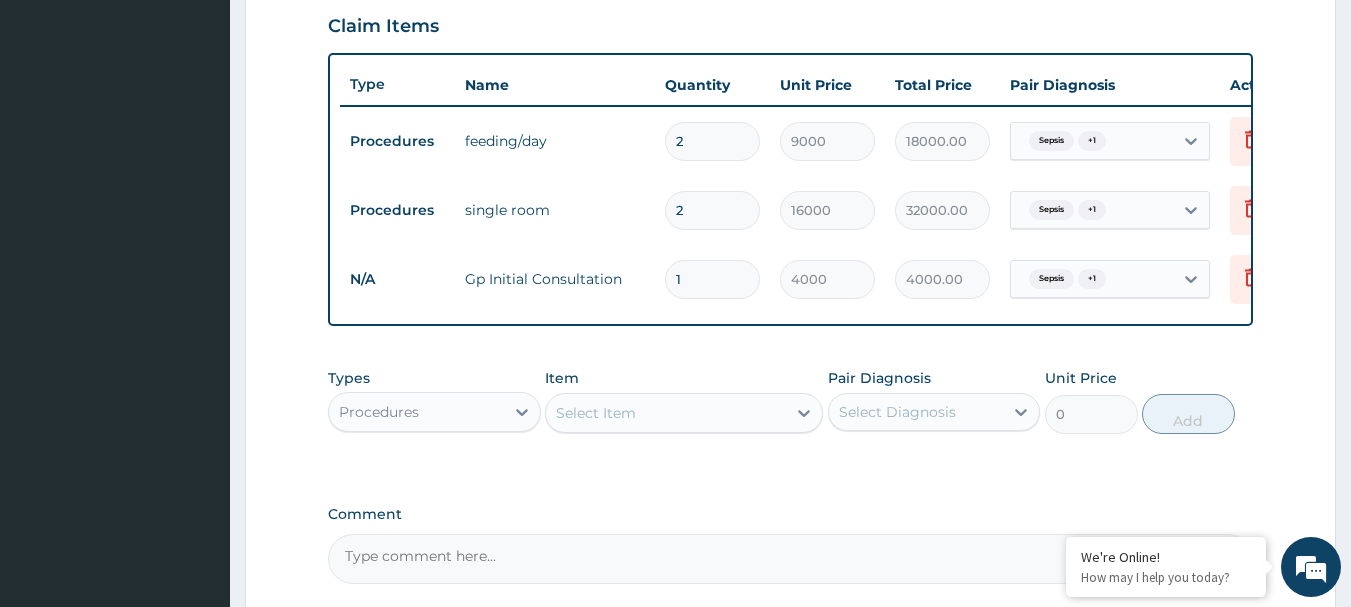 scroll, scrollTop: 698, scrollLeft: 0, axis: vertical 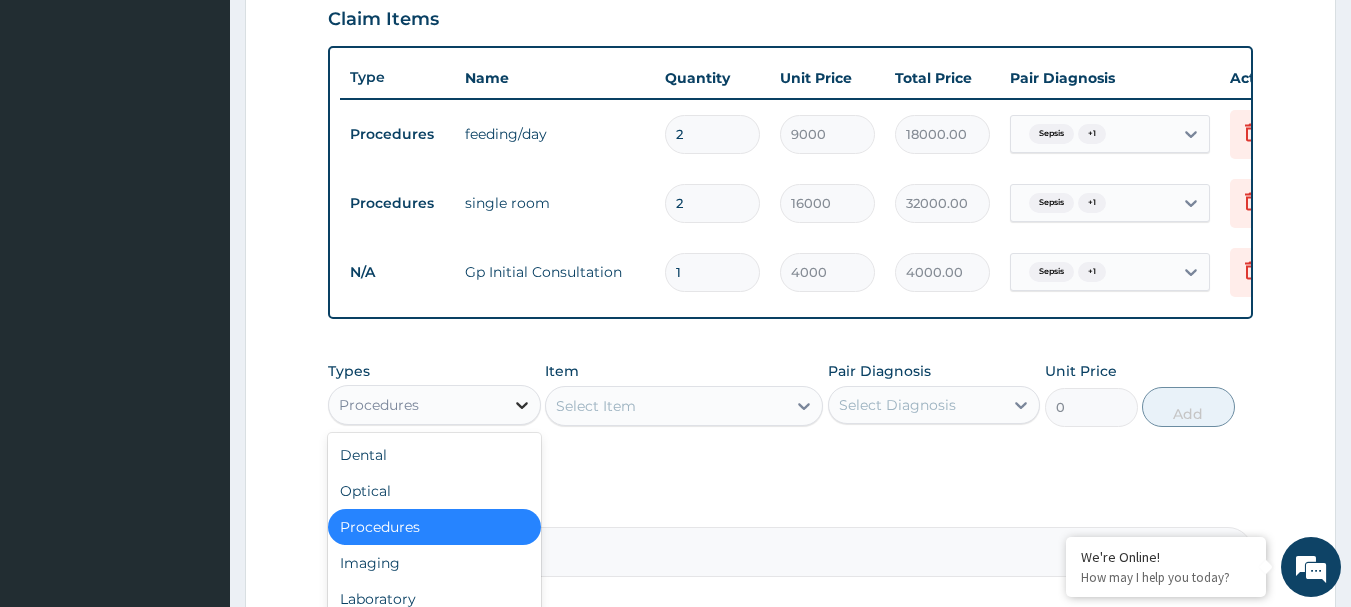 click 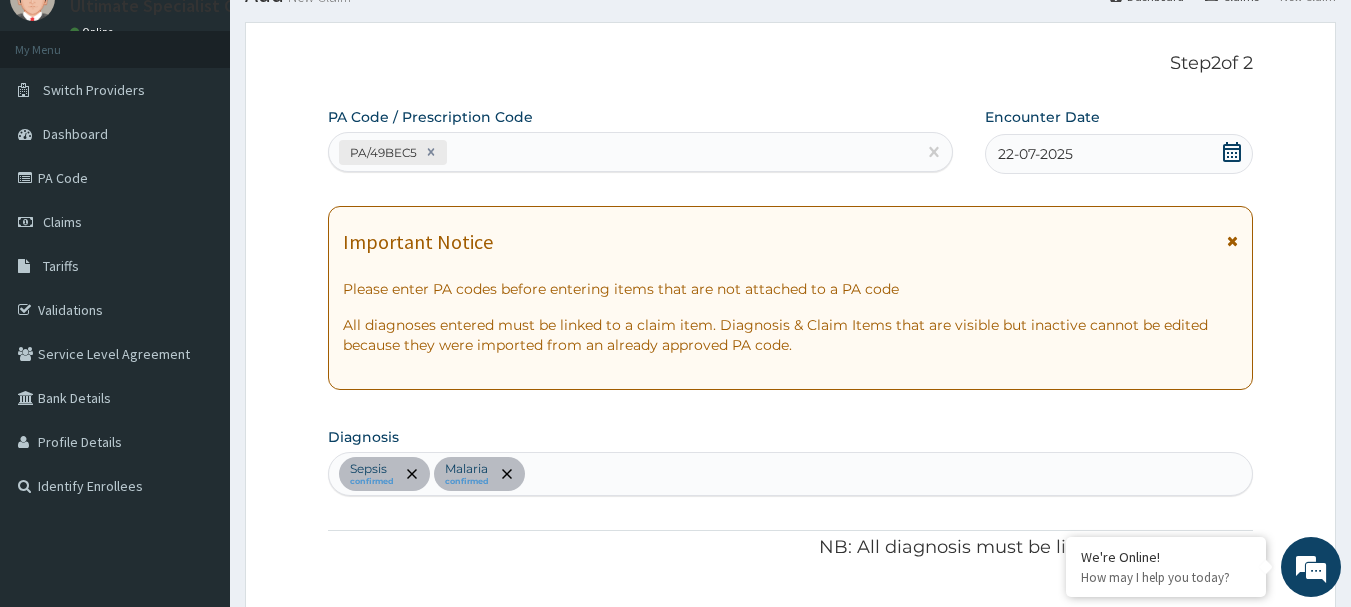 scroll, scrollTop: 200, scrollLeft: 0, axis: vertical 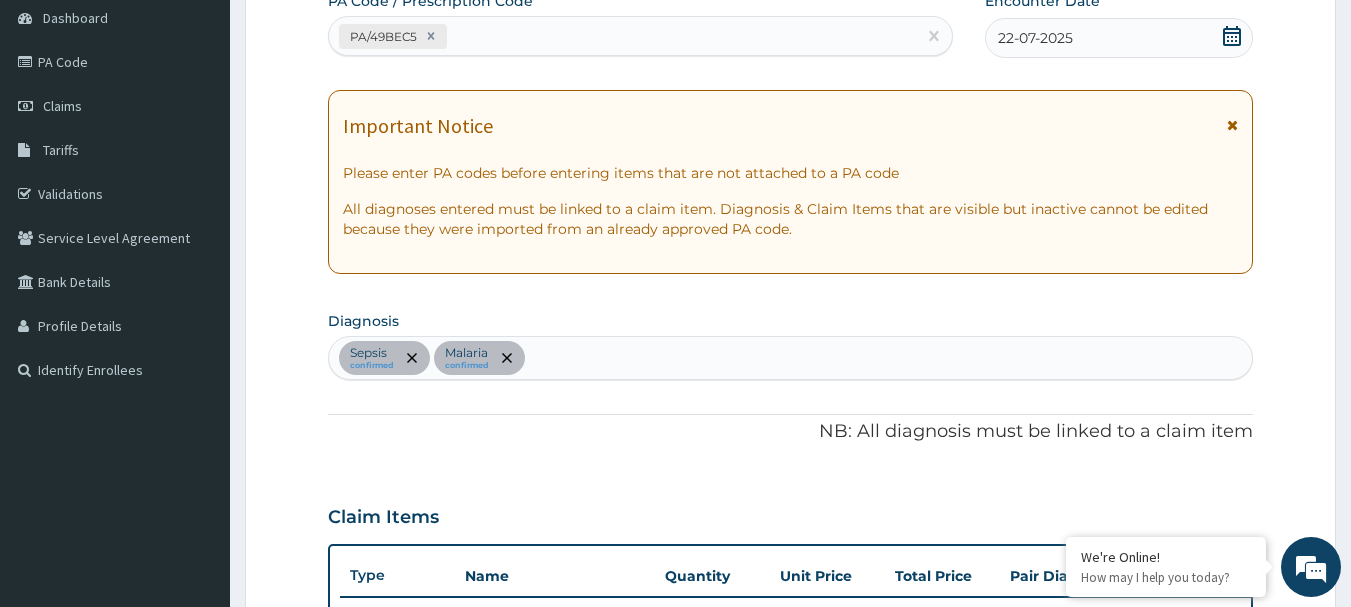 click on "Sepsis confirmed Malaria confirmed" at bounding box center [791, 358] 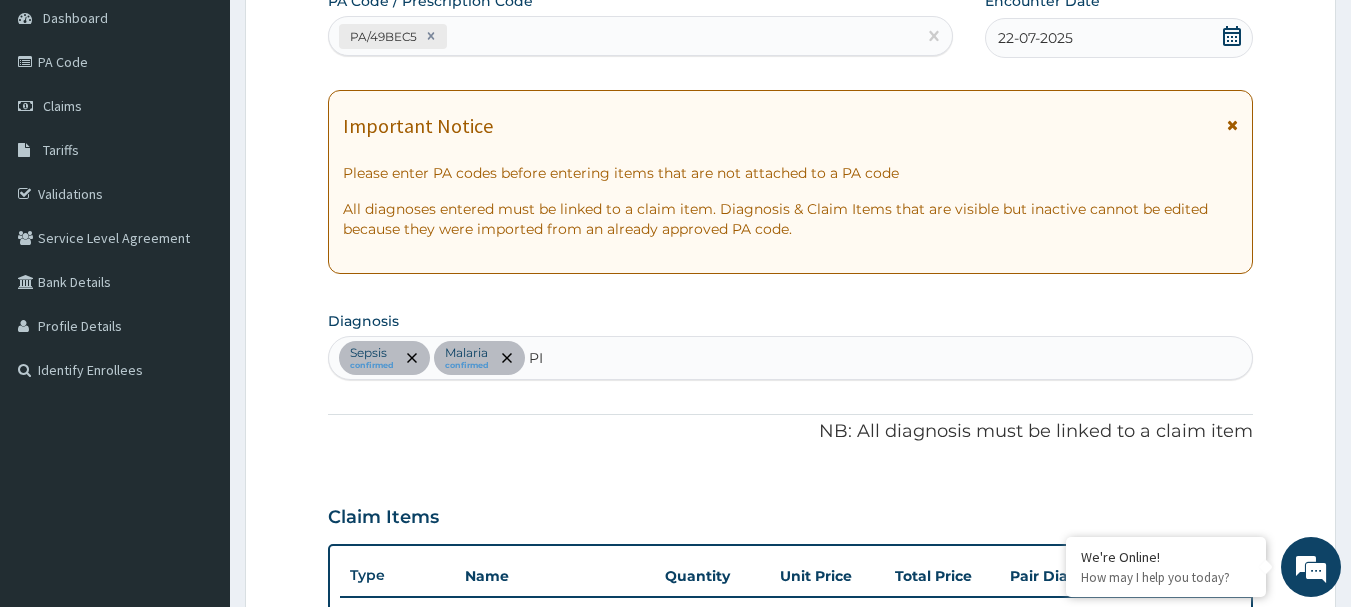 type on "PID" 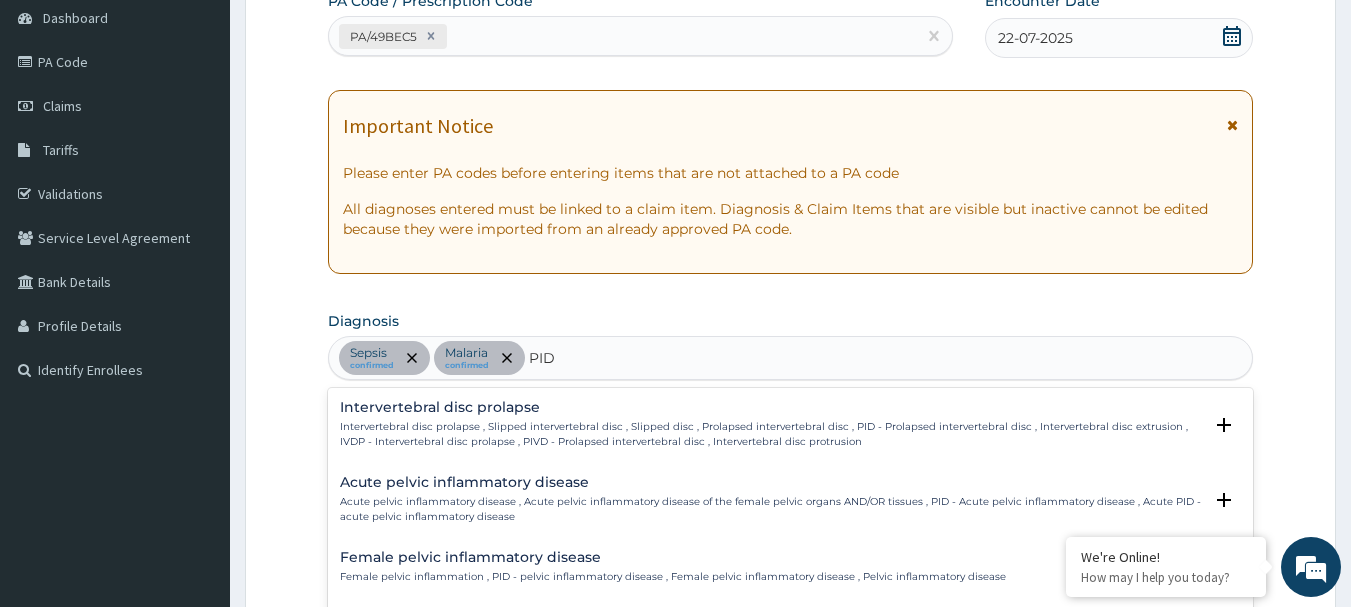 click on "Acute pelvic inflammatory disease" at bounding box center [771, 482] 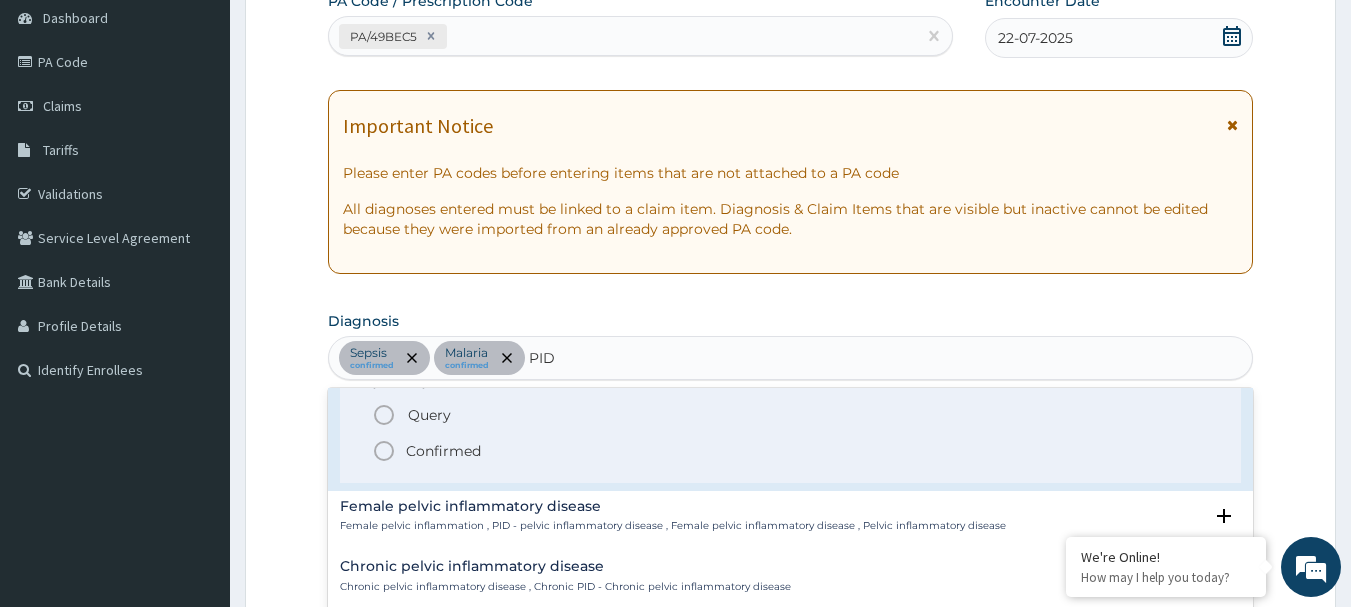 scroll, scrollTop: 181, scrollLeft: 0, axis: vertical 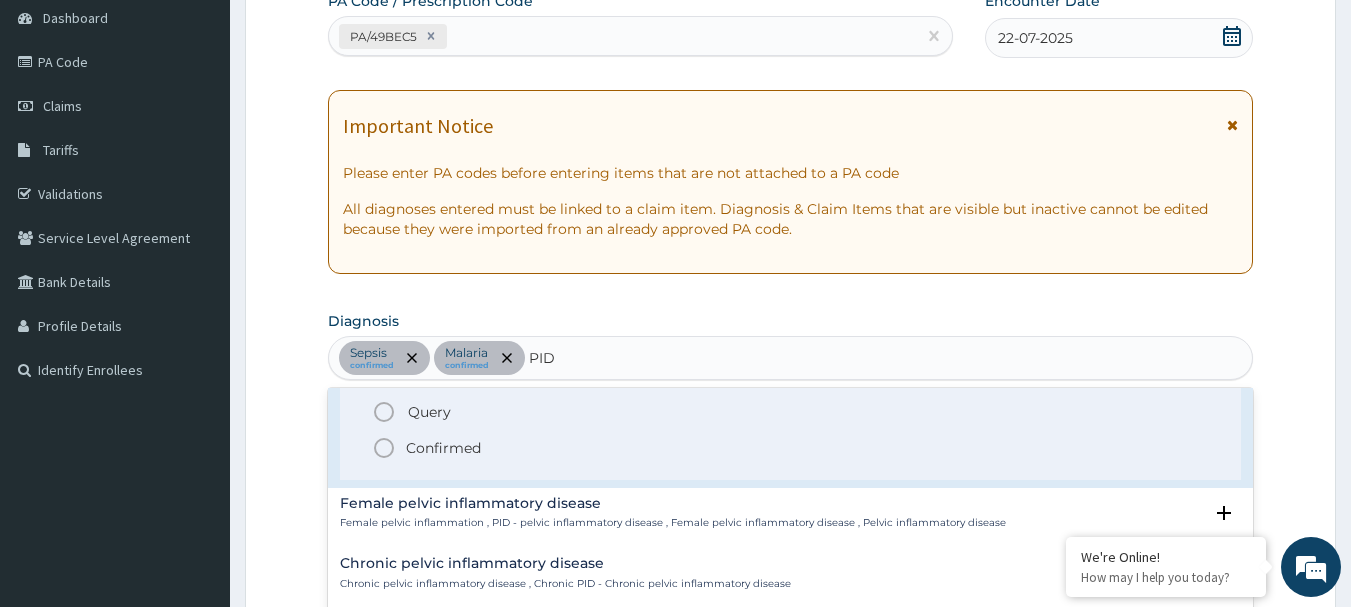 click 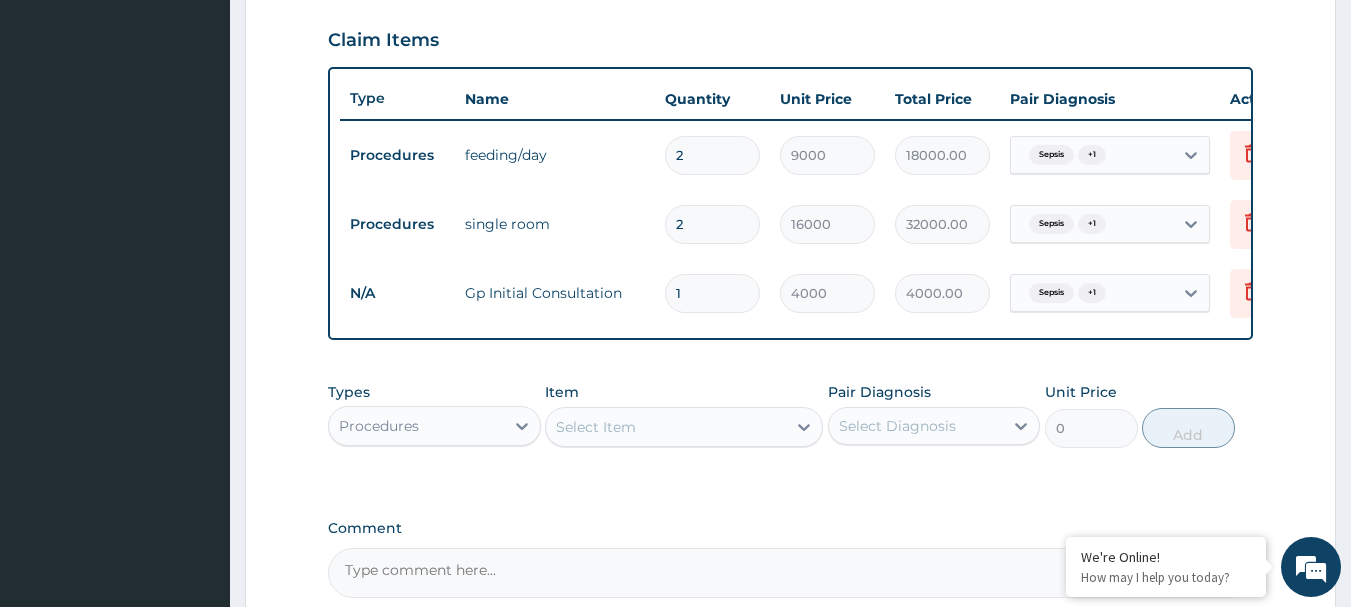 scroll, scrollTop: 700, scrollLeft: 0, axis: vertical 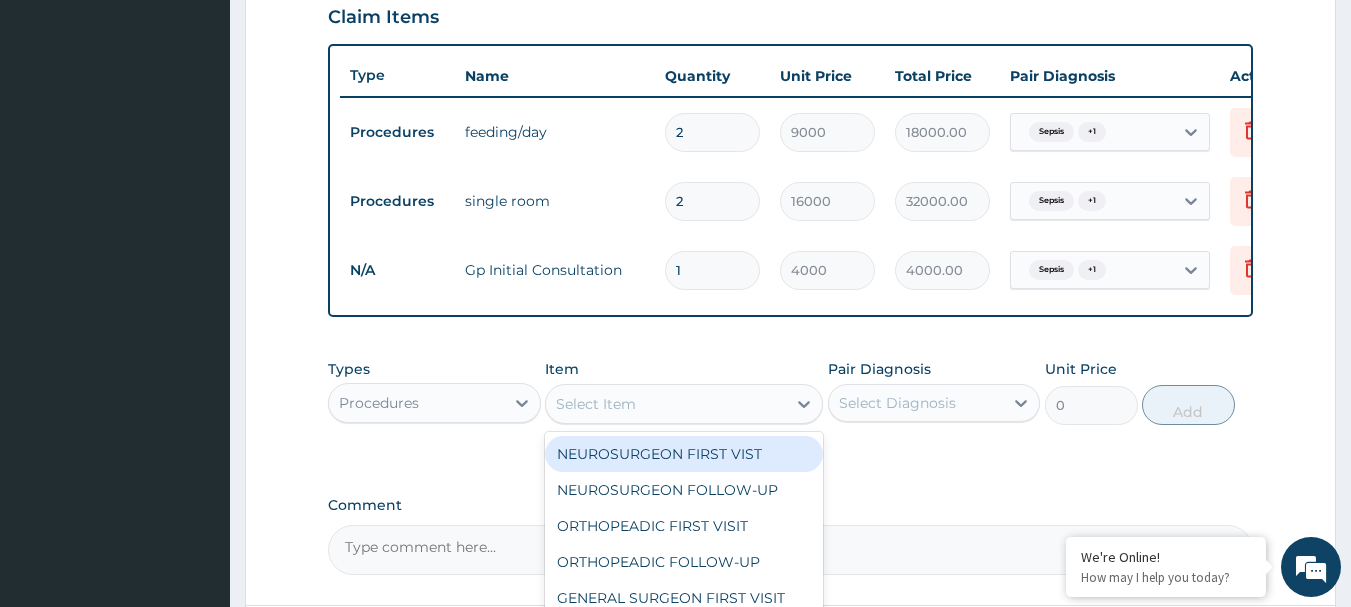 click on "Select Item" at bounding box center [596, 404] 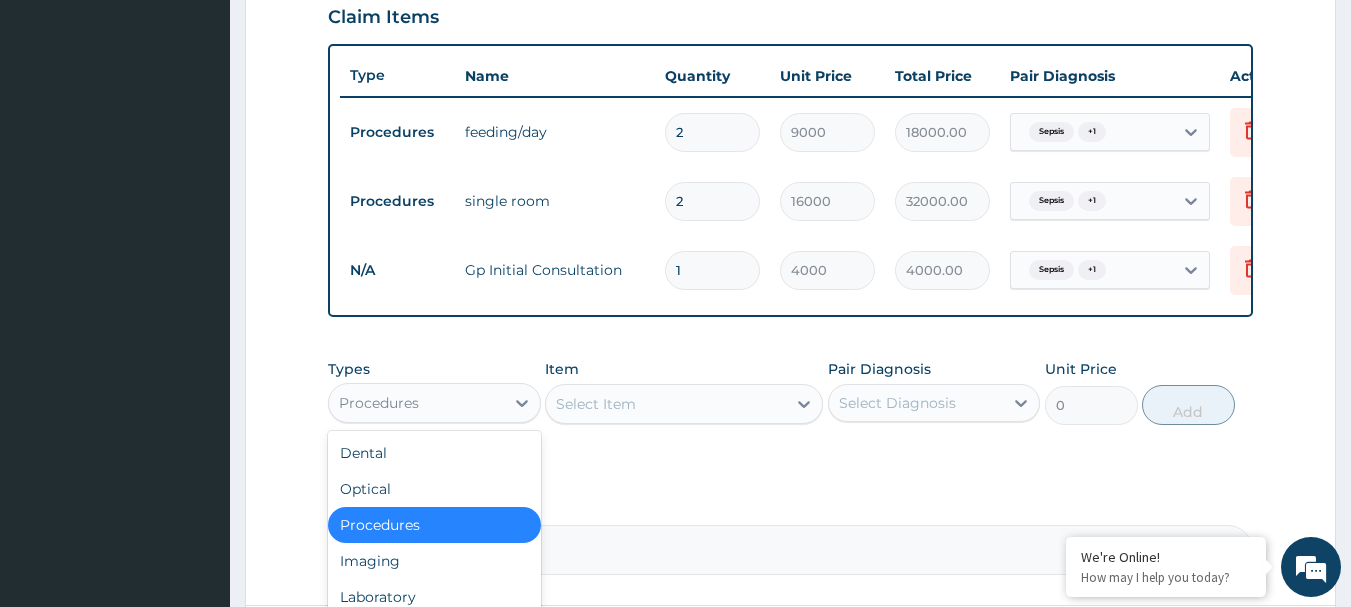 drag, startPoint x: 529, startPoint y: 407, endPoint x: 504, endPoint y: 443, distance: 43.829212 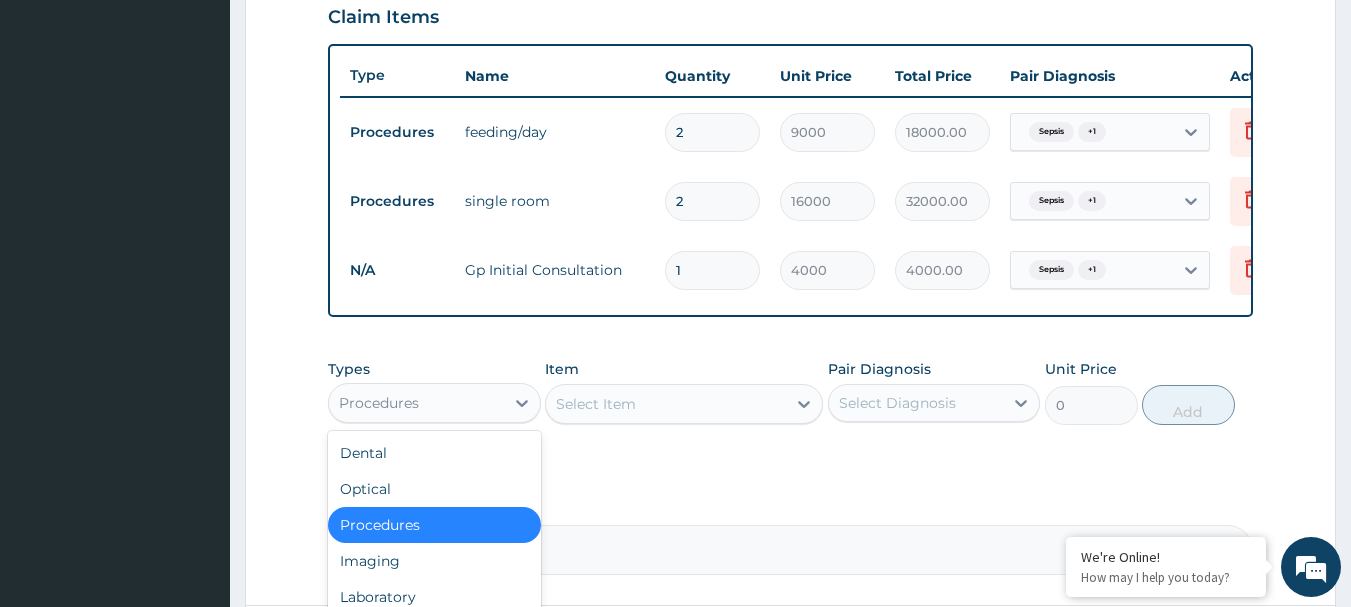 click 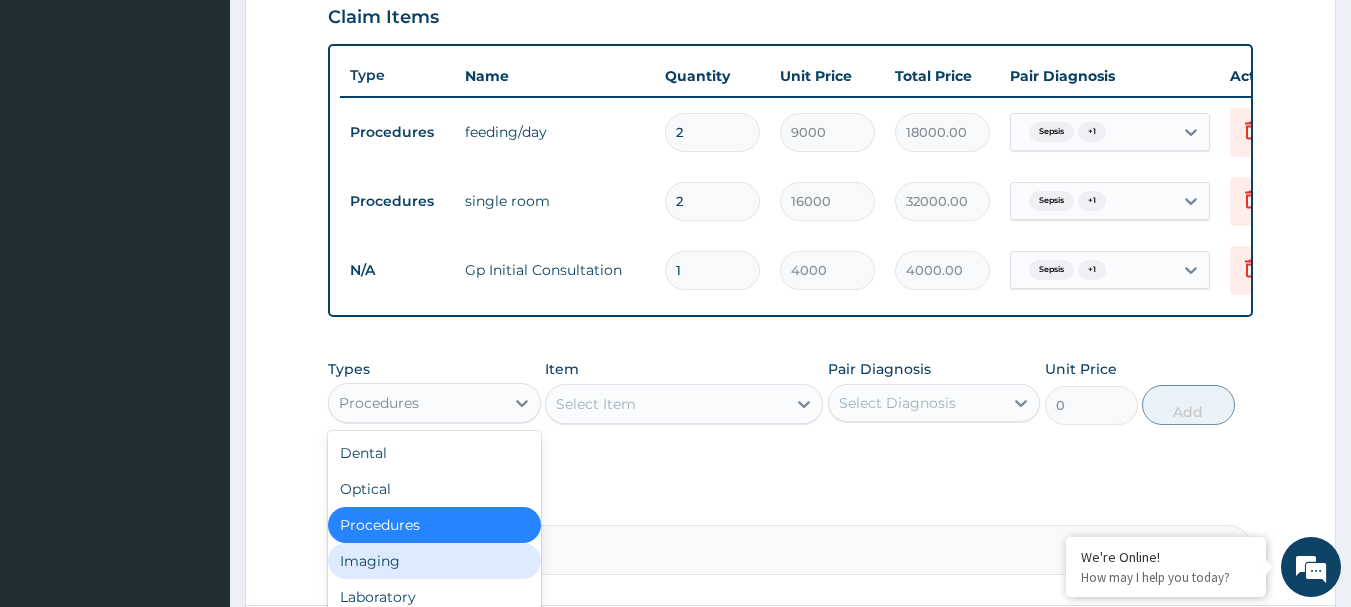 scroll, scrollTop: 68, scrollLeft: 0, axis: vertical 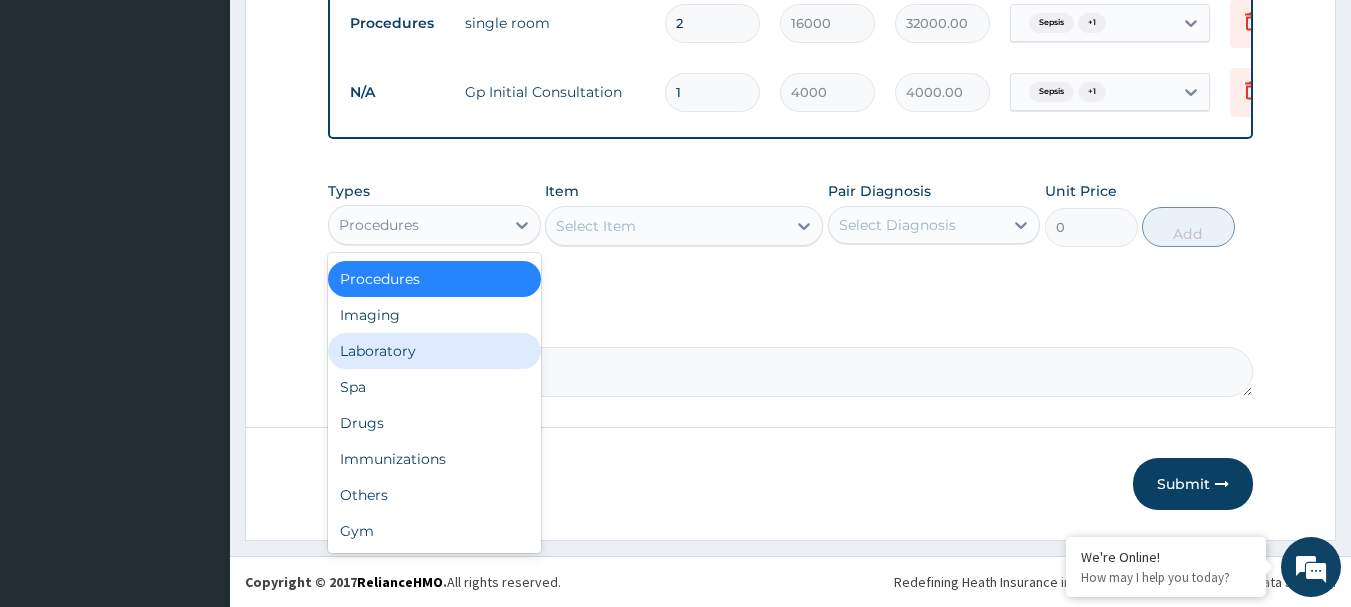 click on "Laboratory" at bounding box center [434, 351] 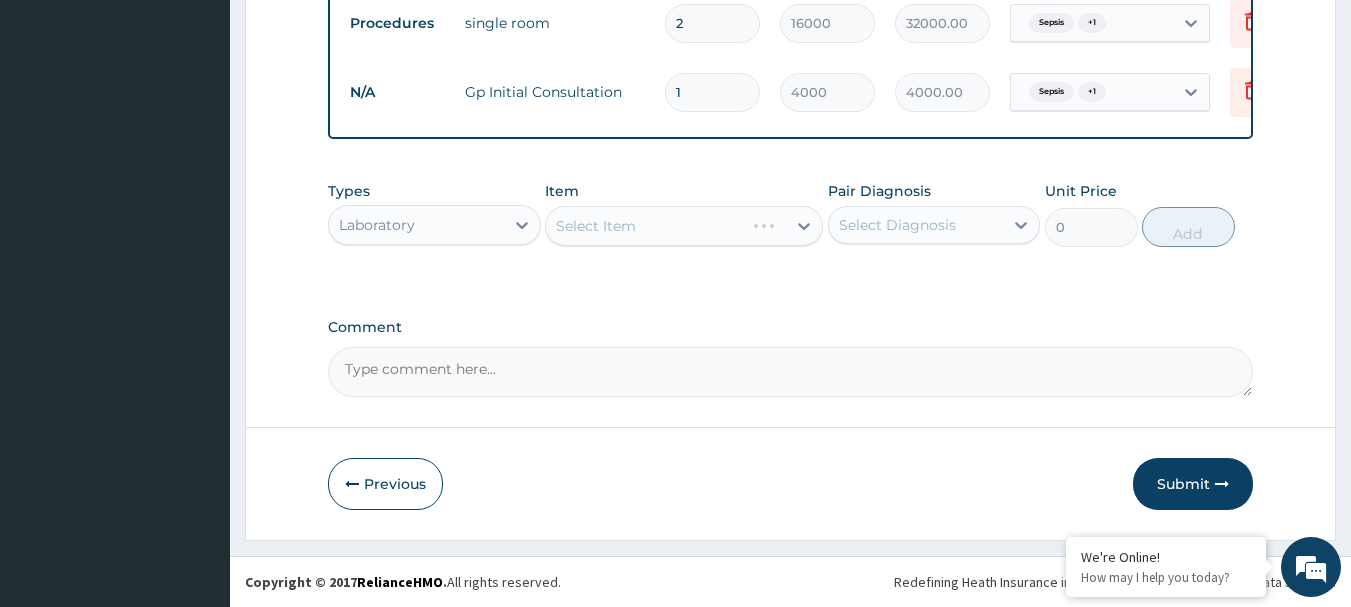 click on "Select Item" at bounding box center [684, 226] 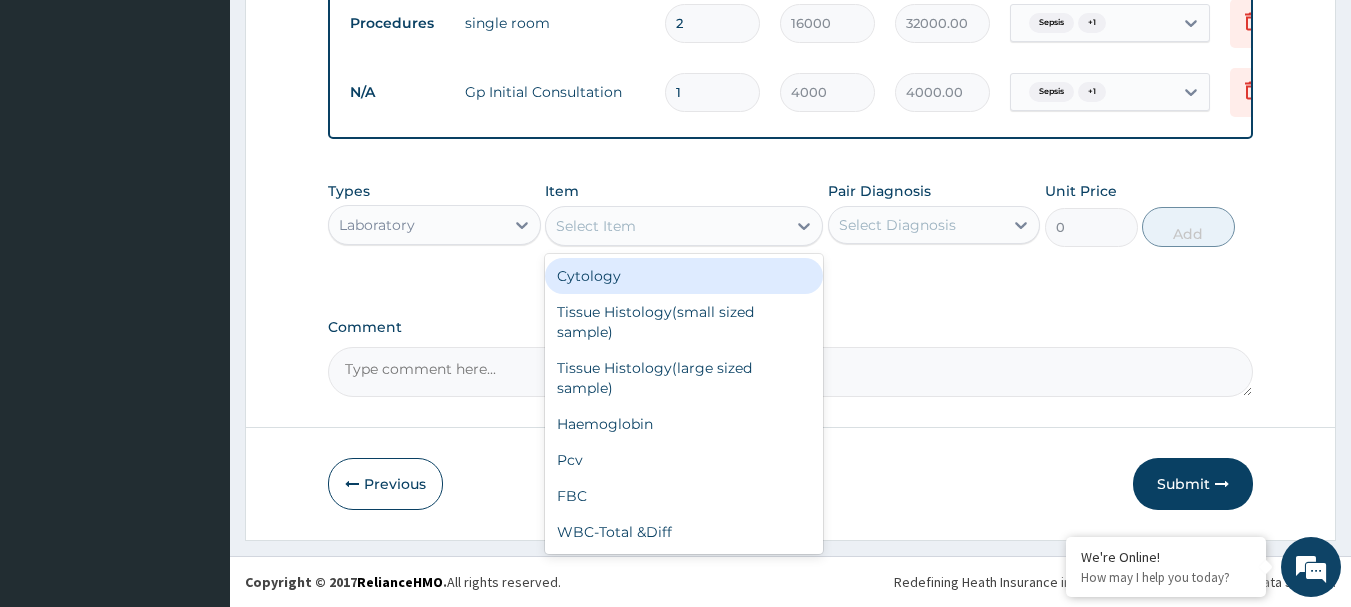 click on "Select Item" at bounding box center (596, 226) 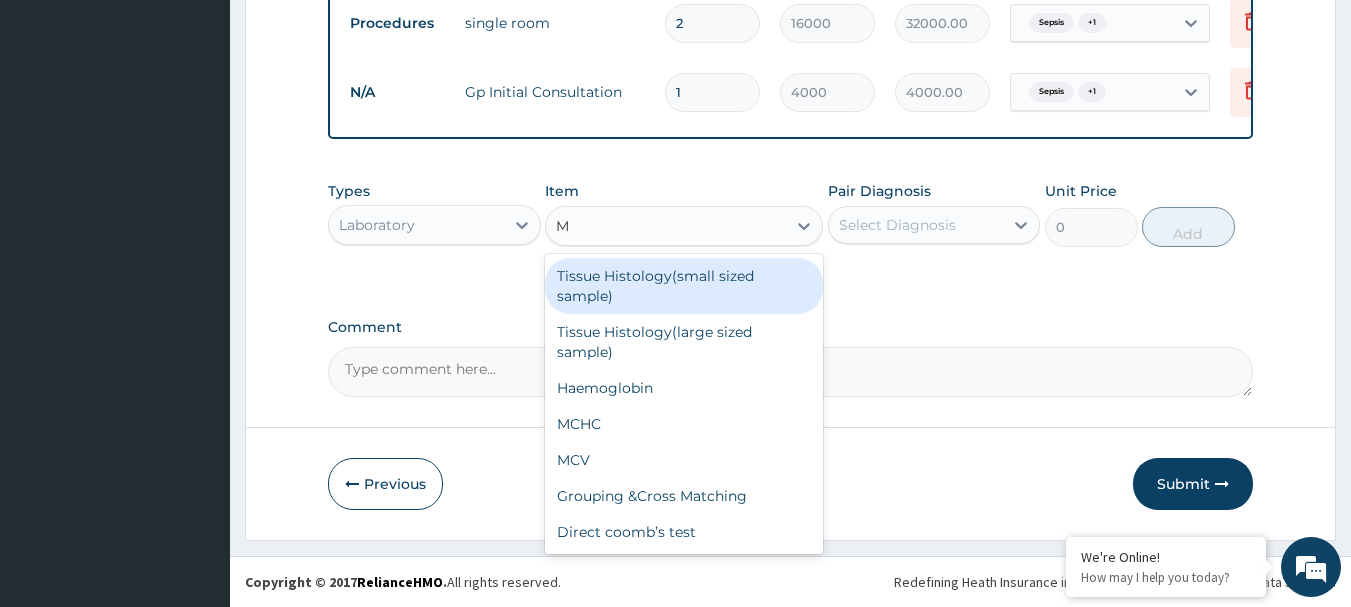 type on "MP" 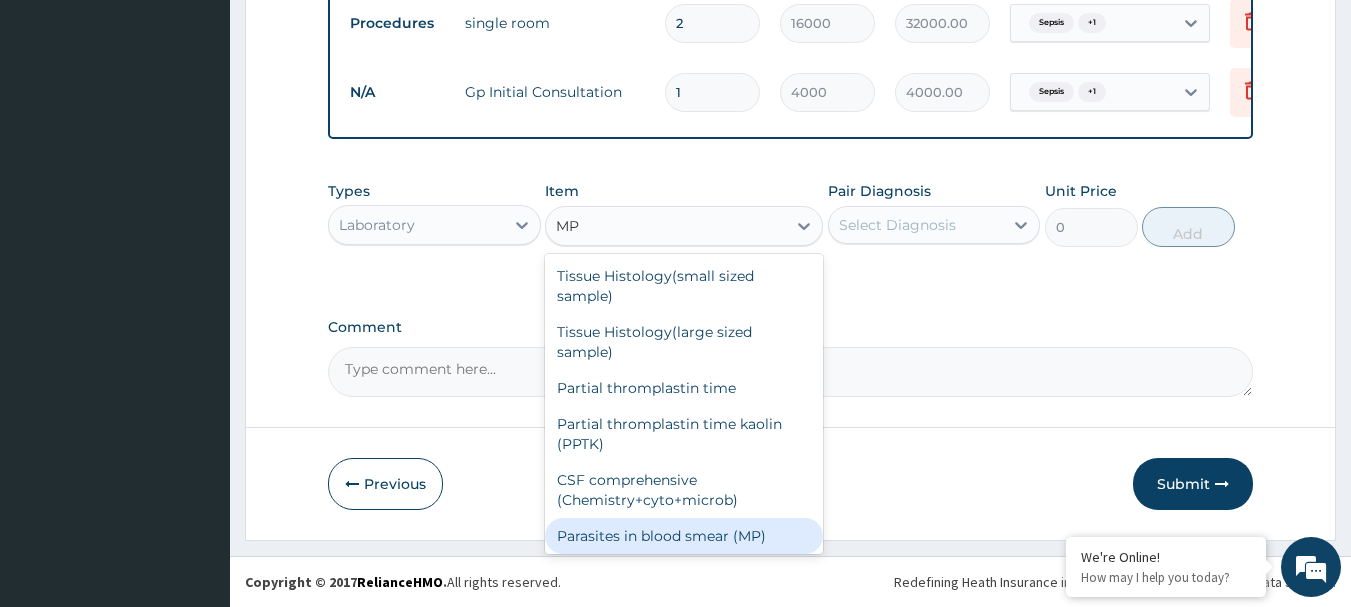 drag, startPoint x: 742, startPoint y: 542, endPoint x: 843, endPoint y: 425, distance: 154.5639 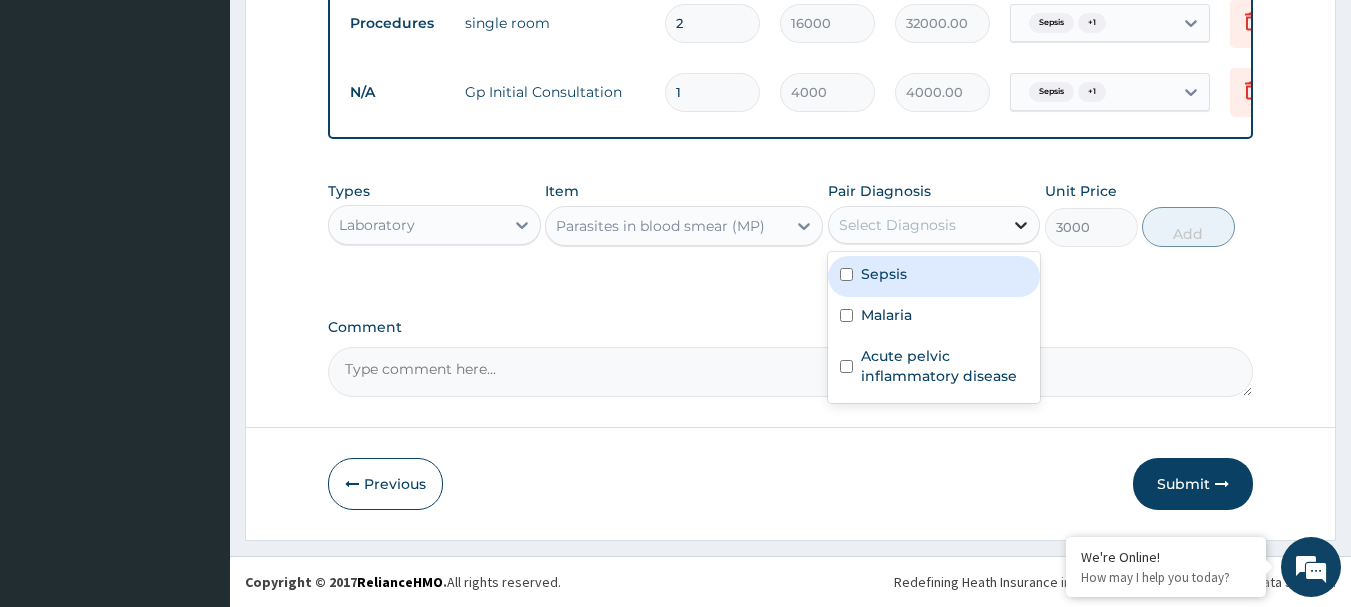 click 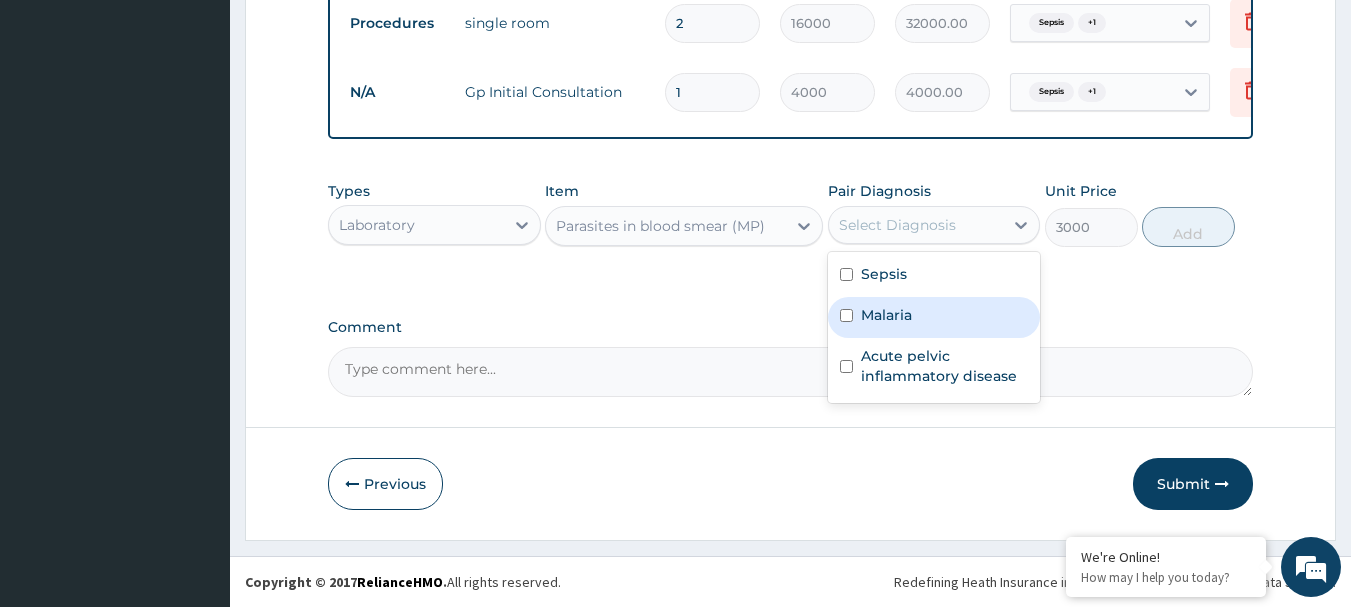 click on "Malaria" at bounding box center [934, 317] 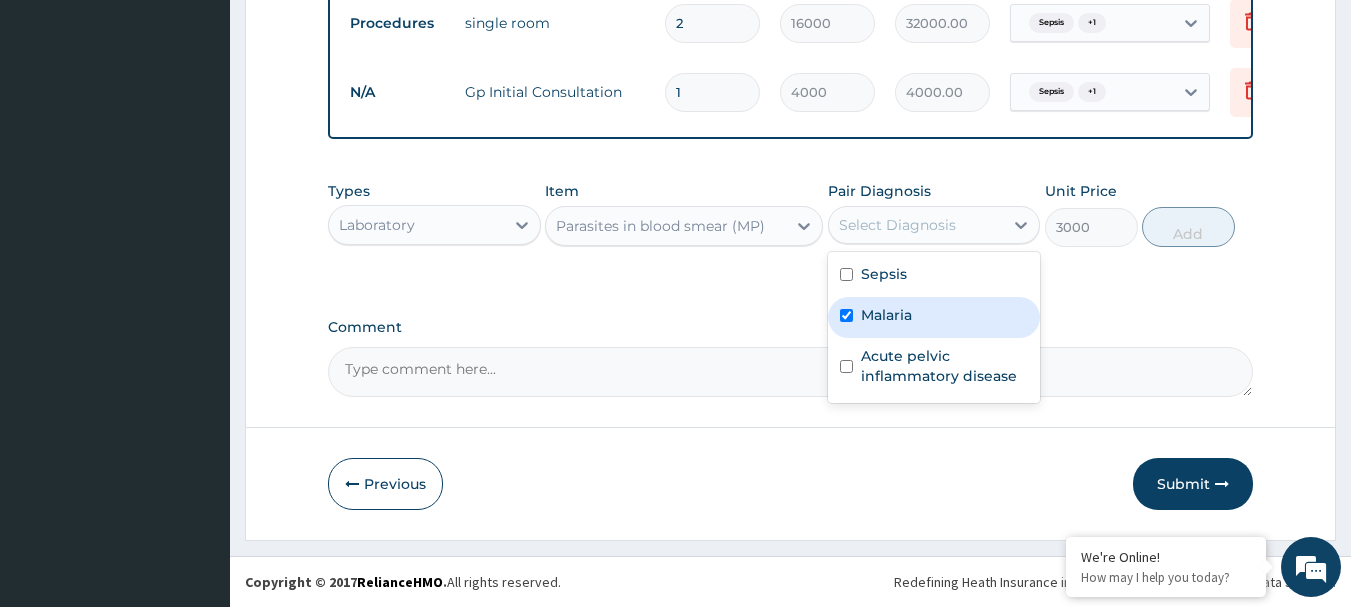 checkbox on "true" 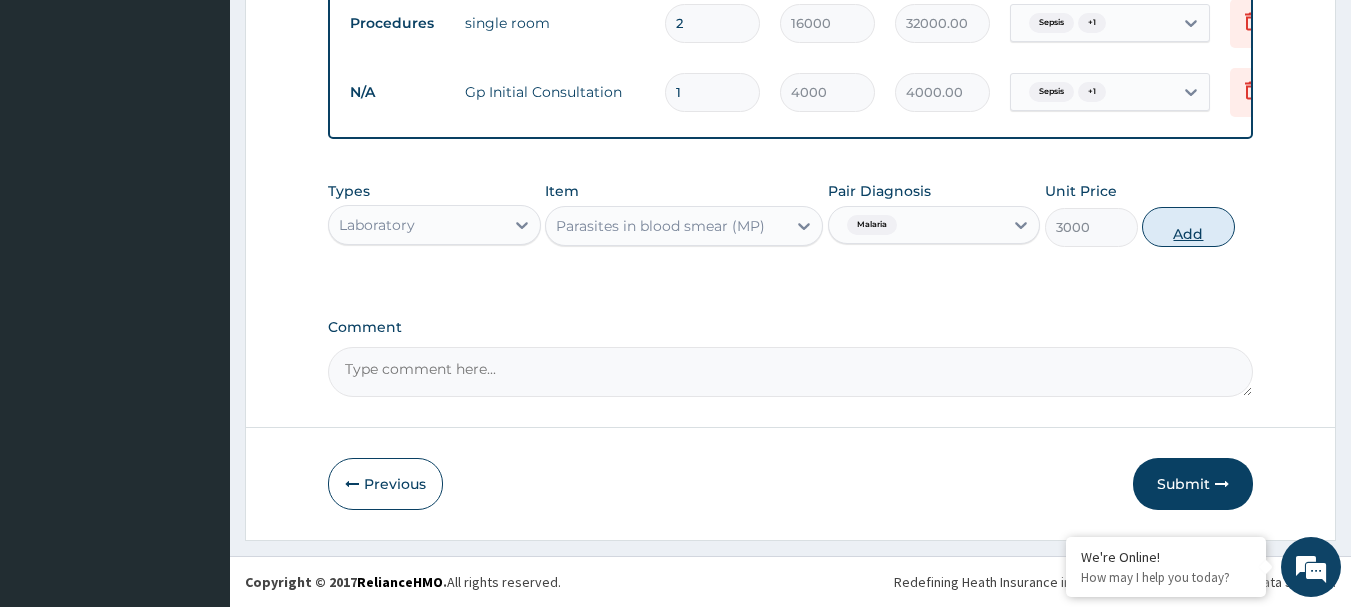 click on "Add" at bounding box center [1188, 227] 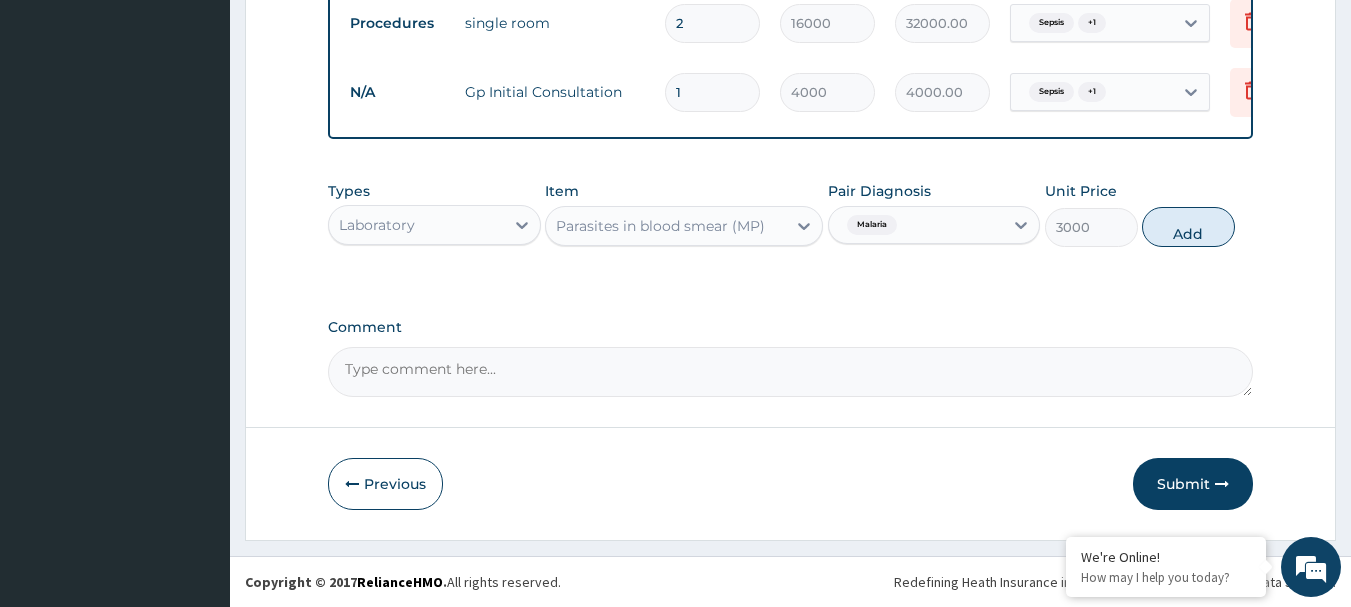 type on "0" 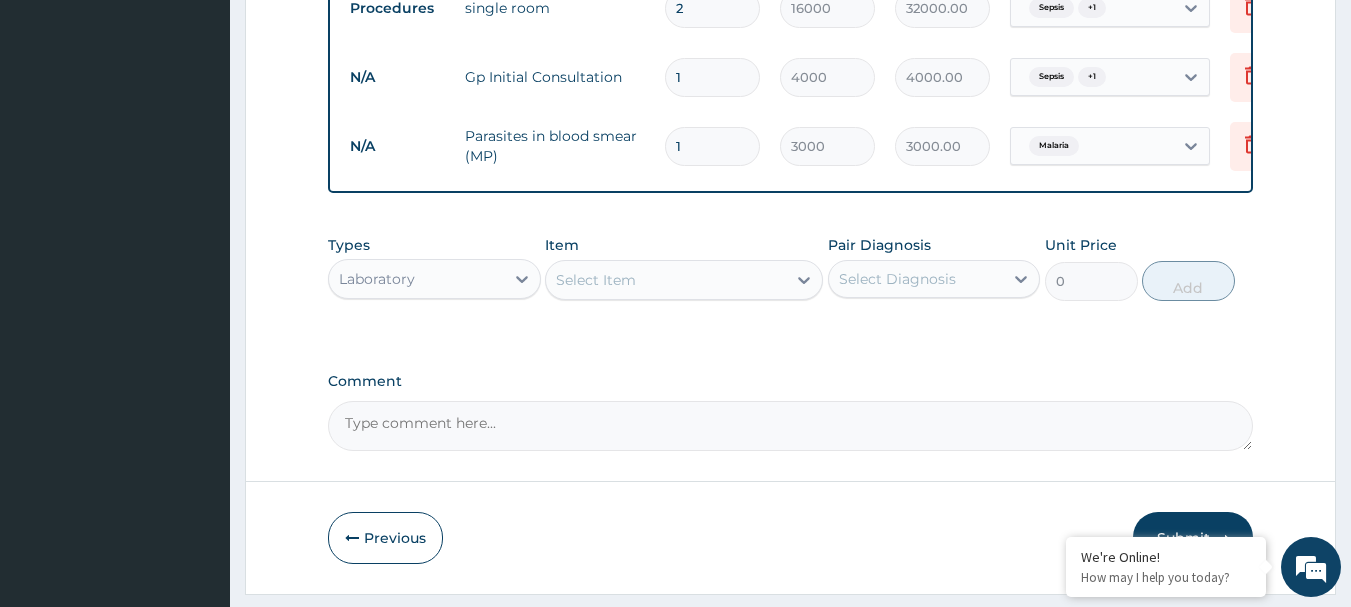 click on "Select Item" at bounding box center (596, 280) 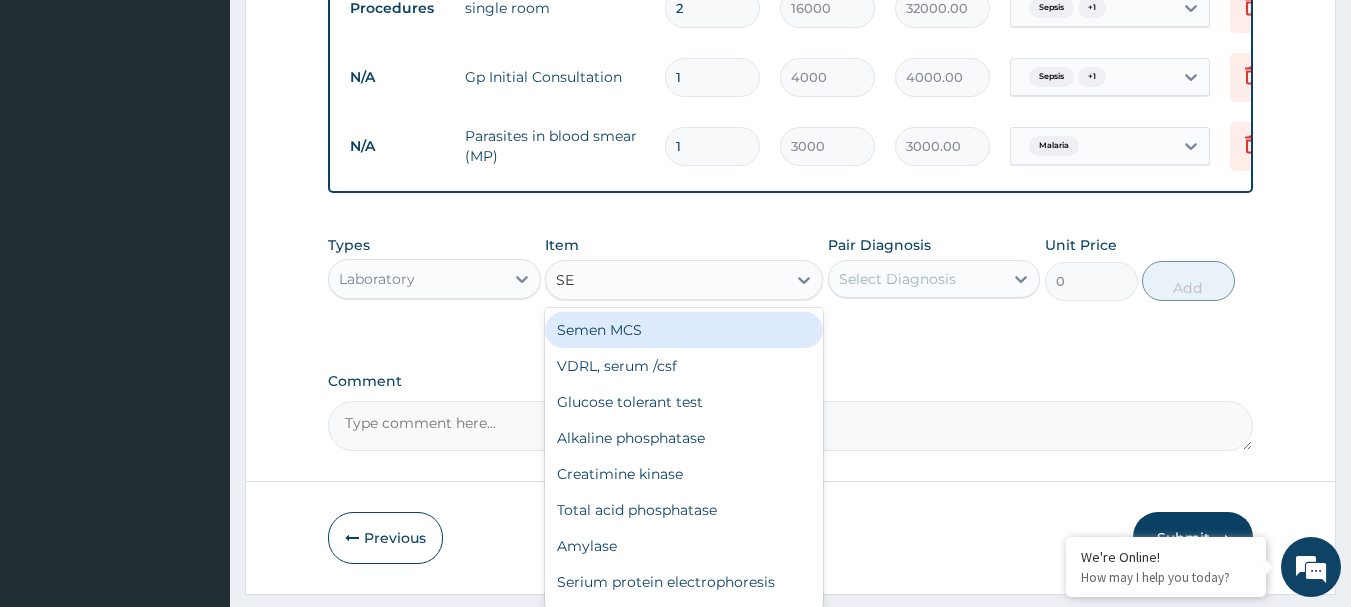 type on "S" 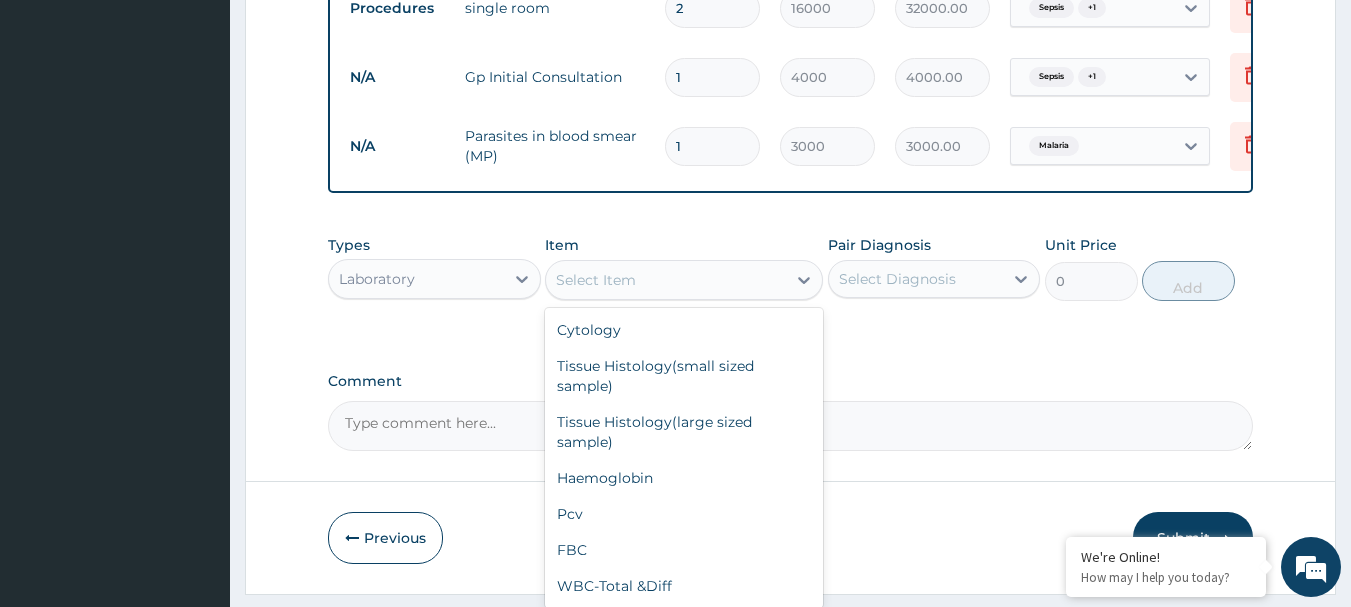 type on "F" 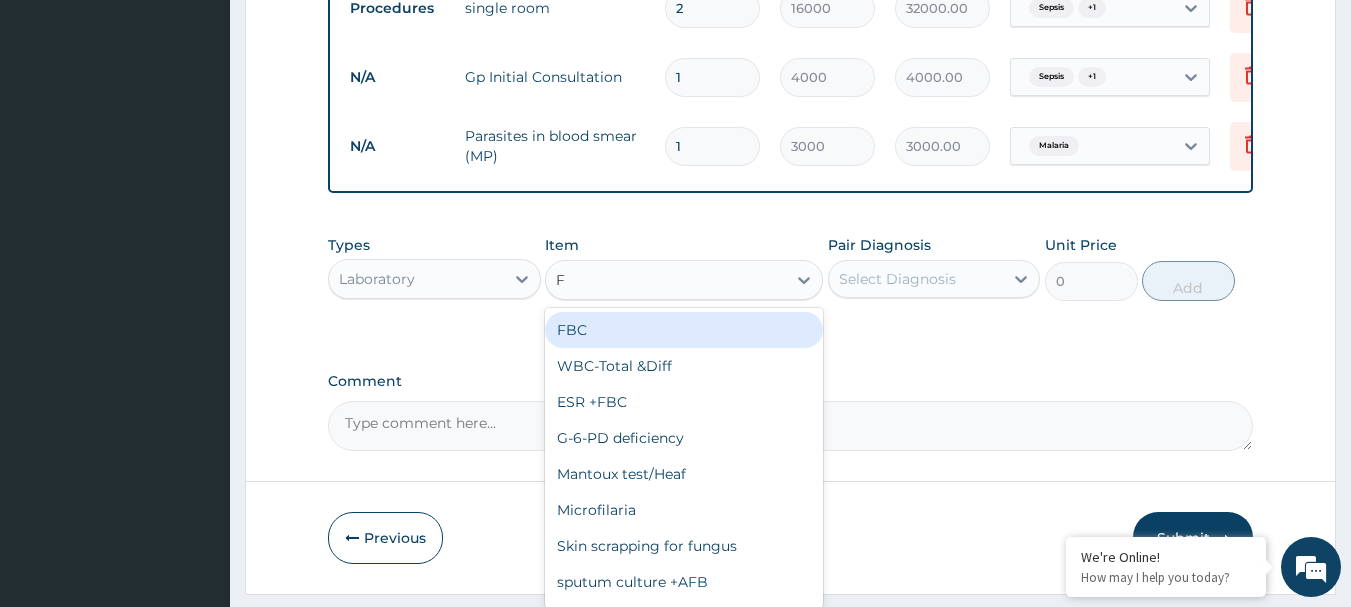 drag, startPoint x: 581, startPoint y: 343, endPoint x: 726, endPoint y: 318, distance: 147.13939 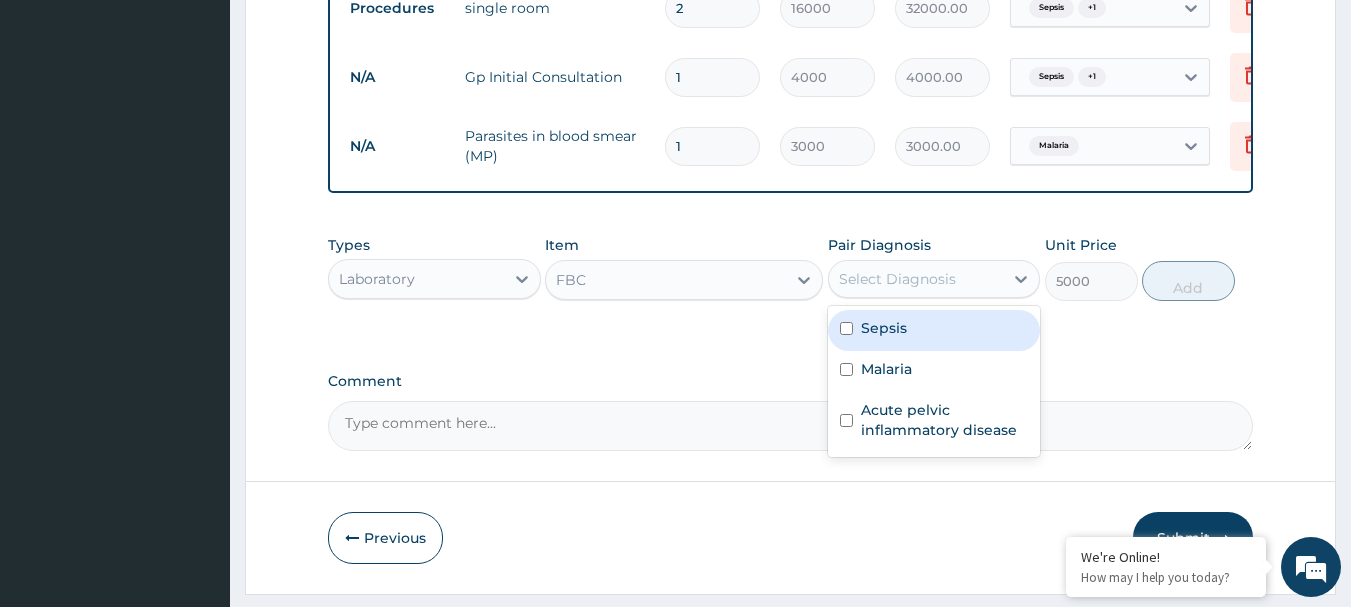 drag, startPoint x: 1029, startPoint y: 291, endPoint x: 1002, endPoint y: 316, distance: 36.796738 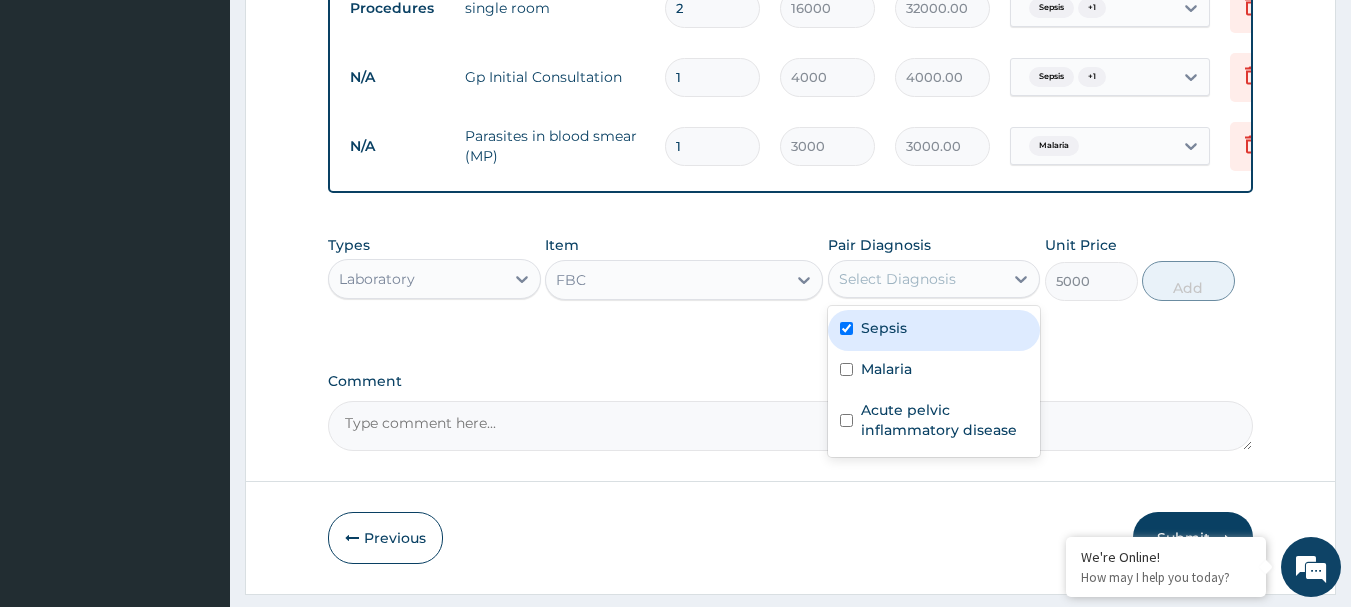 checkbox on "true" 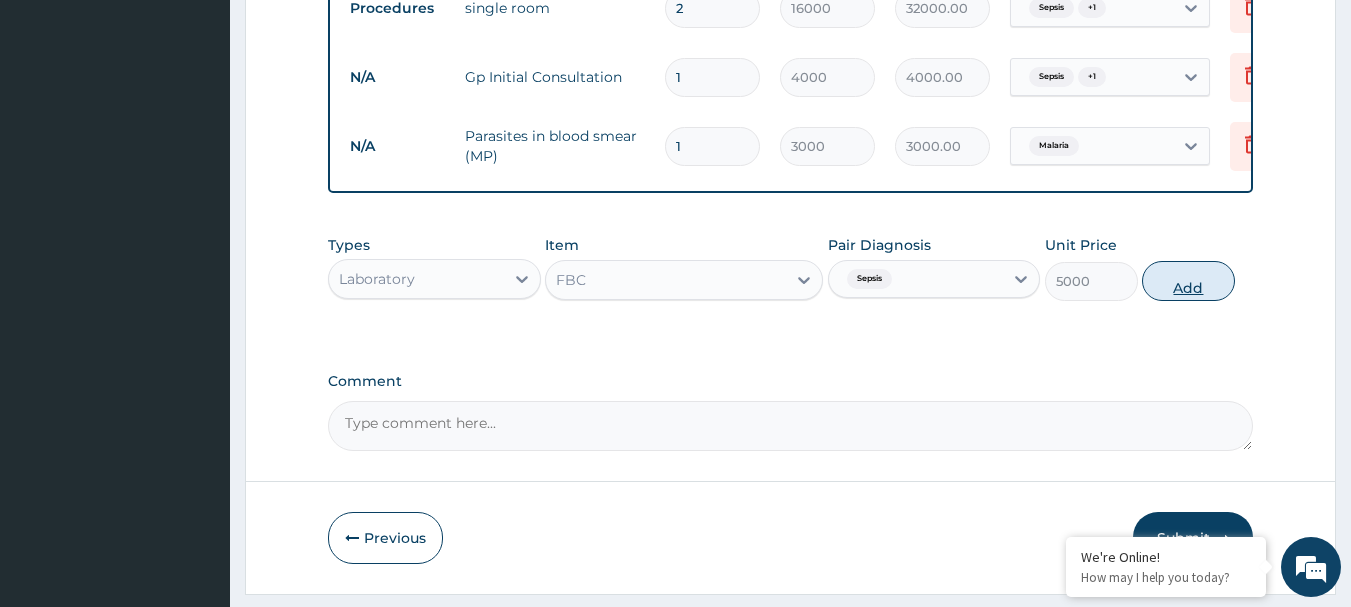 click on "Add" at bounding box center [1188, 281] 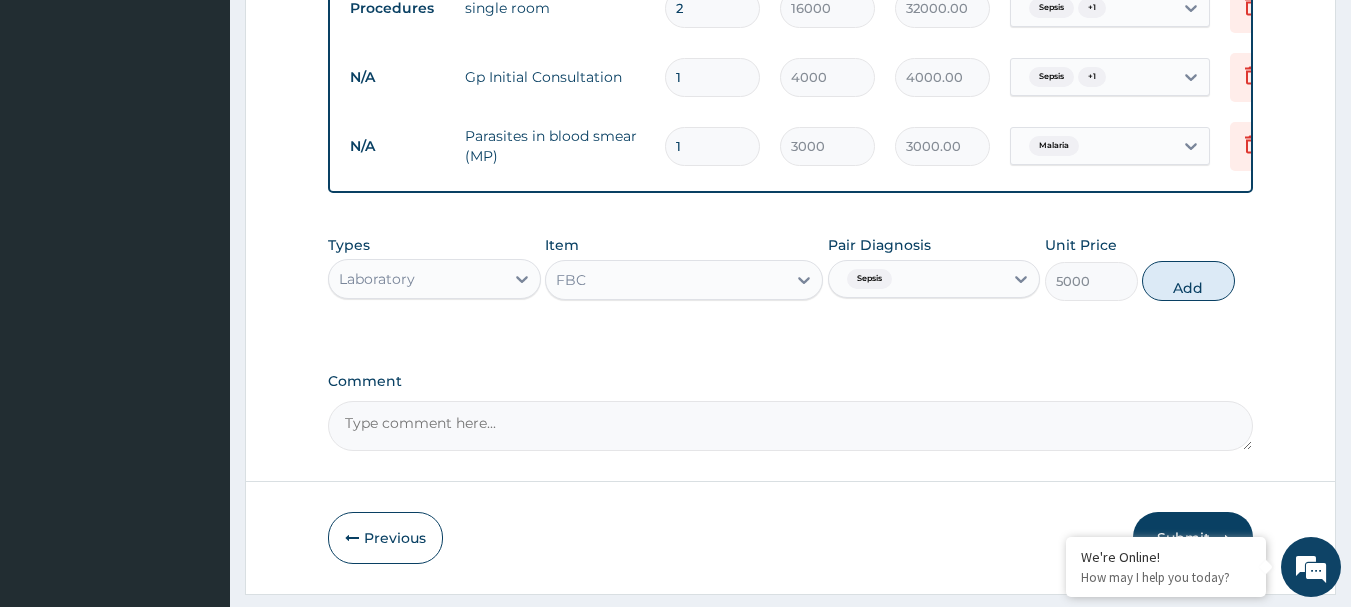 type on "0" 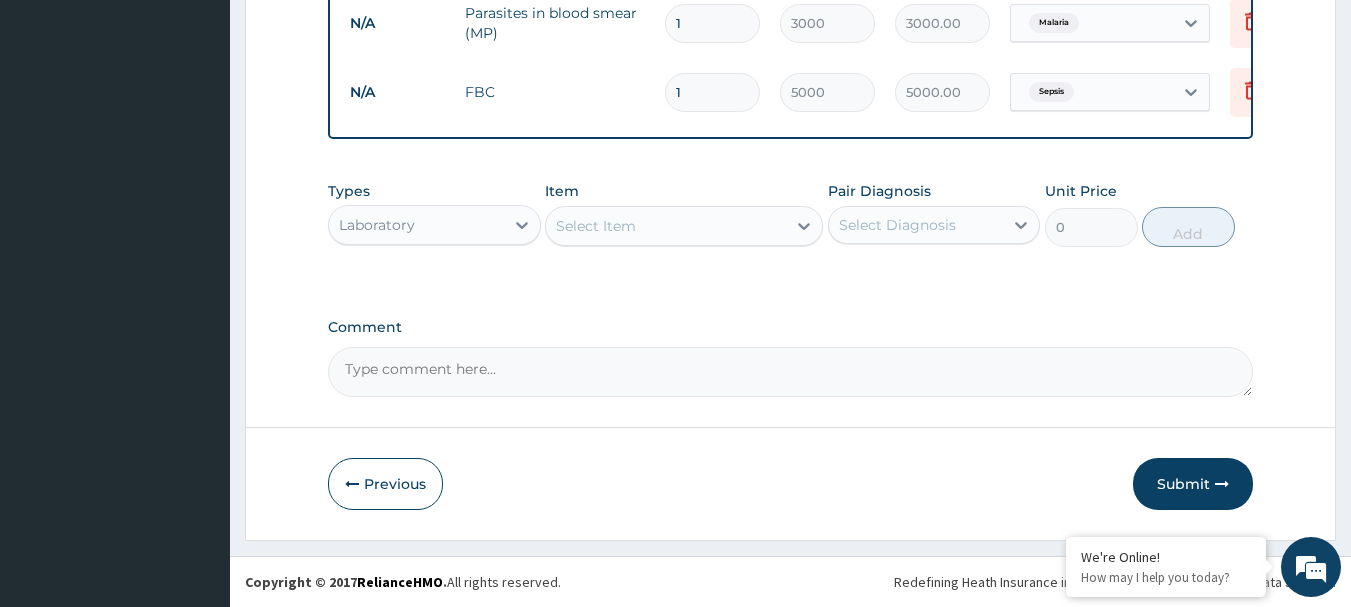 scroll, scrollTop: 1031, scrollLeft: 0, axis: vertical 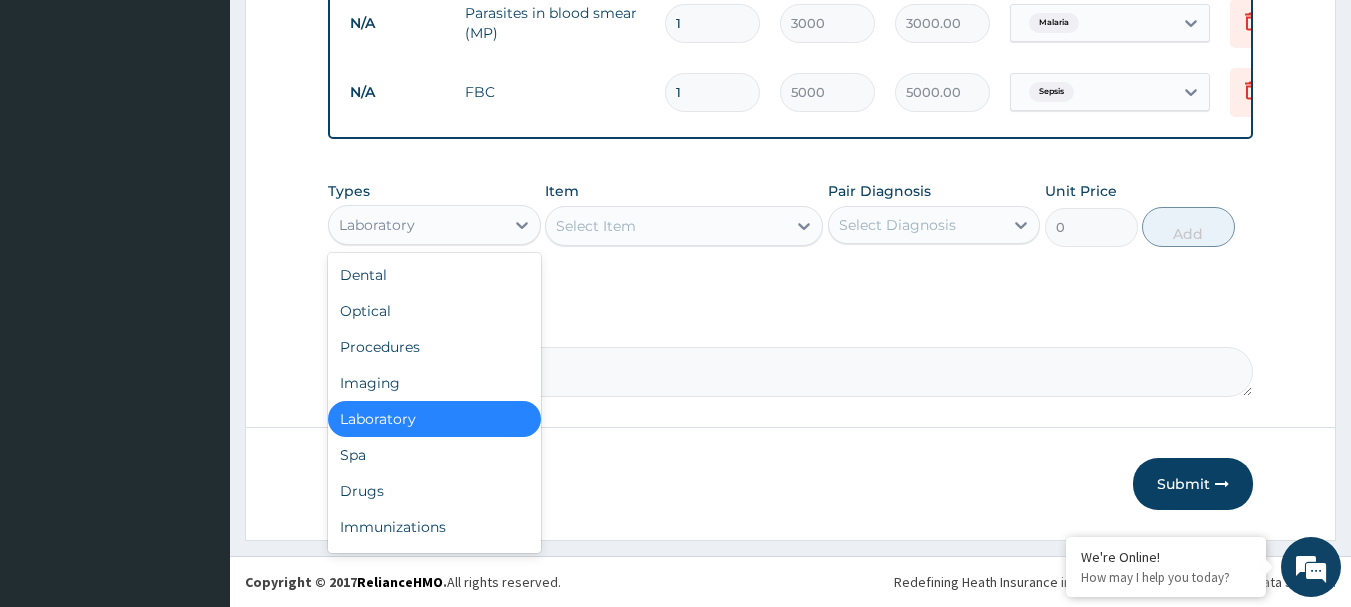 drag, startPoint x: 518, startPoint y: 229, endPoint x: 482, endPoint y: 298, distance: 77.82673 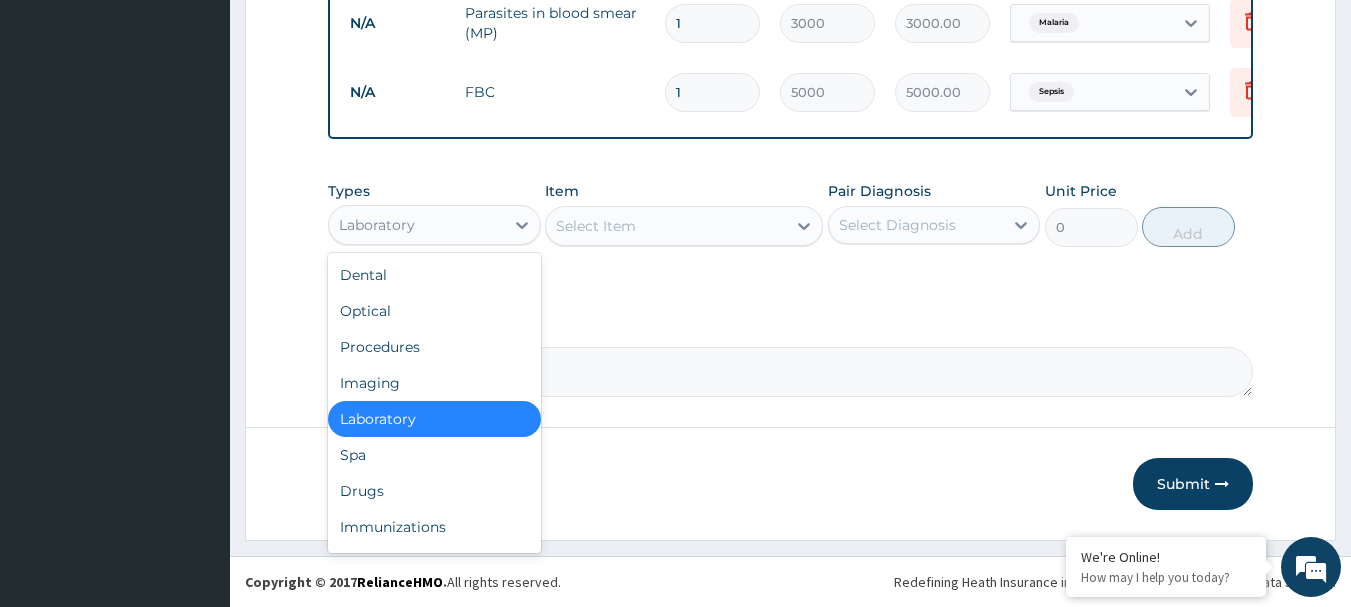 click 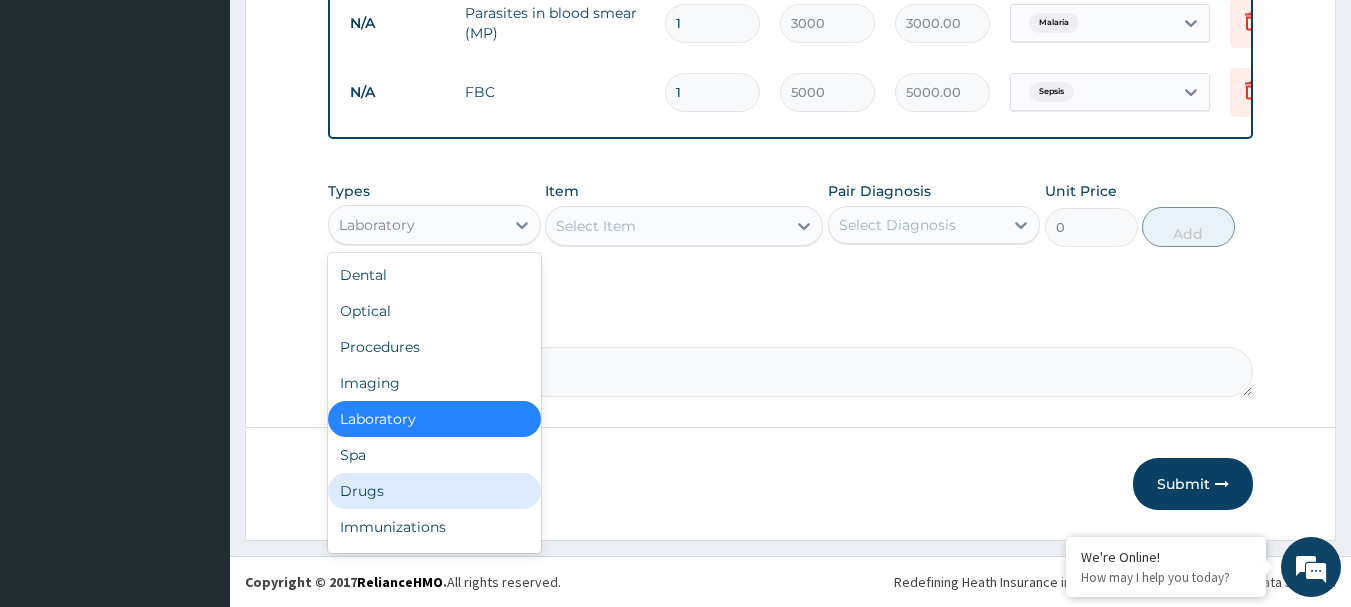 drag, startPoint x: 350, startPoint y: 488, endPoint x: 515, endPoint y: 392, distance: 190.89526 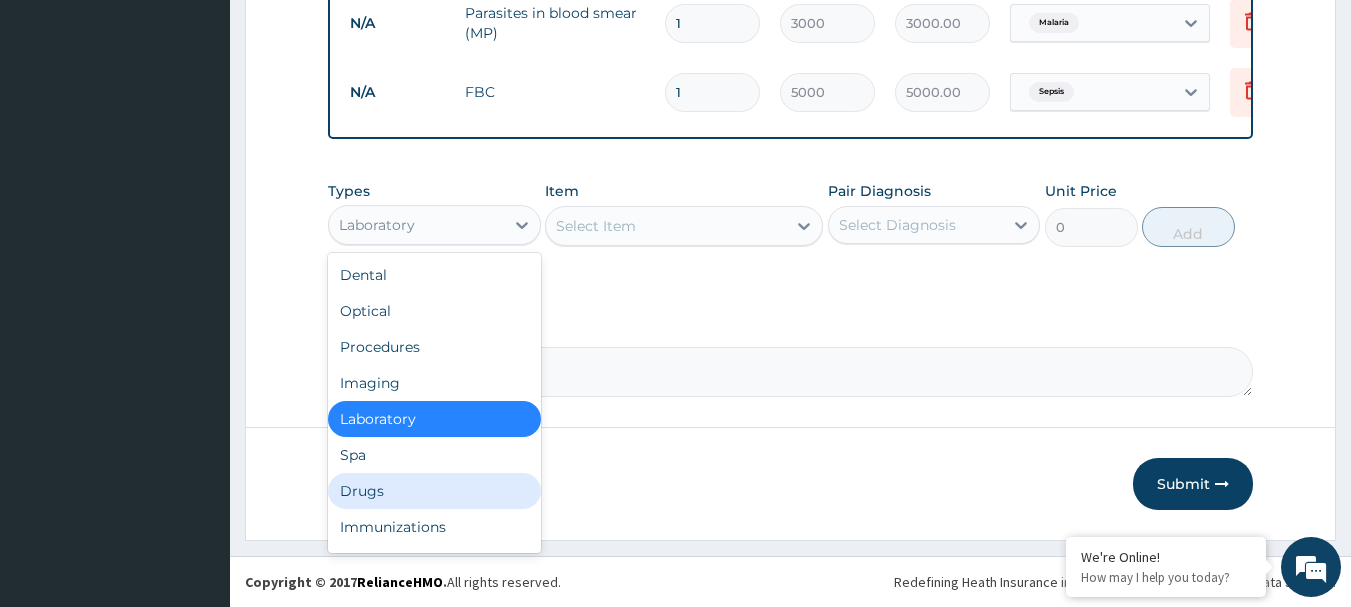 click on "Drugs" at bounding box center [434, 491] 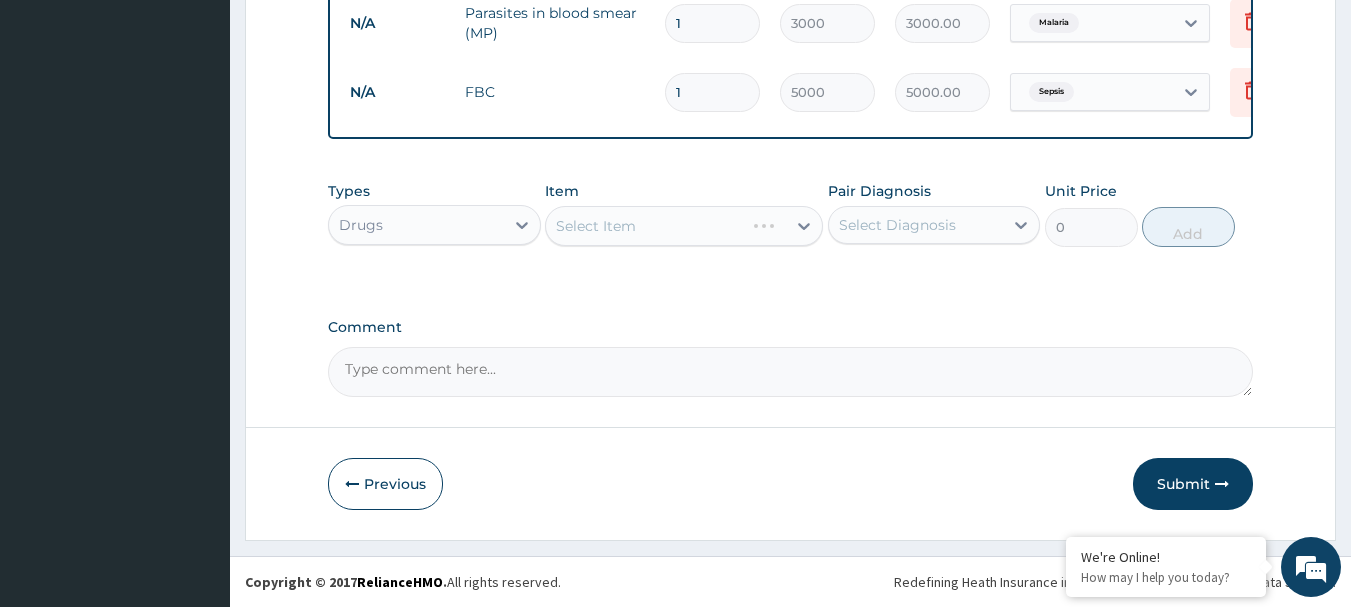 click on "Select Item" at bounding box center [684, 226] 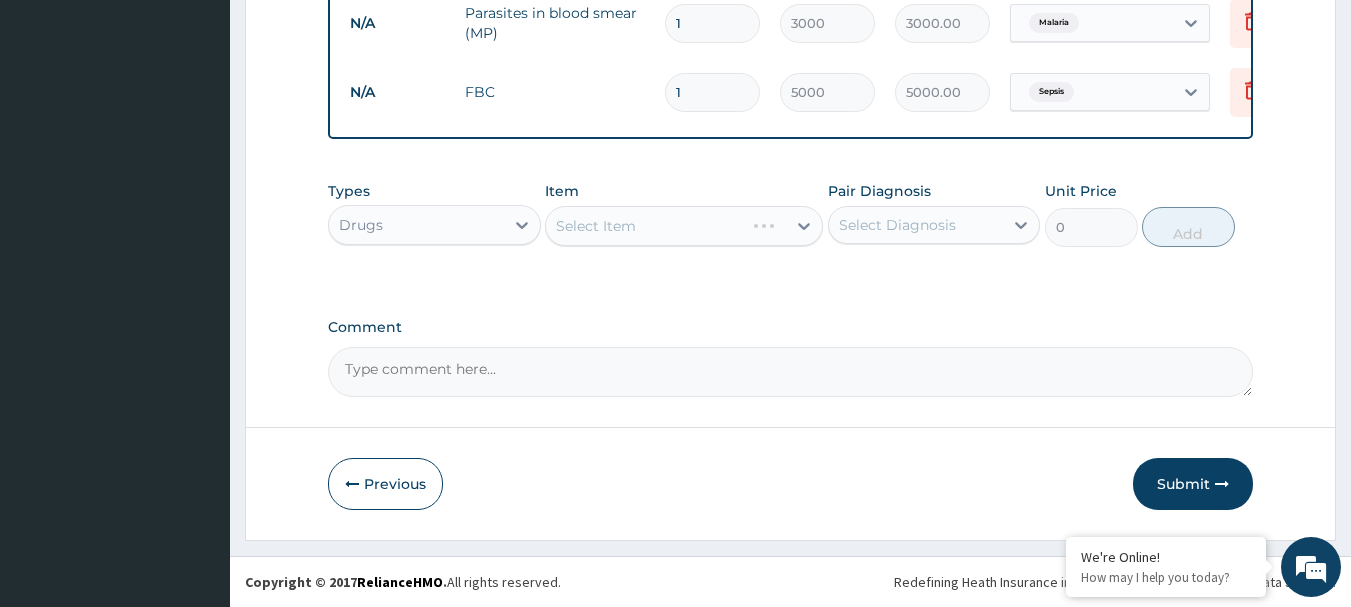 click on "Select Item" at bounding box center (684, 226) 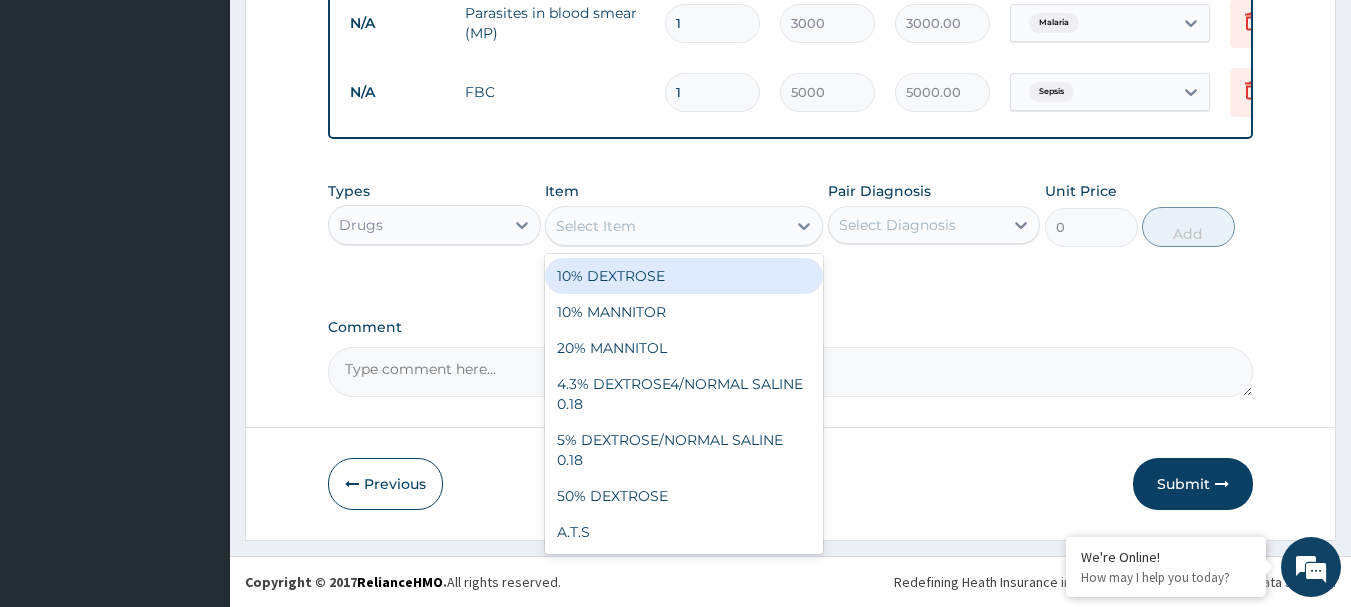 click on "Select Item" at bounding box center [666, 226] 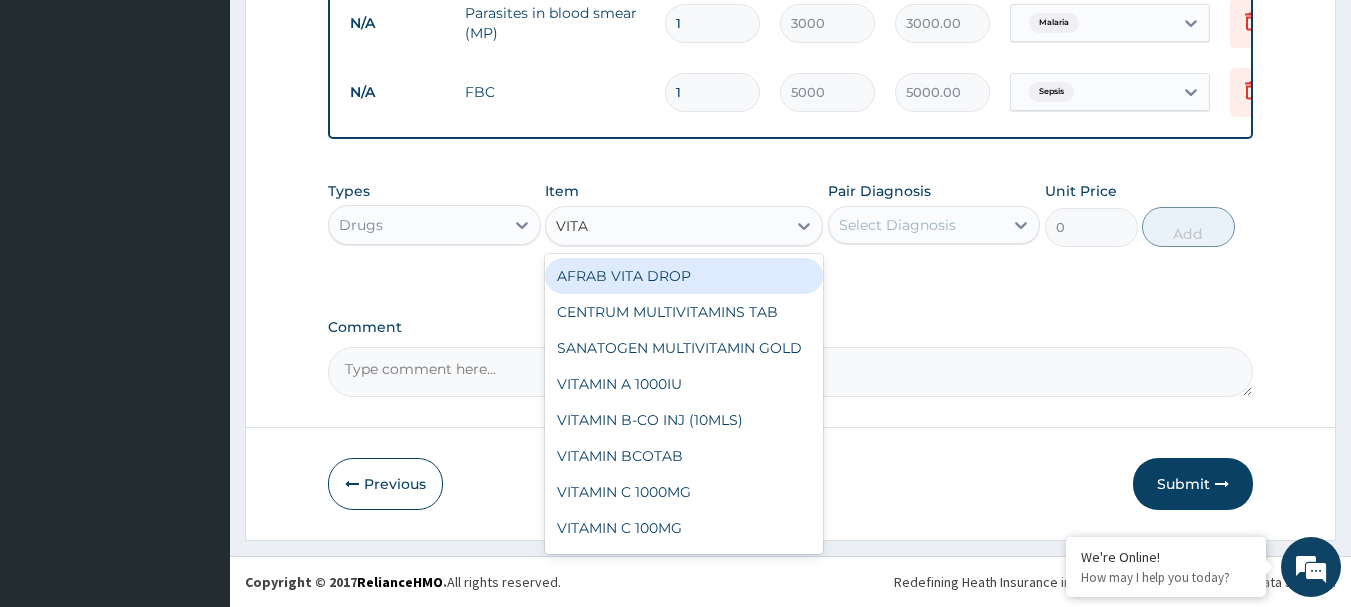 type on "VITAM" 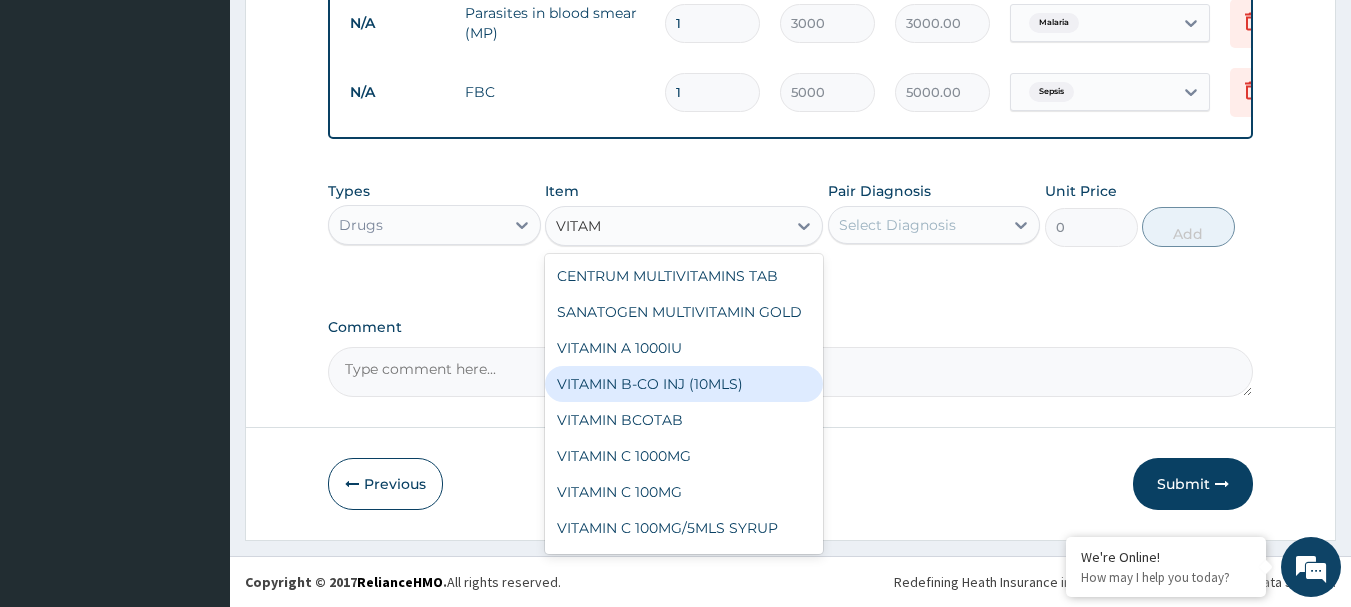 click on "VITAMIN B-CO INJ (10MLS)" at bounding box center (684, 384) 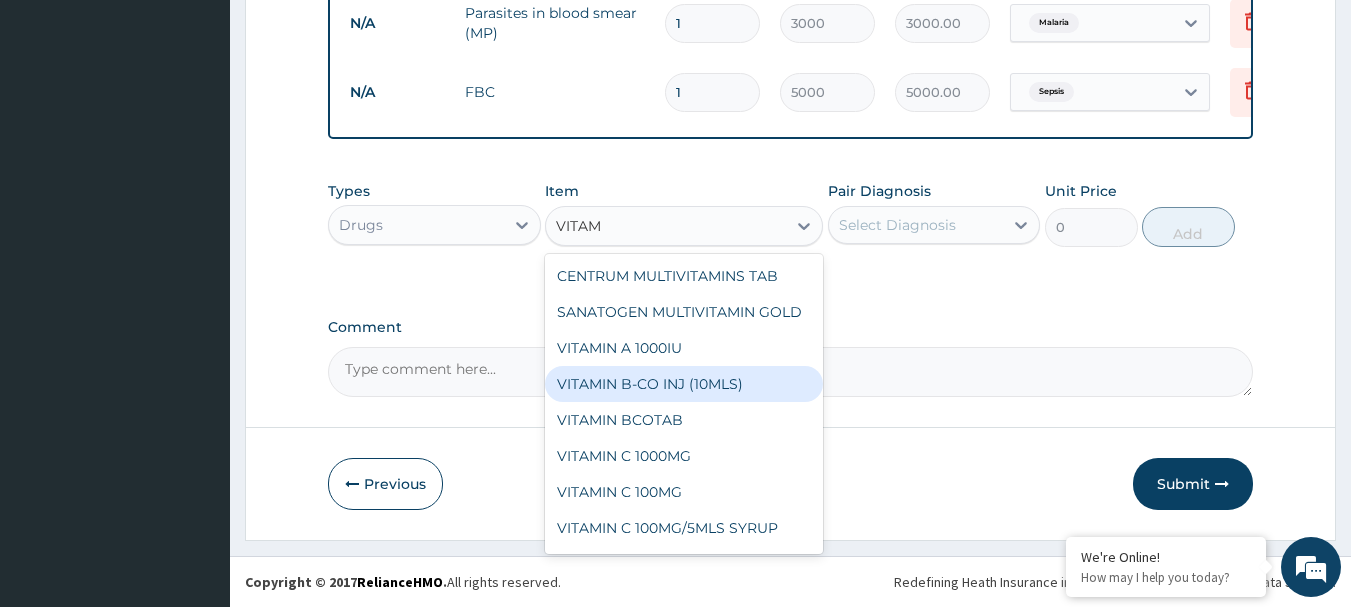 type 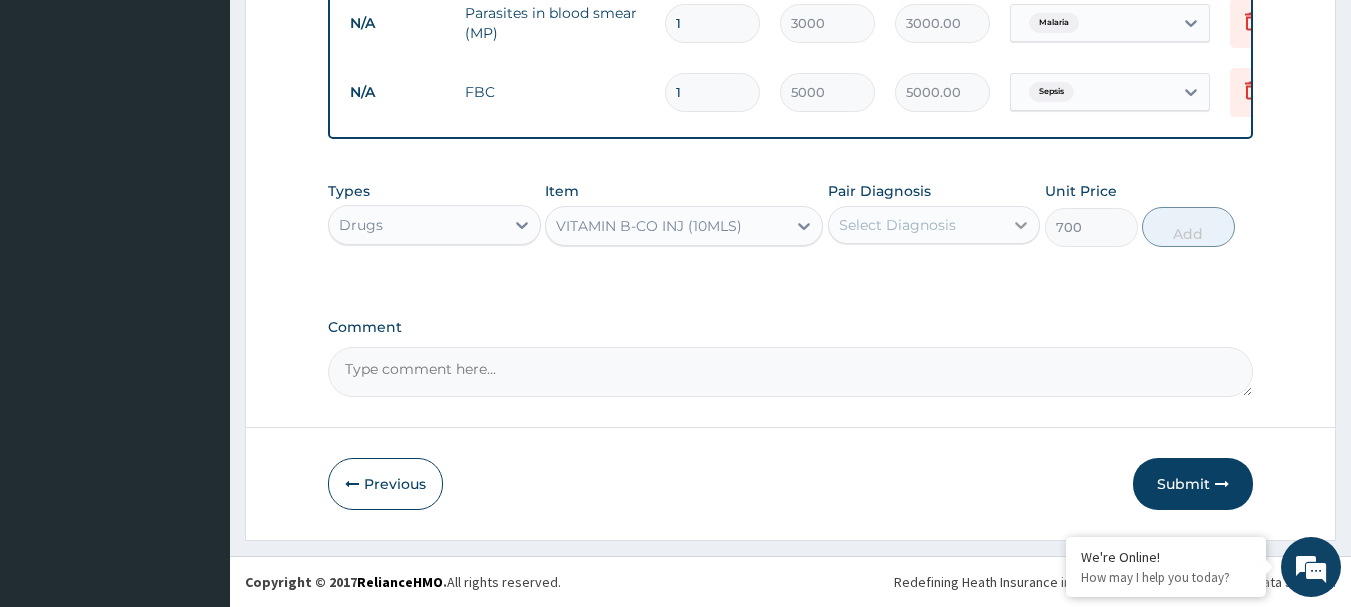 click 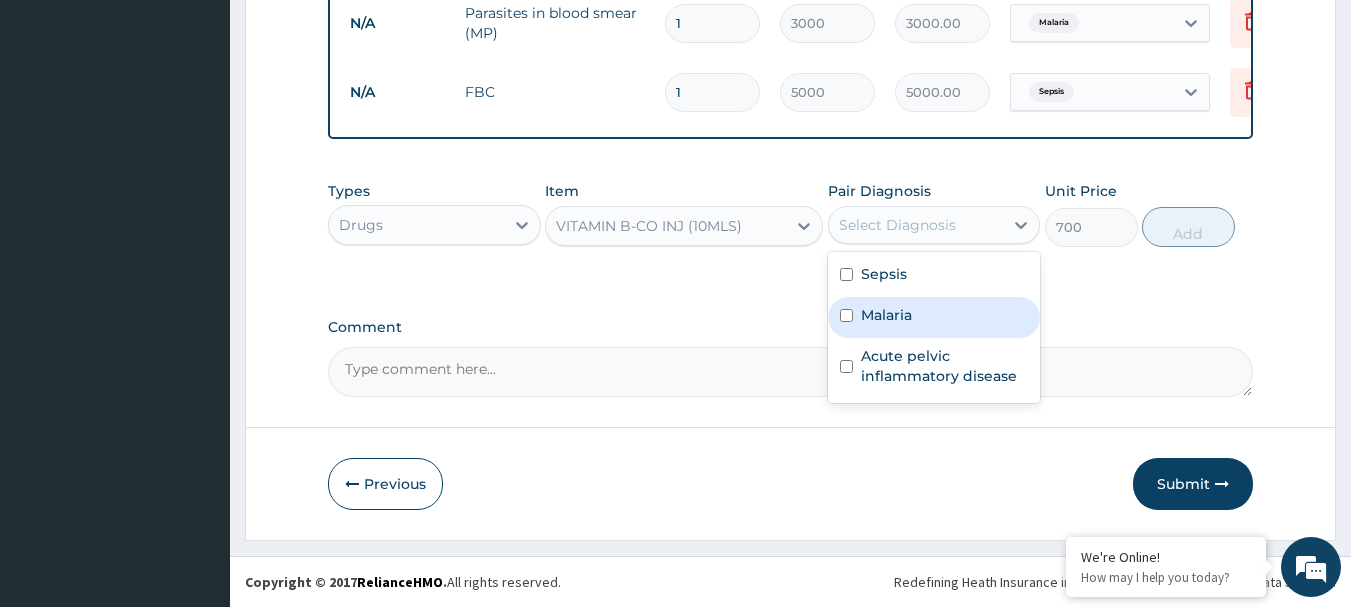 drag, startPoint x: 840, startPoint y: 309, endPoint x: 925, endPoint y: 289, distance: 87.32124 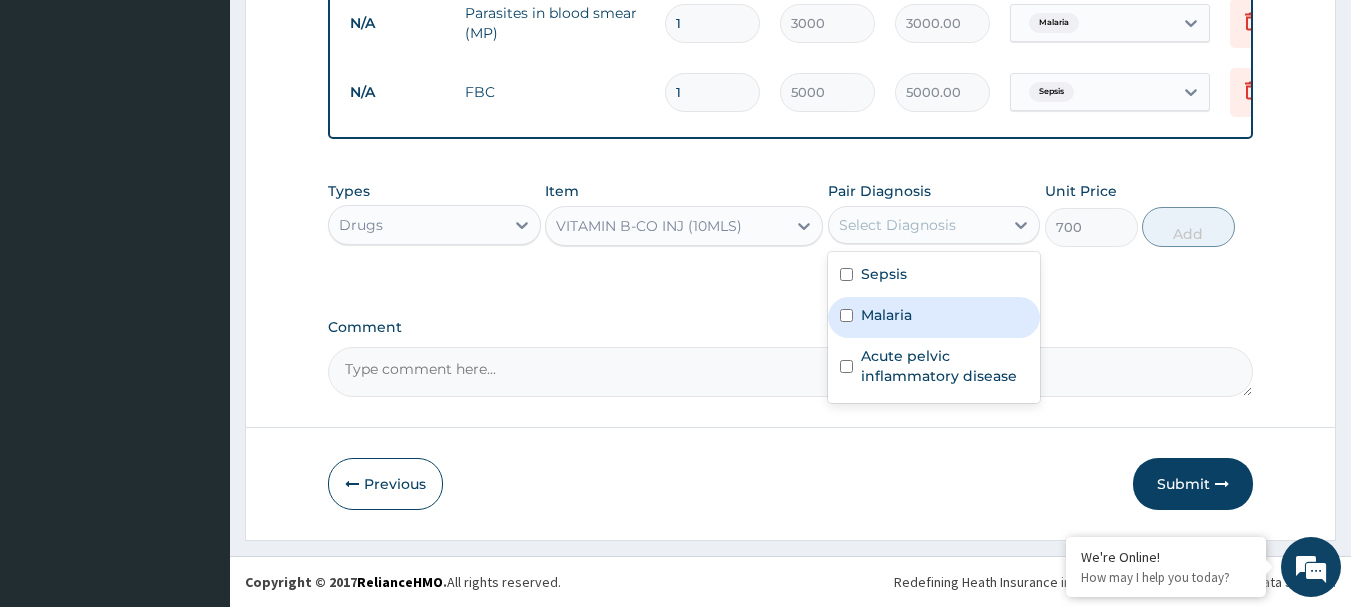 click on "Malaria" at bounding box center [934, 317] 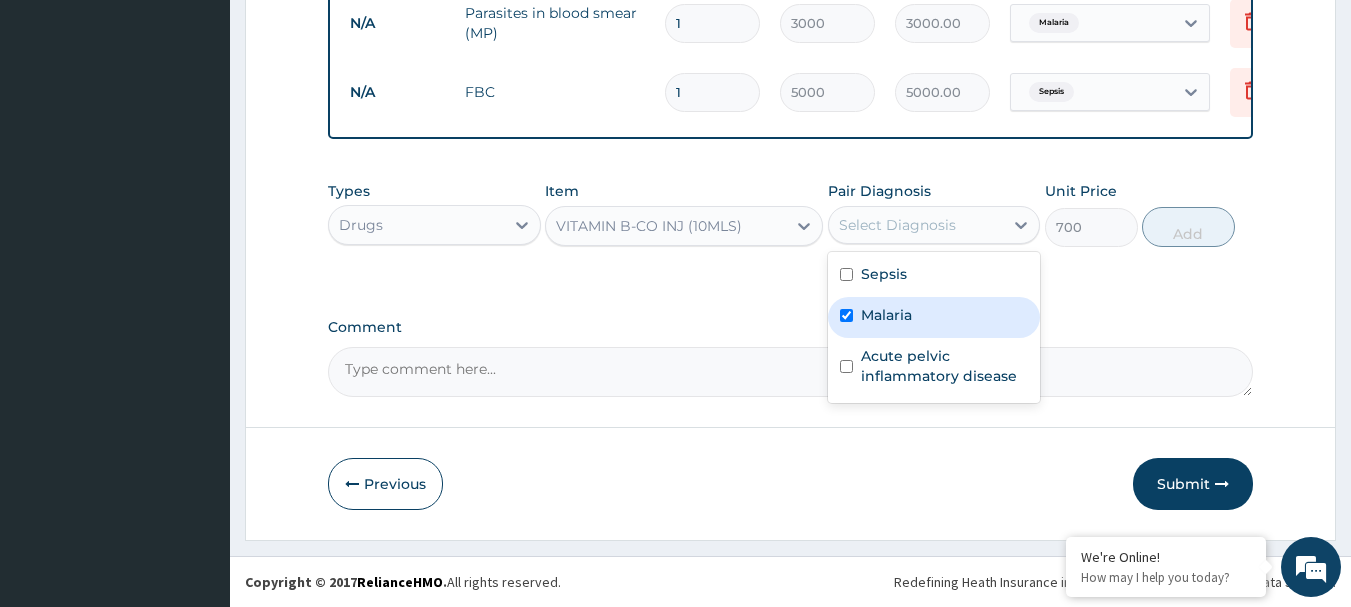 checkbox on "true" 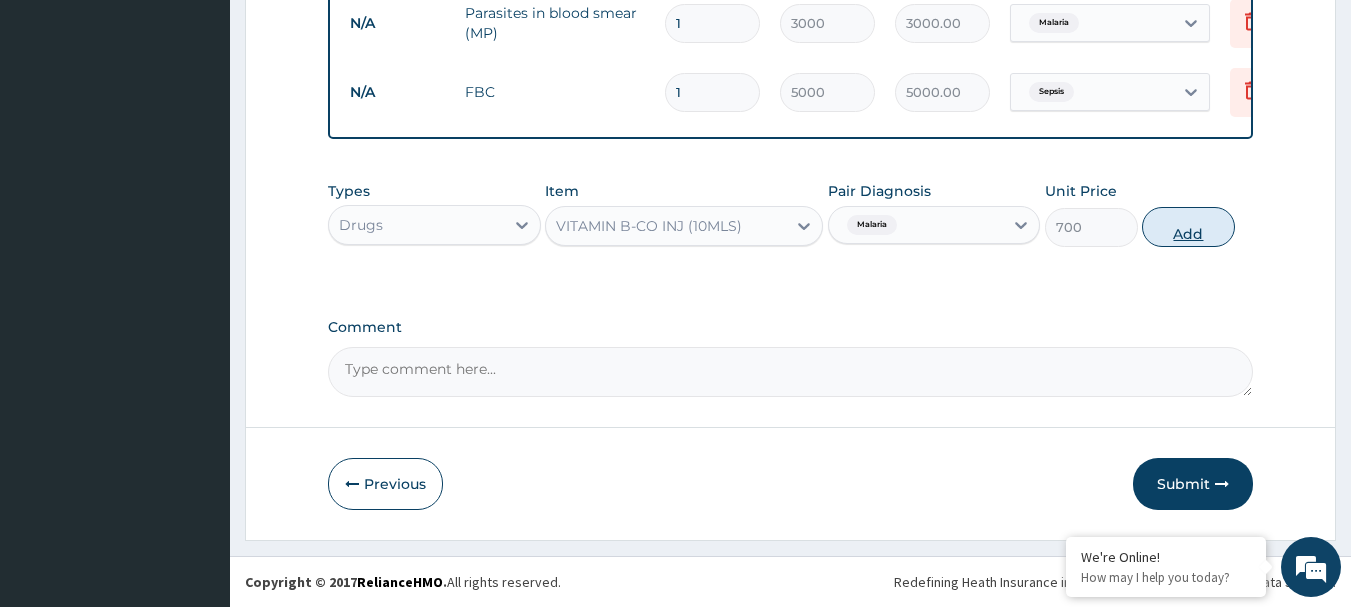 click on "Add" at bounding box center (1188, 227) 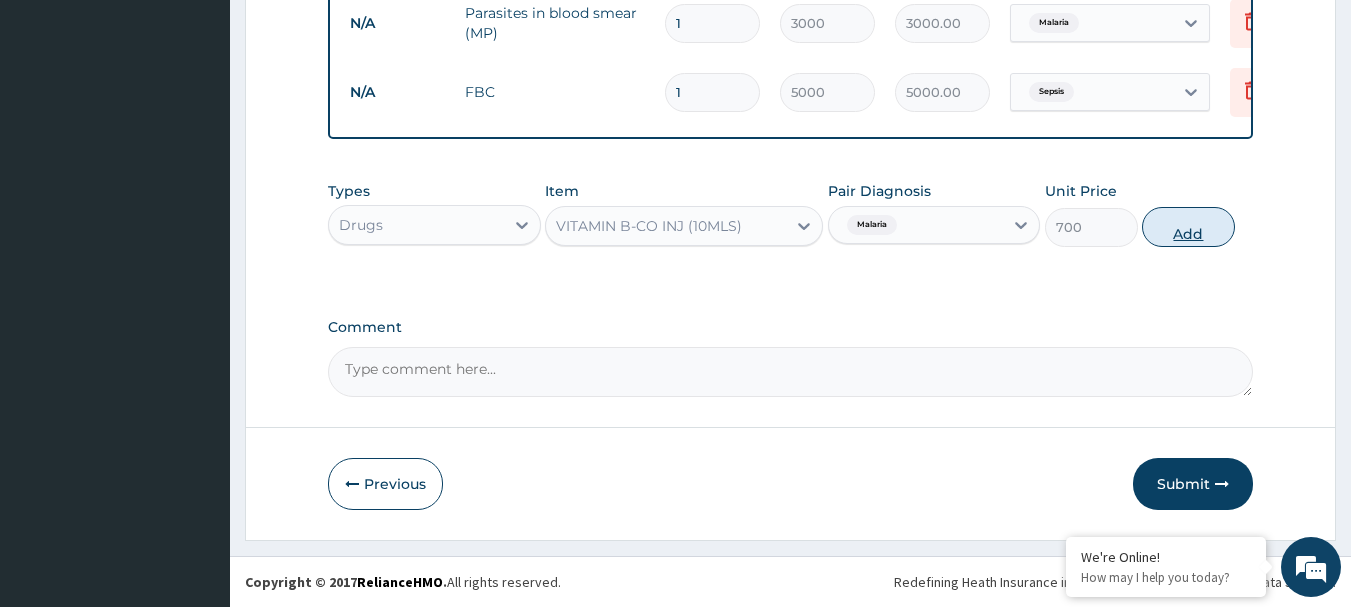 type on "0" 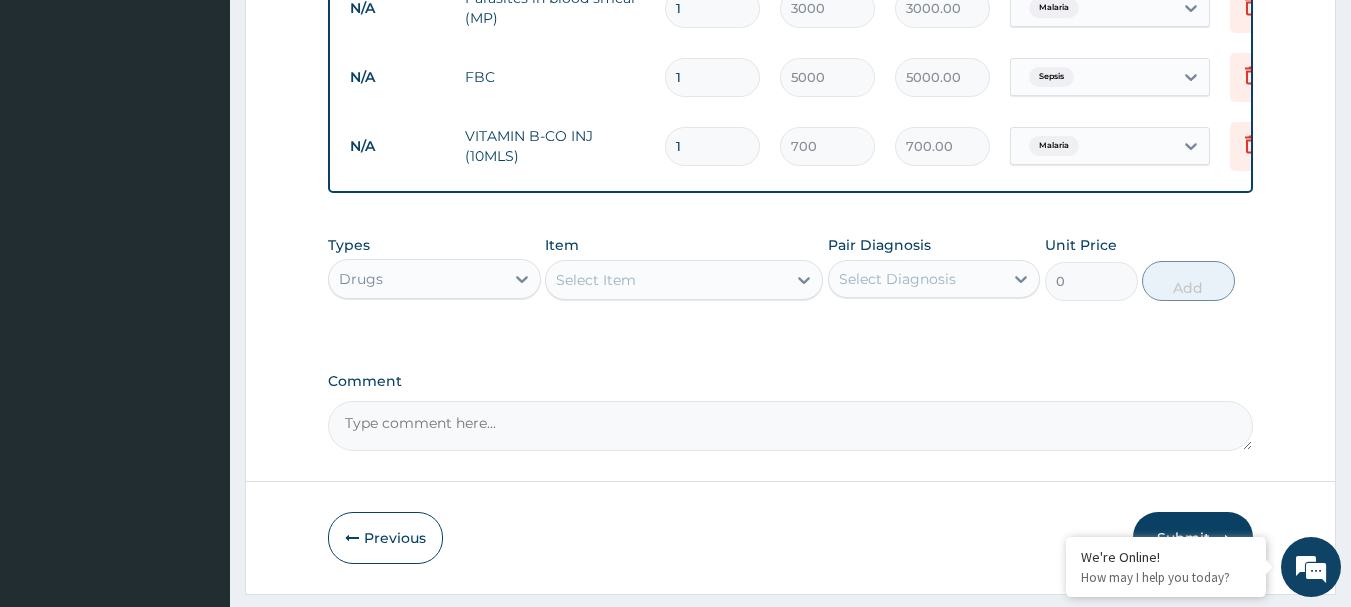 click on "Select Item" at bounding box center [596, 280] 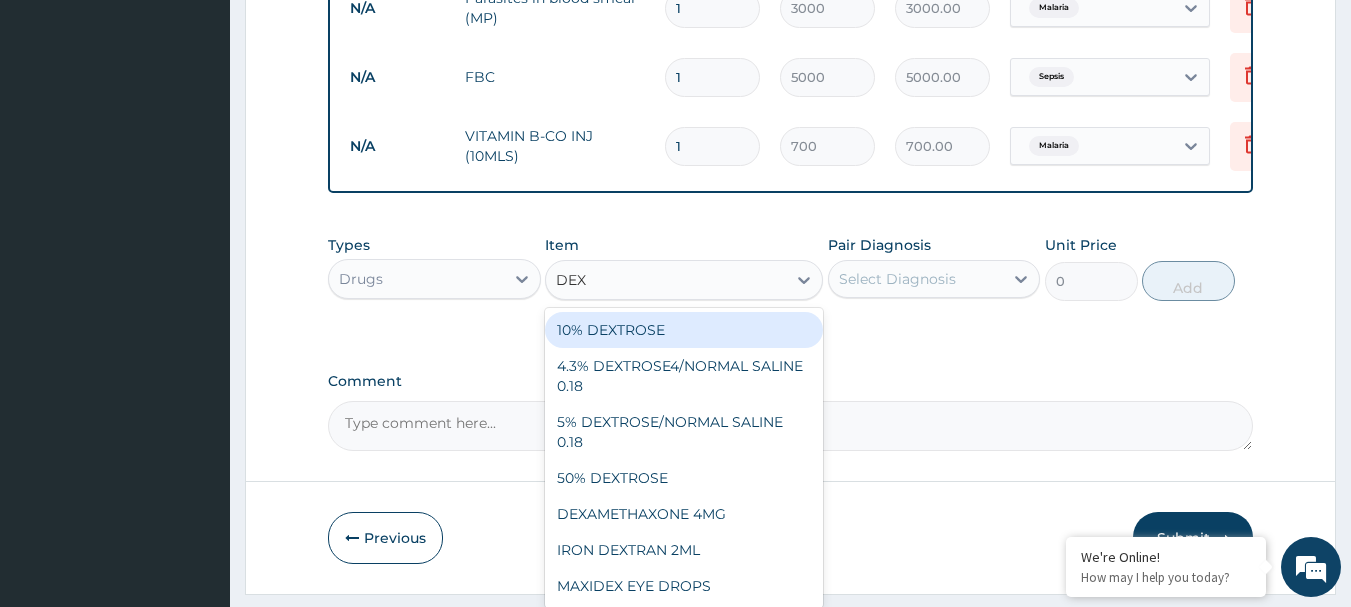 type on "DEXT" 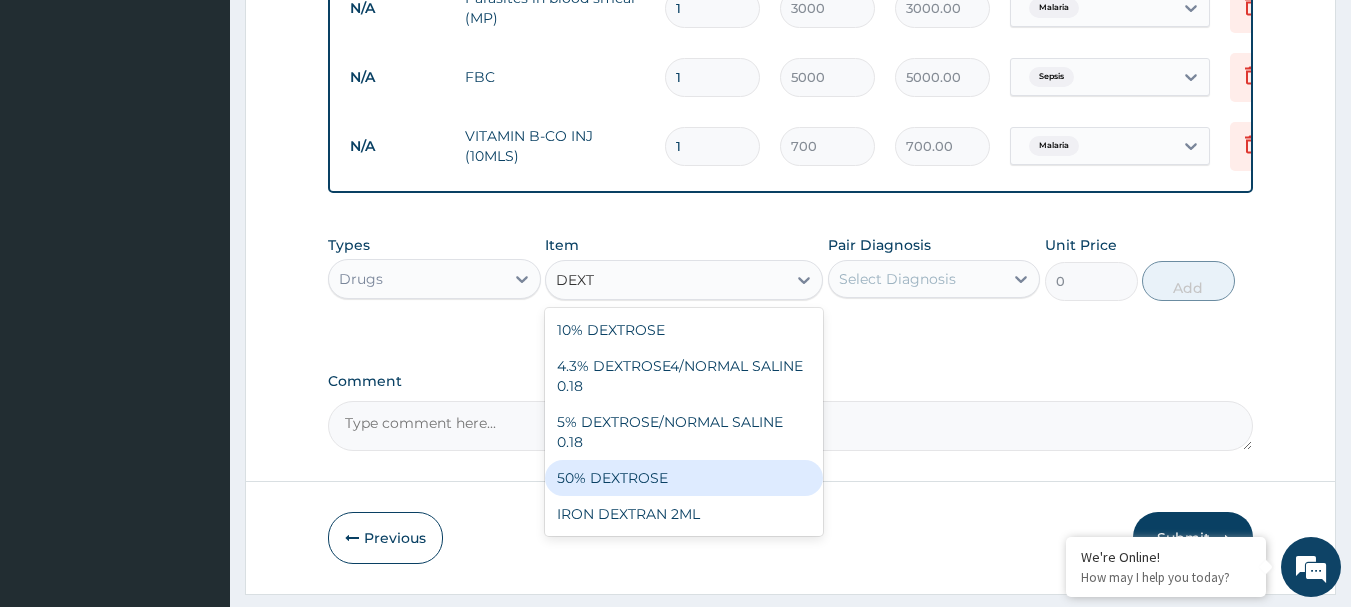 click on "50% DEXTROSE" at bounding box center [684, 478] 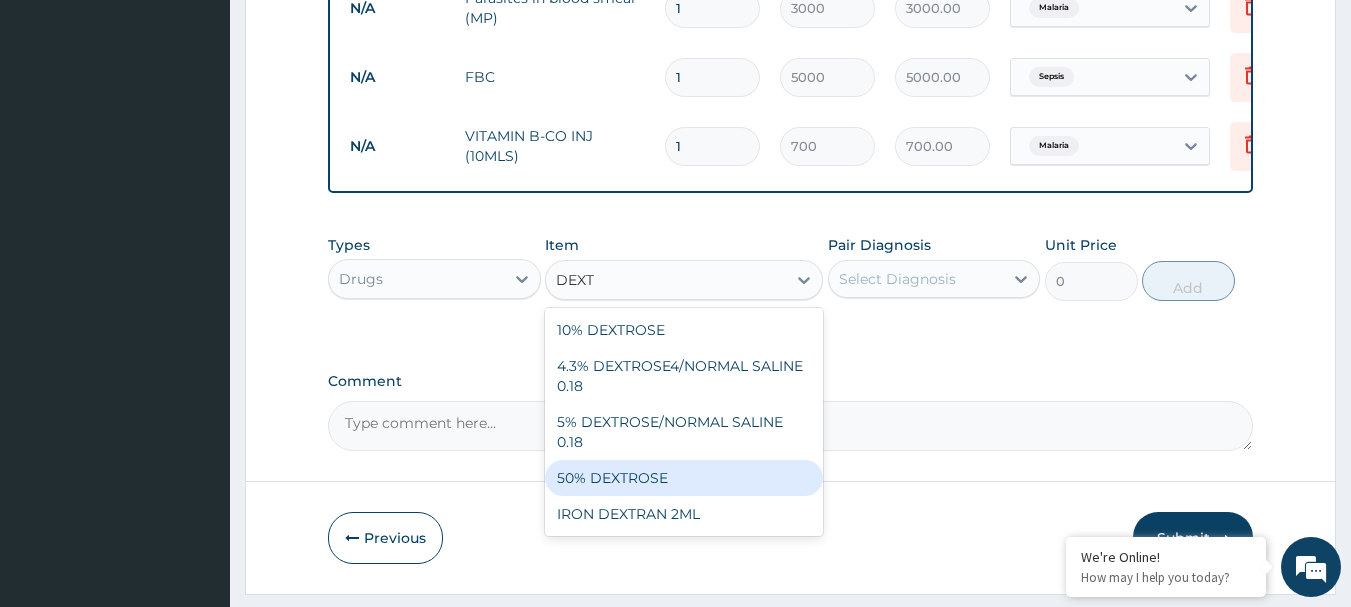 type 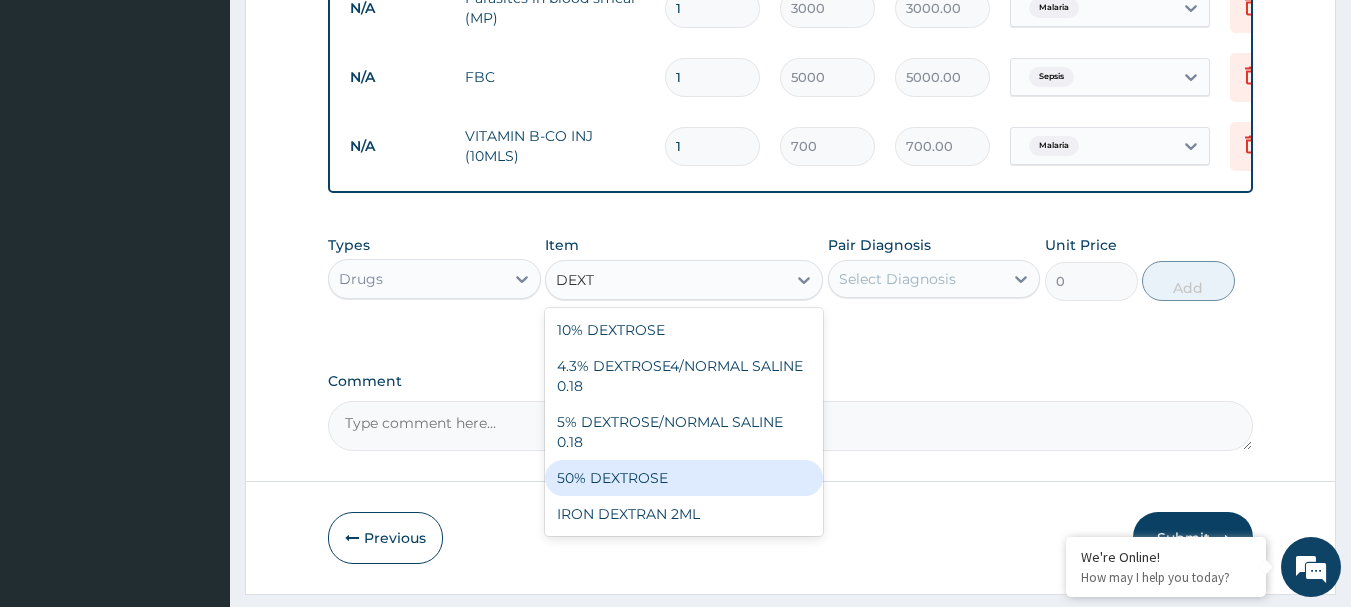 type on "2500" 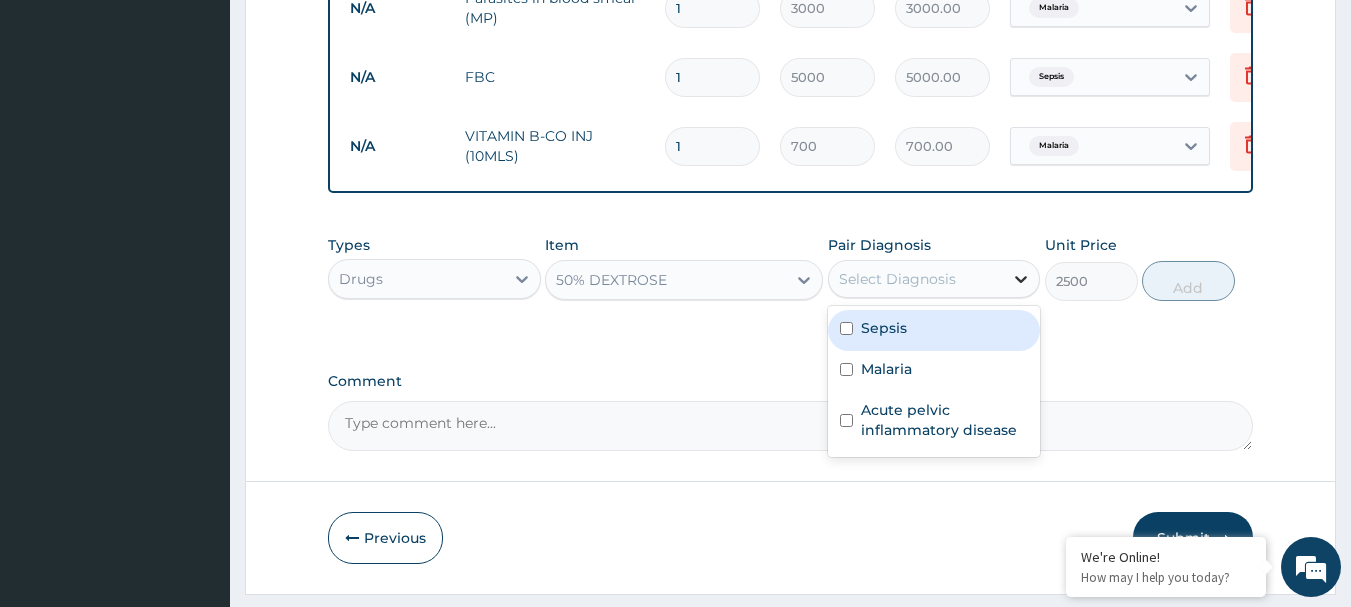 click at bounding box center (1021, 279) 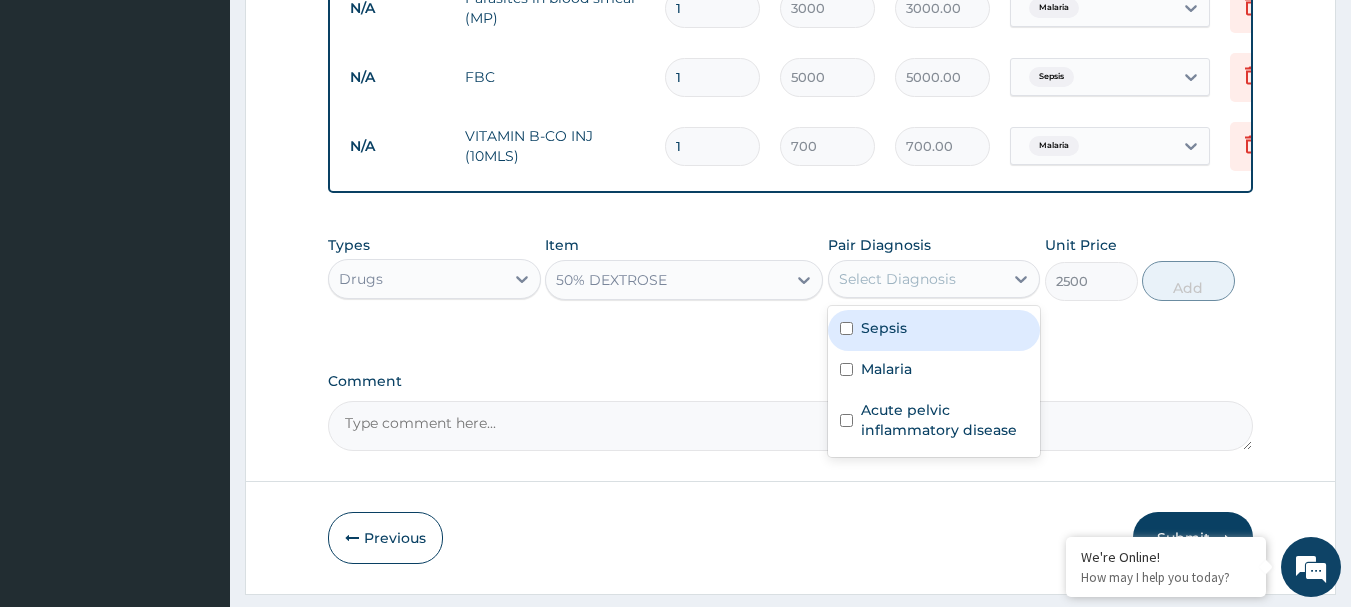 drag, startPoint x: 847, startPoint y: 339, endPoint x: 845, endPoint y: 404, distance: 65.03076 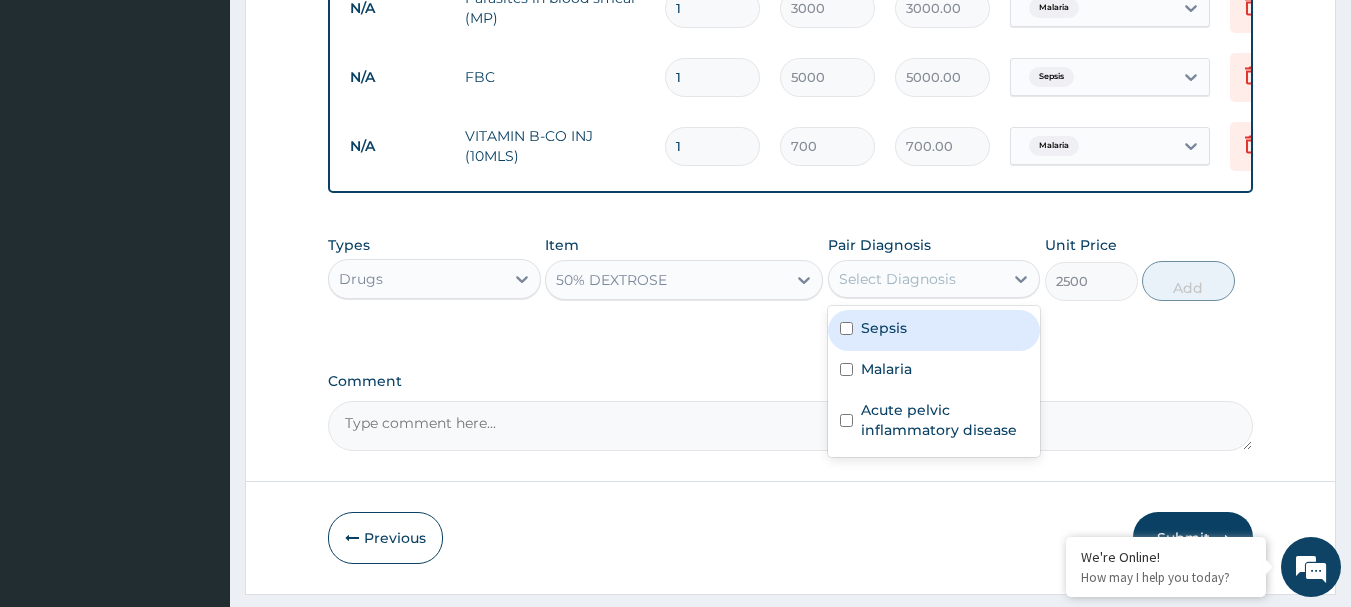 click on "Sepsis Malaria Acute pelvic inflammatory disease" at bounding box center [934, 381] 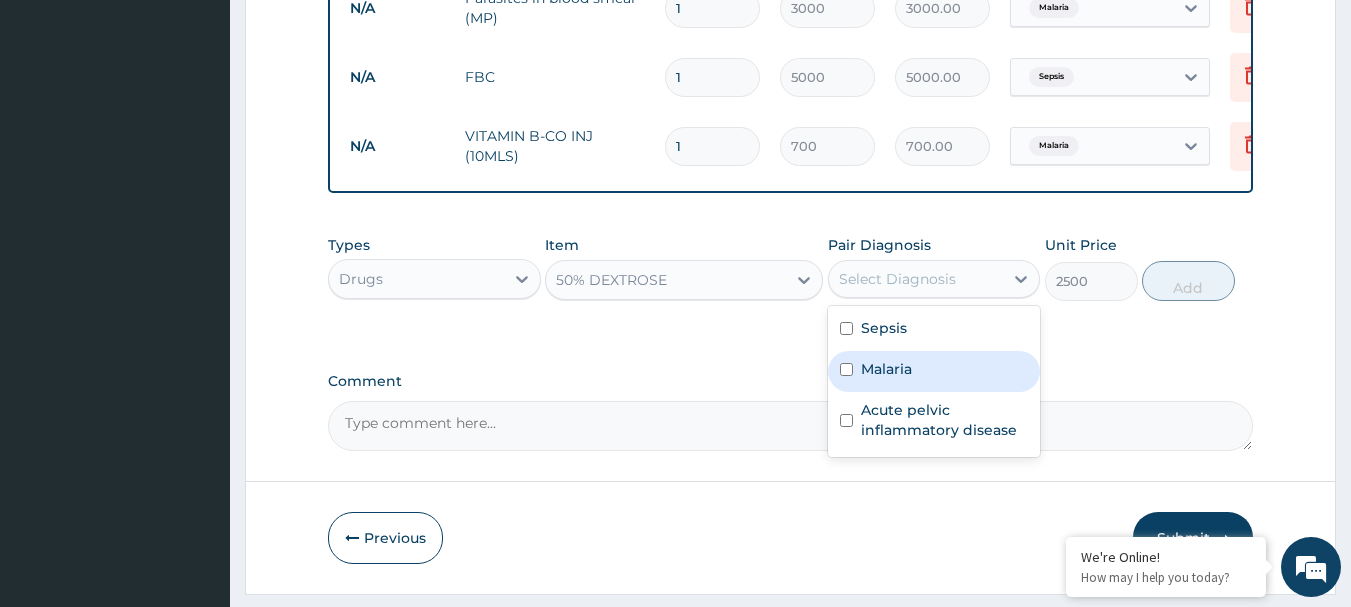 drag, startPoint x: 845, startPoint y: 386, endPoint x: 847, endPoint y: 338, distance: 48.04165 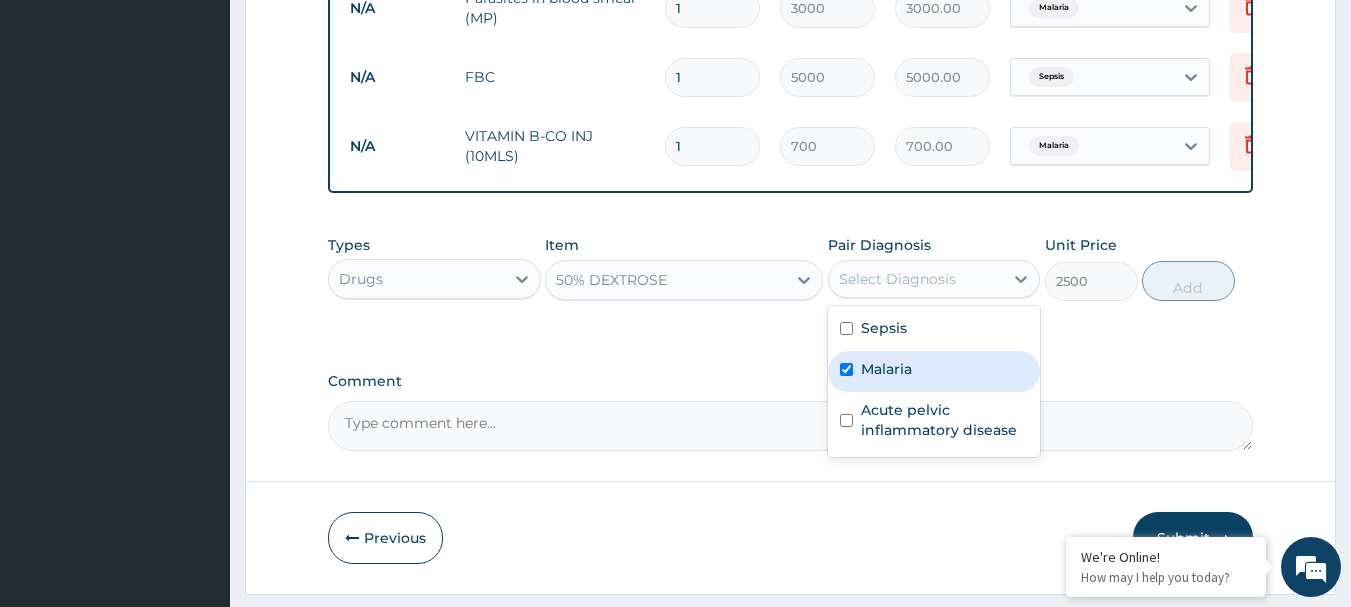 checkbox on "true" 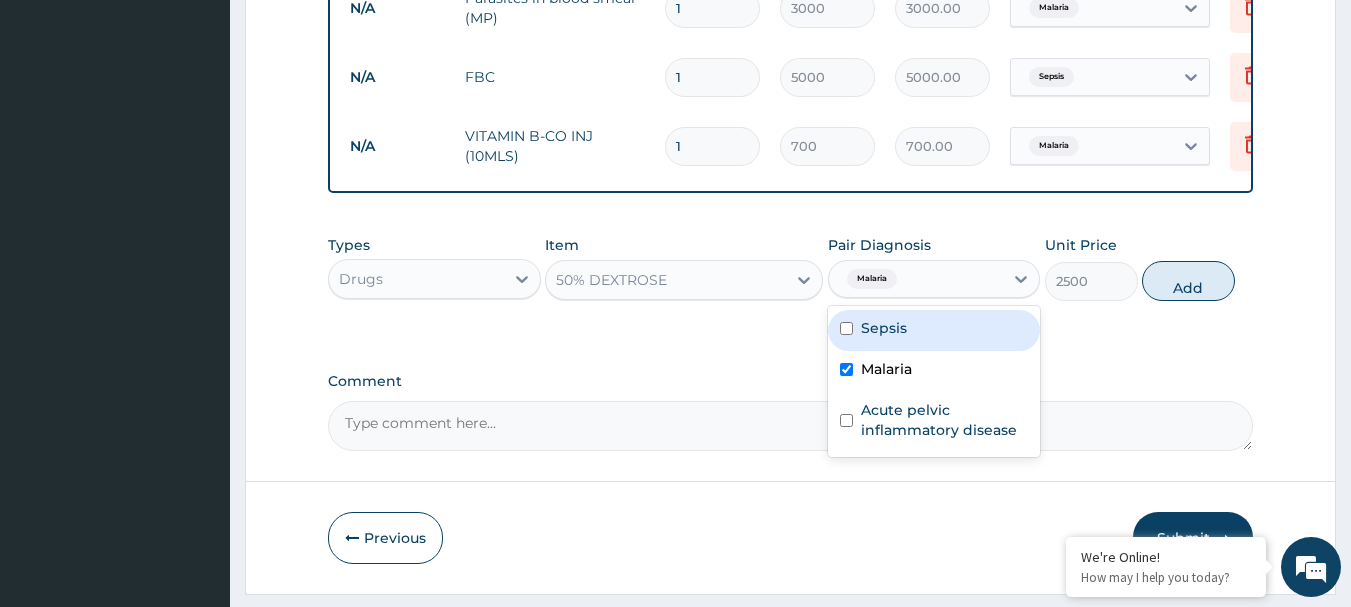 drag, startPoint x: 847, startPoint y: 338, endPoint x: 849, endPoint y: 399, distance: 61.03278 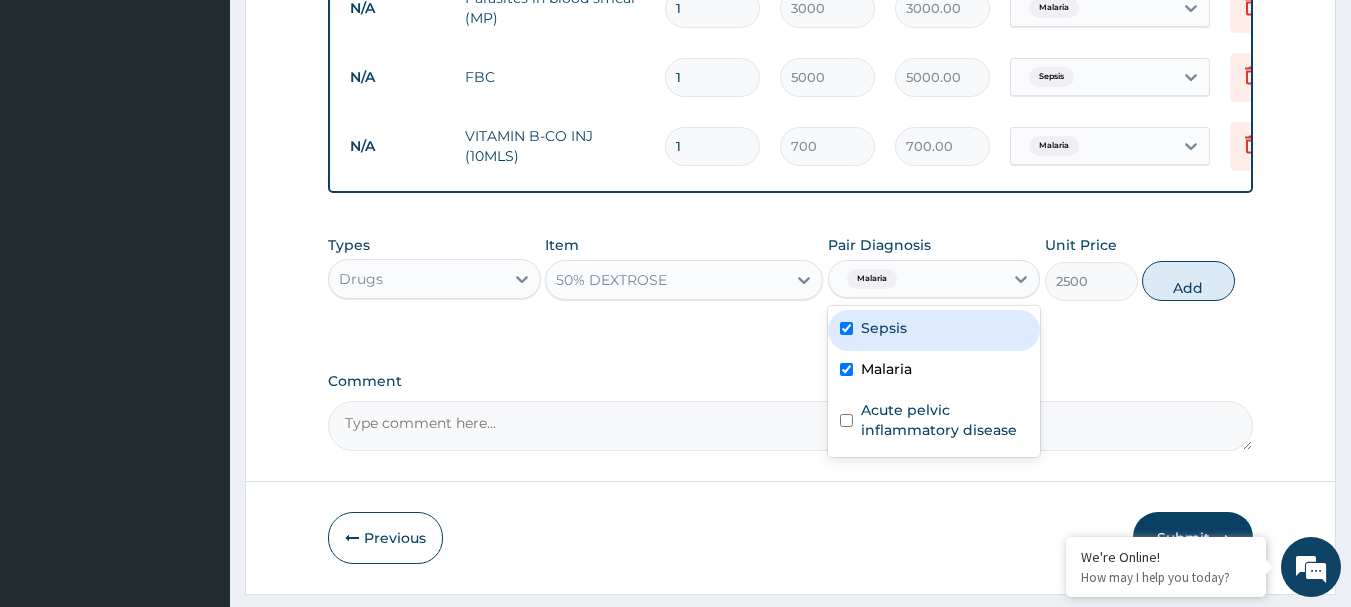 checkbox on "true" 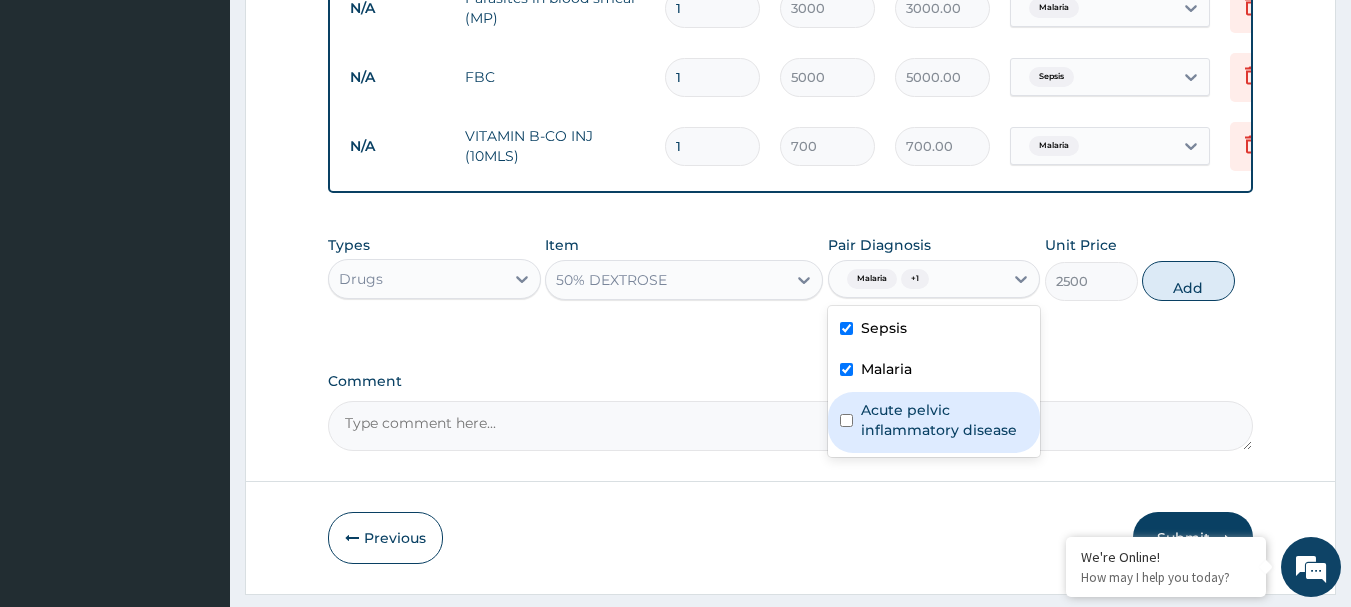 click on "Acute pelvic inflammatory disease" at bounding box center (934, 422) 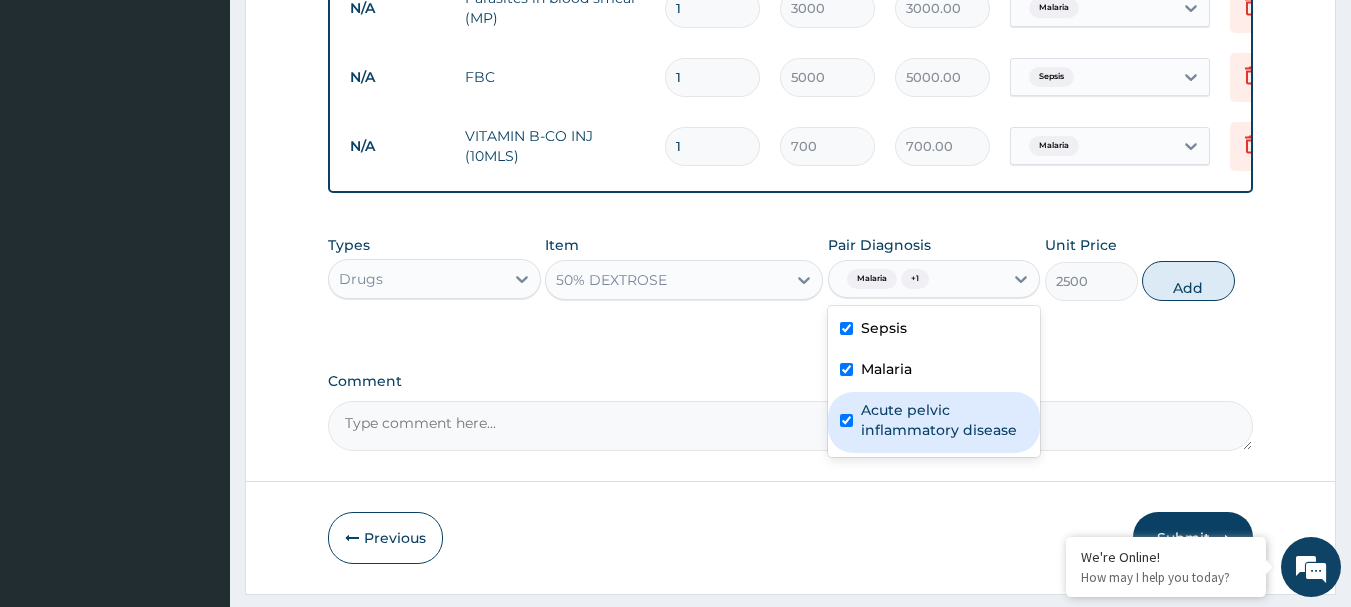 checkbox on "true" 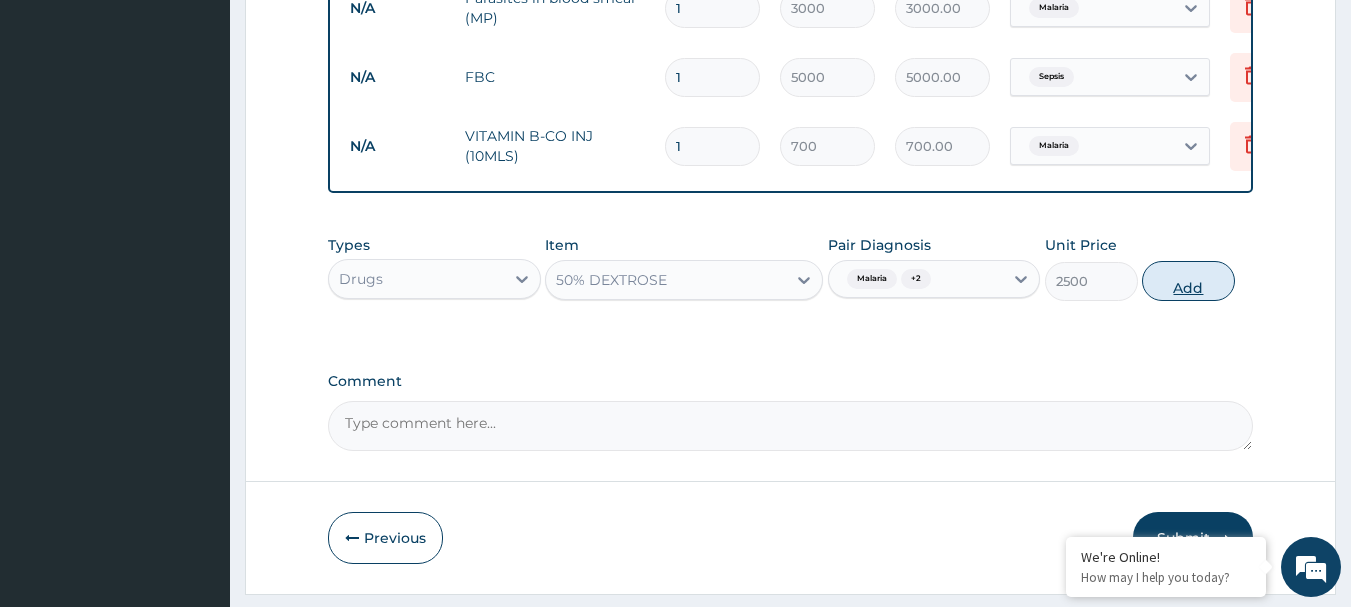 click on "Add" at bounding box center [1188, 281] 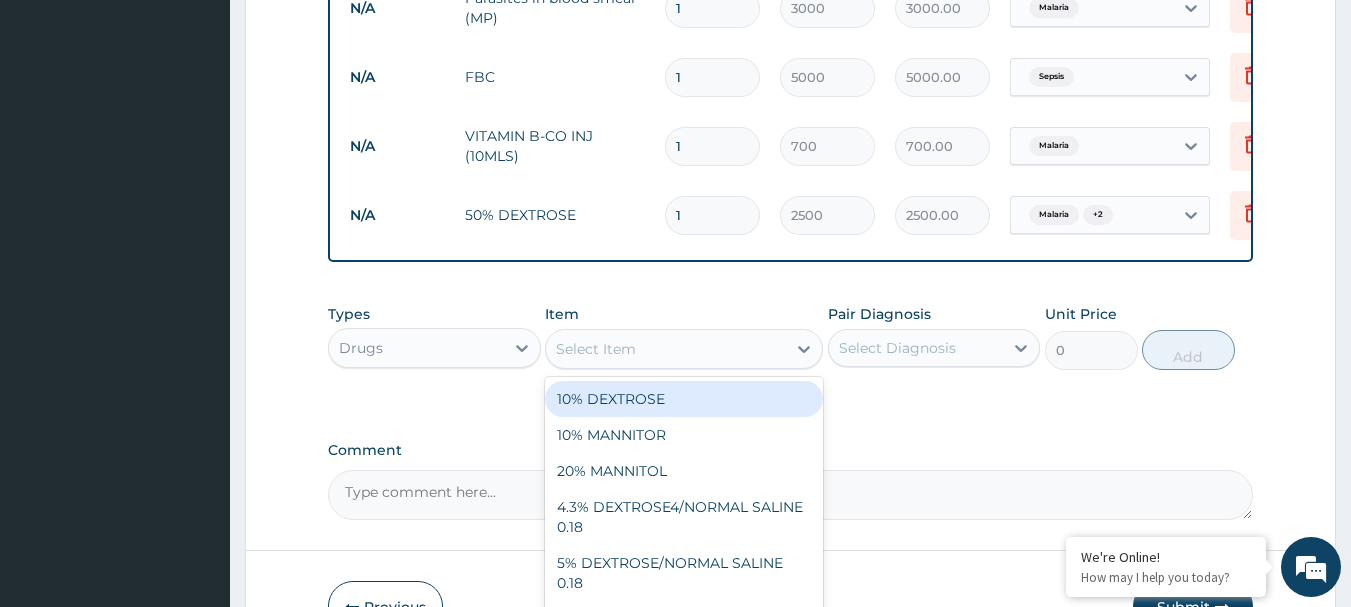click on "Select Item" at bounding box center (596, 349) 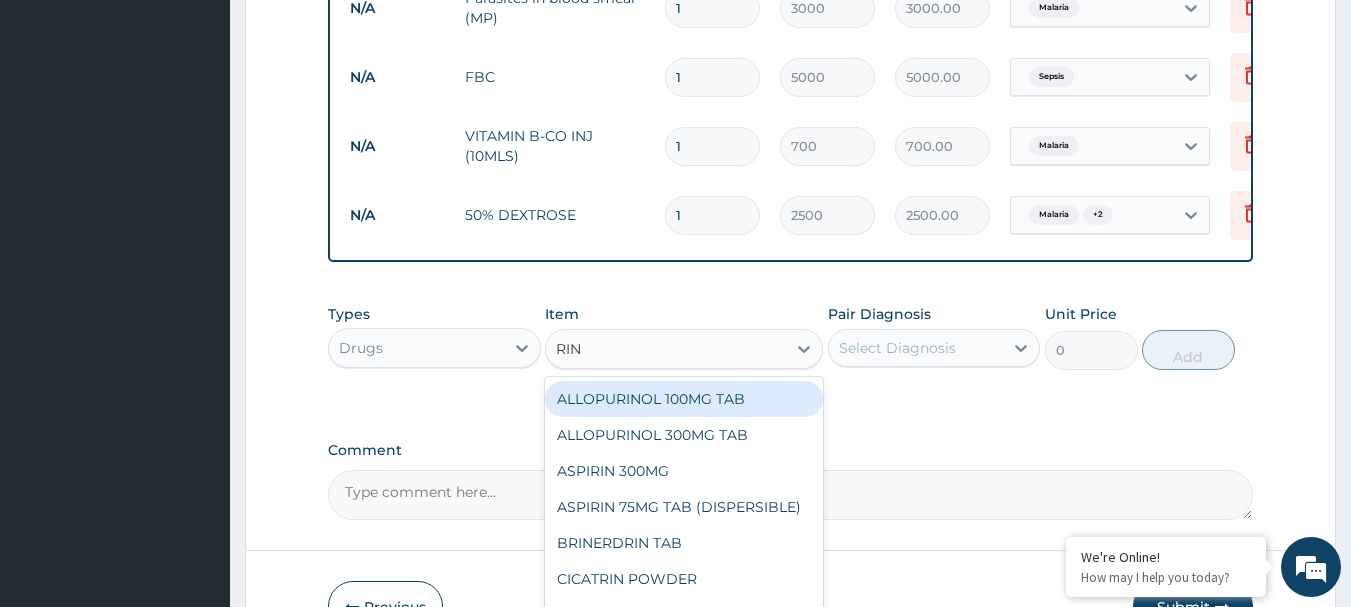 type on "RING" 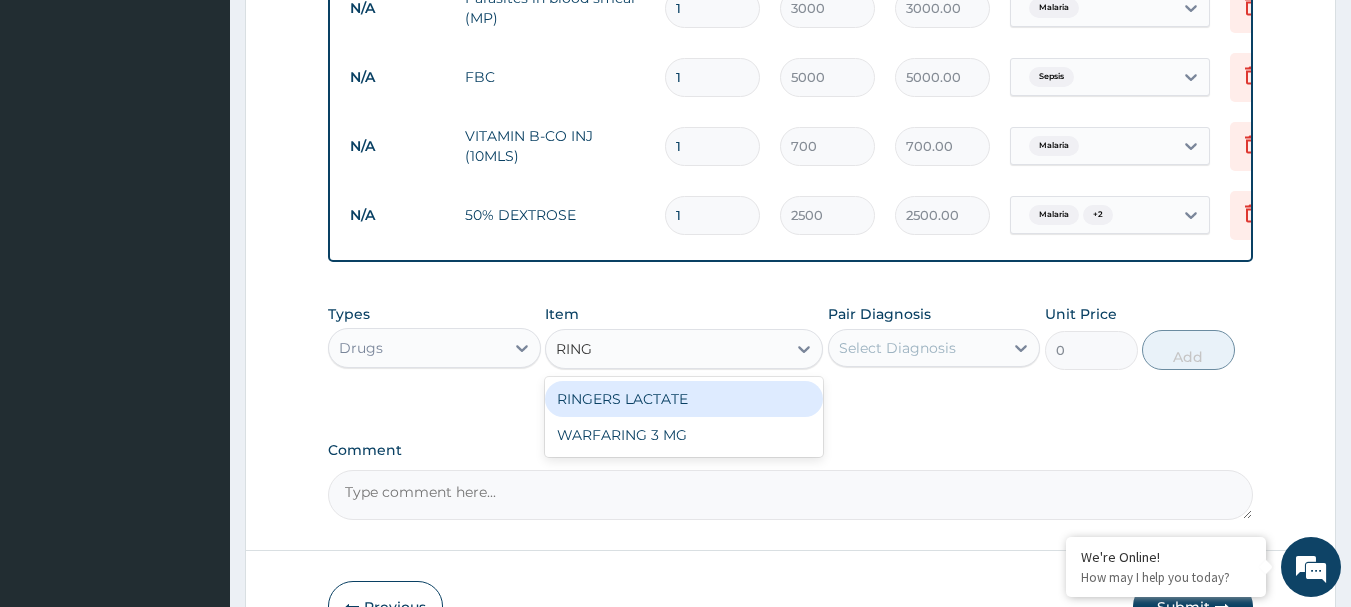 click on "RINGERS LACTATE" at bounding box center (684, 399) 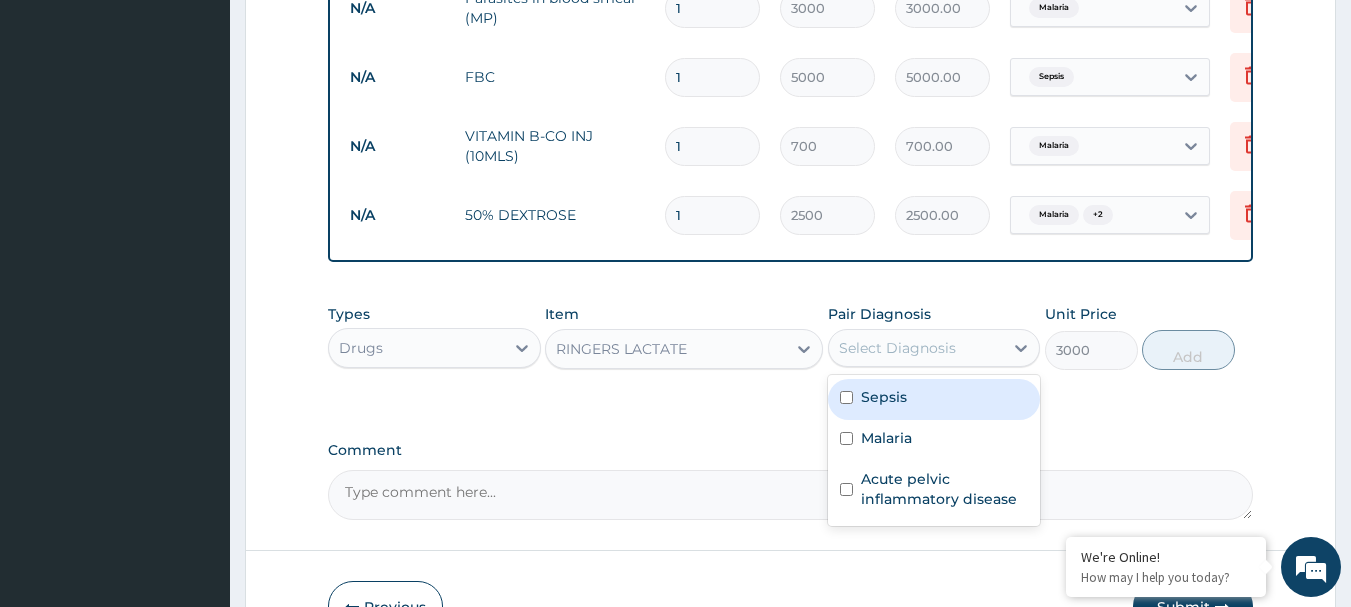 drag, startPoint x: 1019, startPoint y: 365, endPoint x: 968, endPoint y: 382, distance: 53.75872 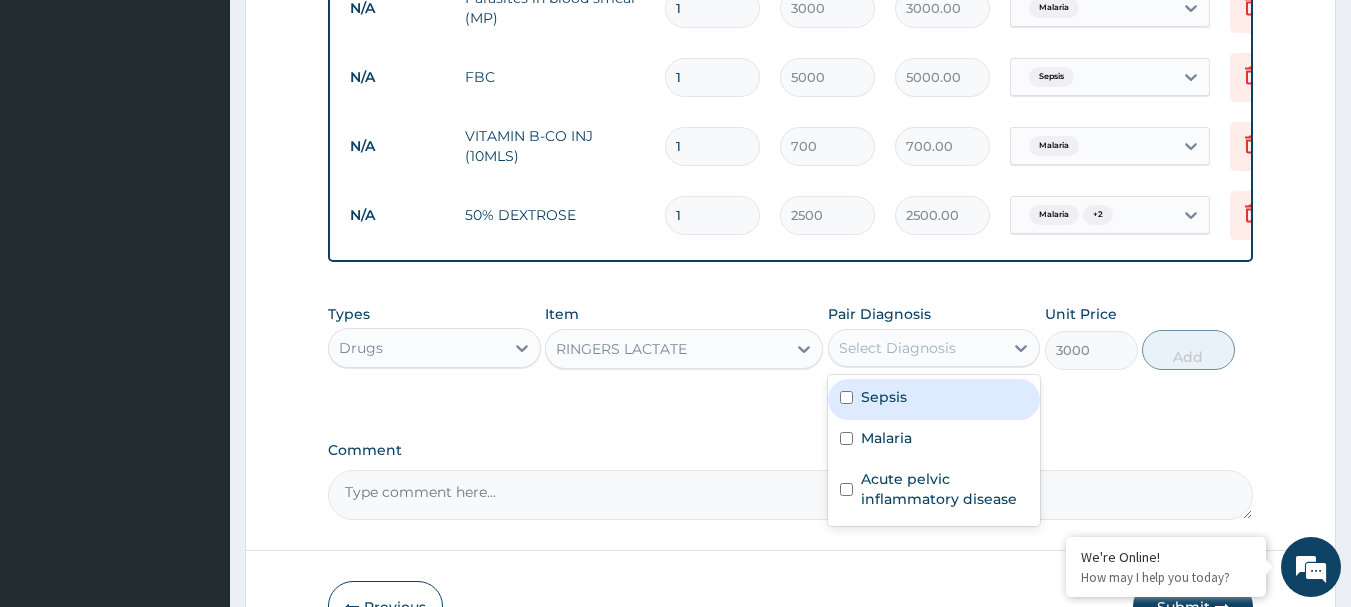 drag, startPoint x: 845, startPoint y: 414, endPoint x: 848, endPoint y: 437, distance: 23.194826 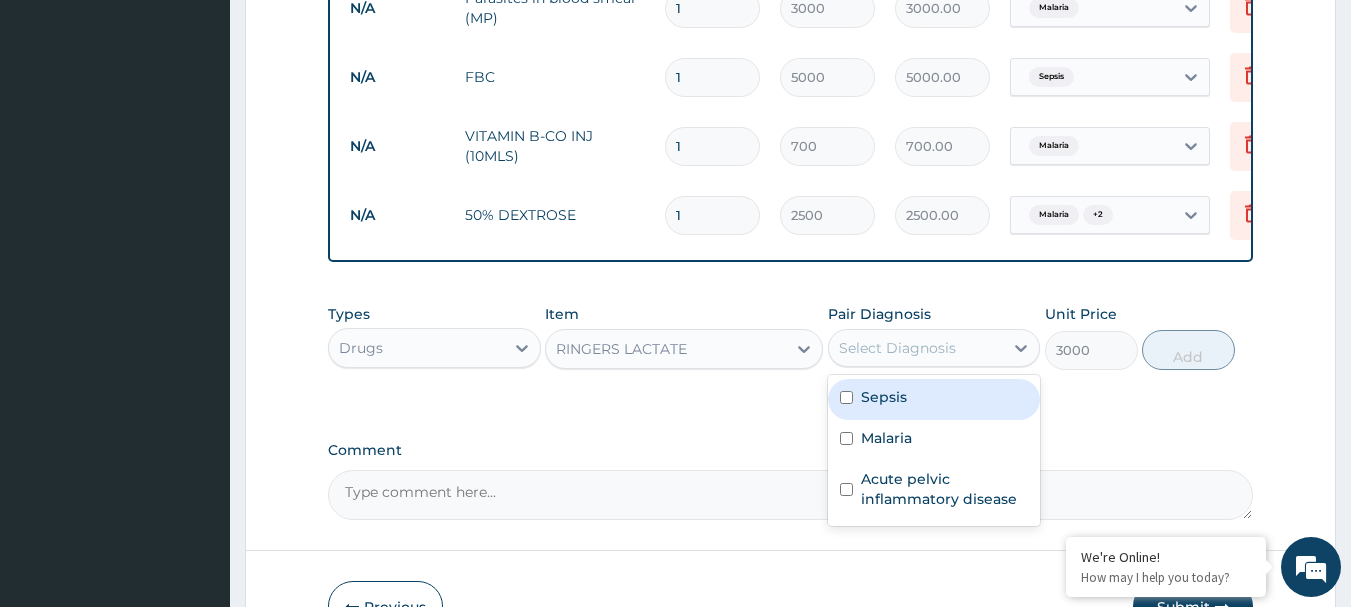 click on "Sepsis Malaria Acute pelvic inflammatory disease" at bounding box center [934, 450] 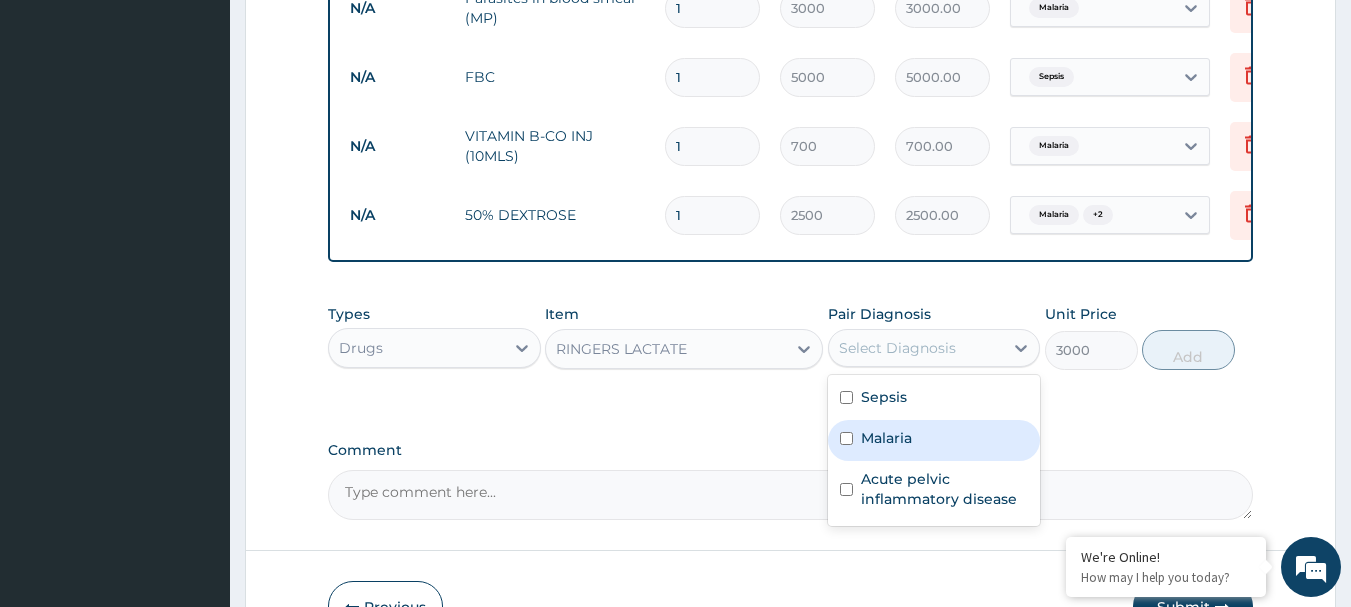 drag, startPoint x: 848, startPoint y: 444, endPoint x: 848, endPoint y: 479, distance: 35 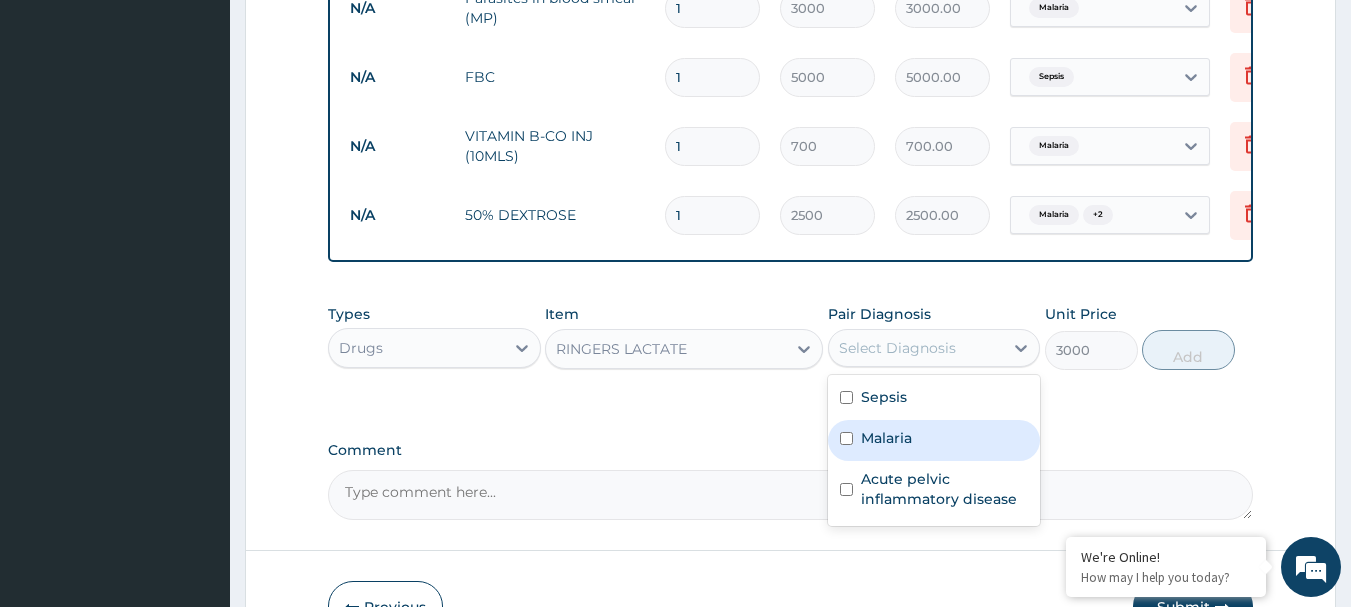 click on "Sepsis Malaria Acute pelvic inflammatory disease" at bounding box center (934, 450) 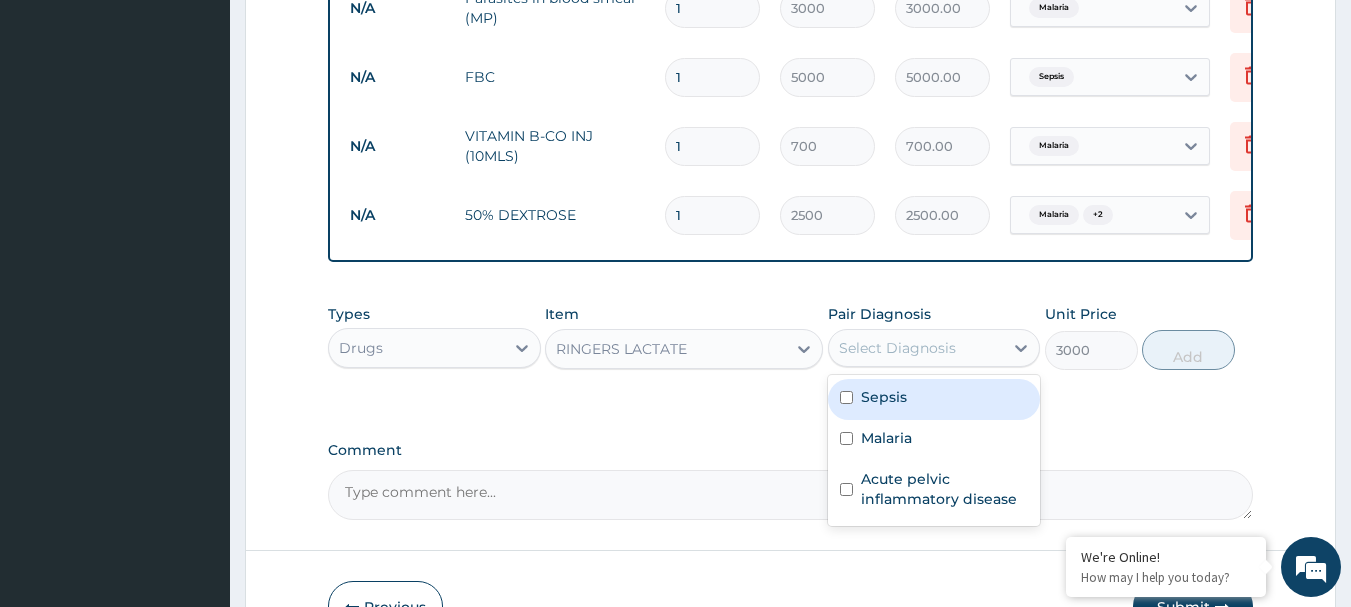 click on "Sepsis" at bounding box center (934, 399) 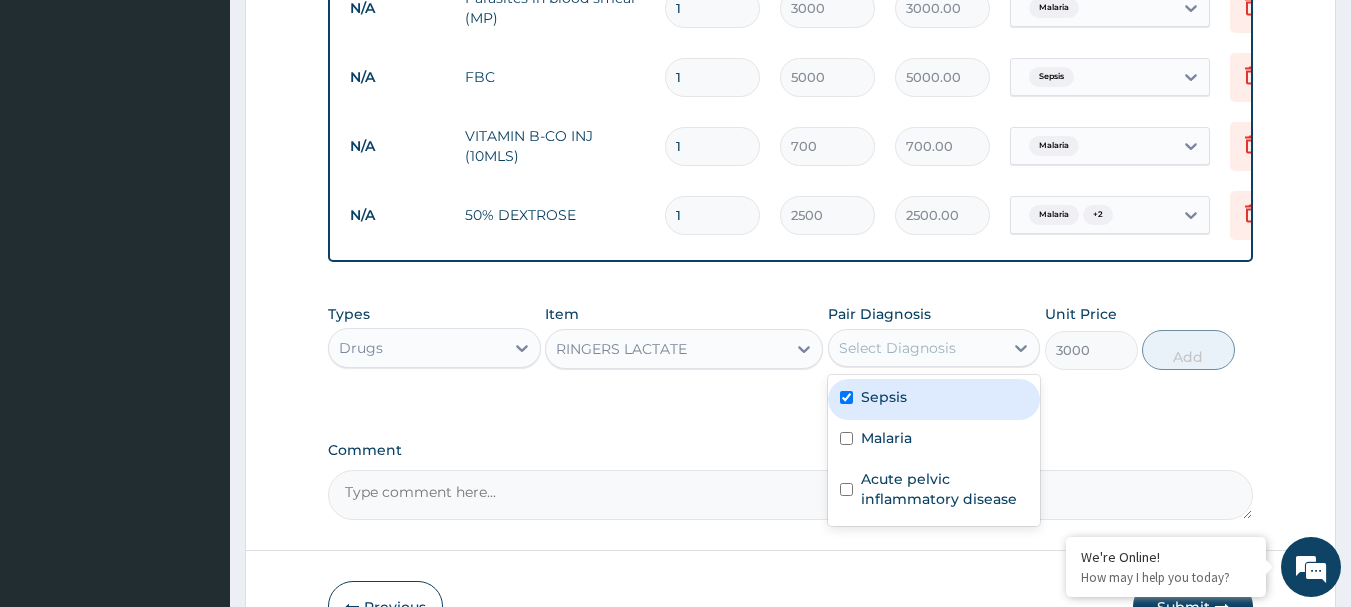 checkbox on "true" 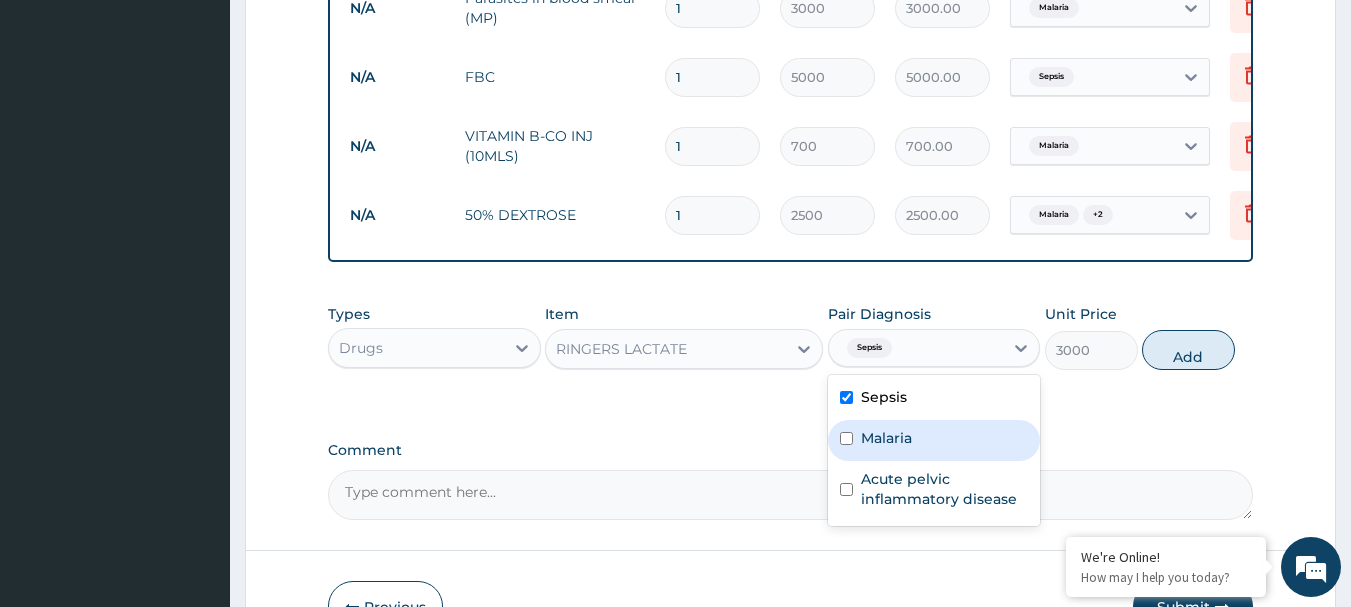click at bounding box center [846, 438] 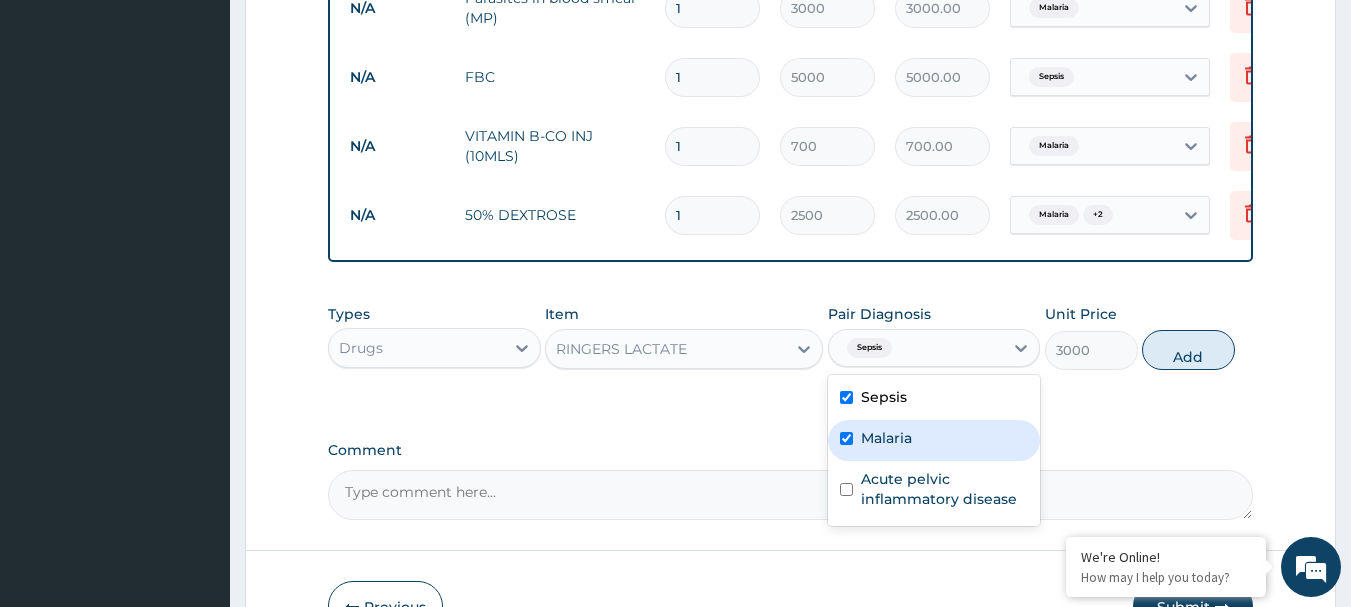 checkbox on "true" 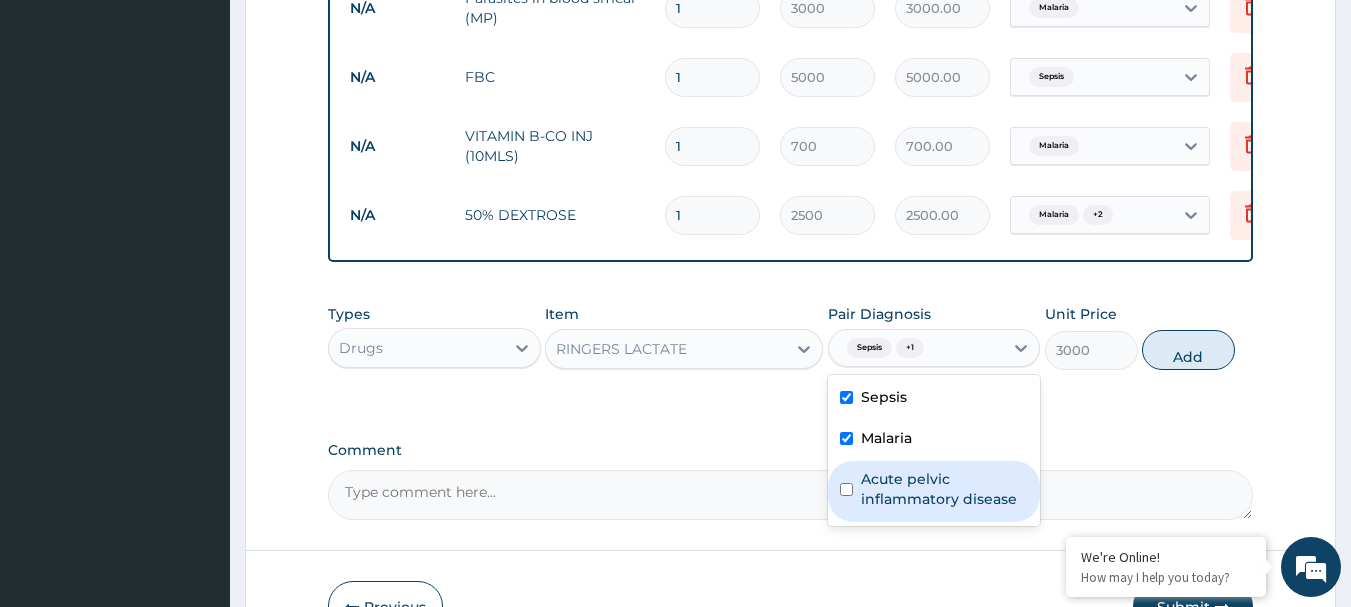 click at bounding box center [846, 489] 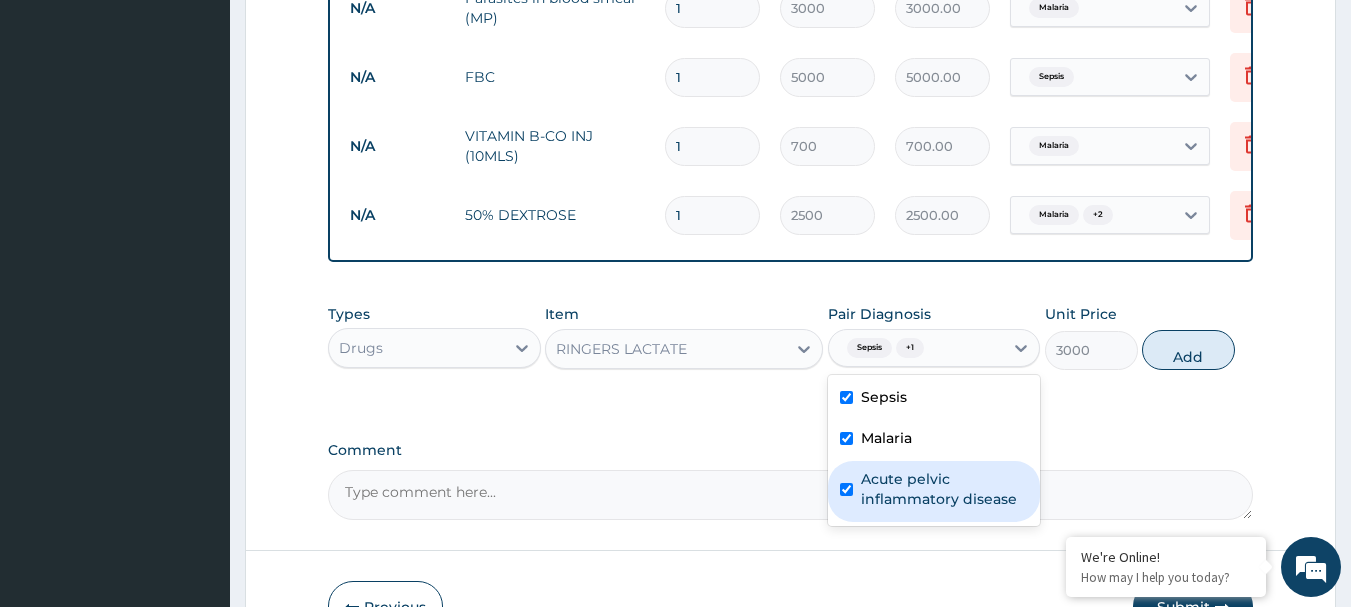 checkbox on "true" 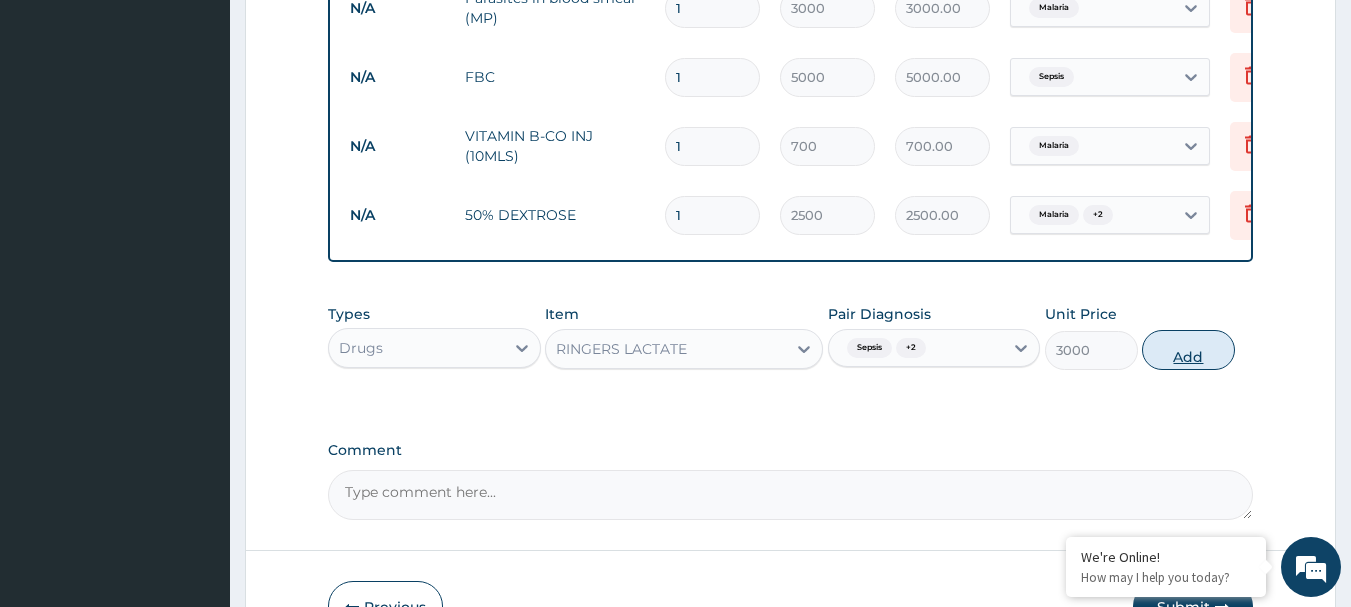 click on "Add" at bounding box center (1188, 350) 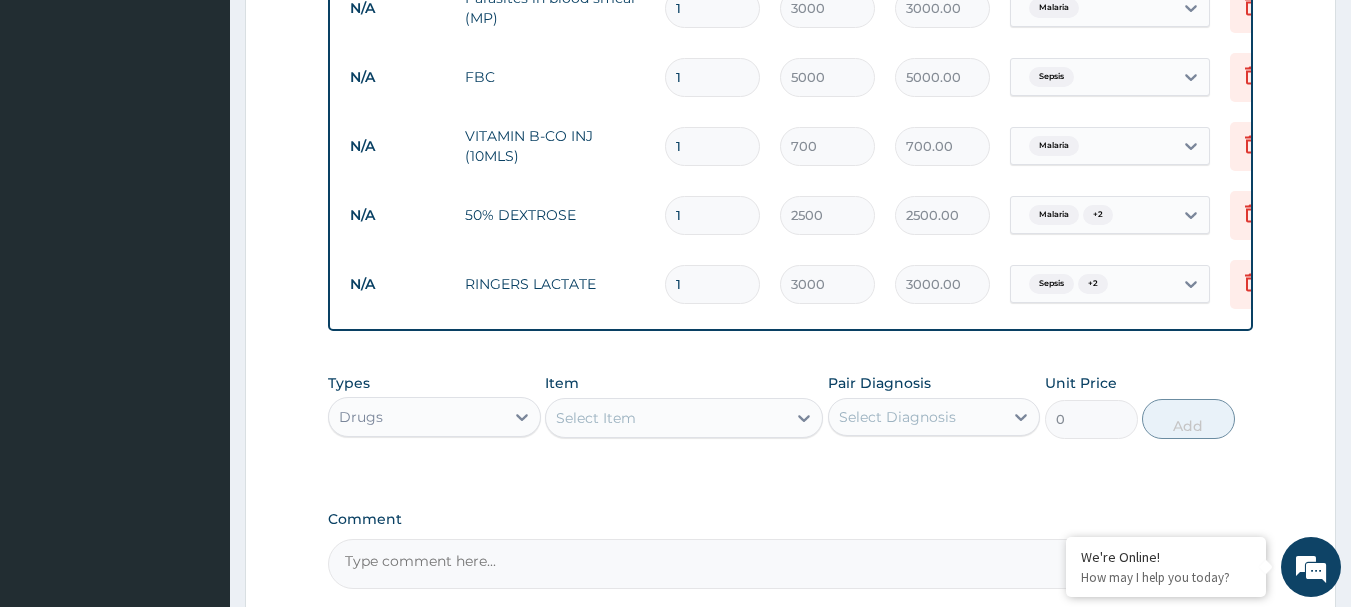 click on "Select Item" at bounding box center (596, 418) 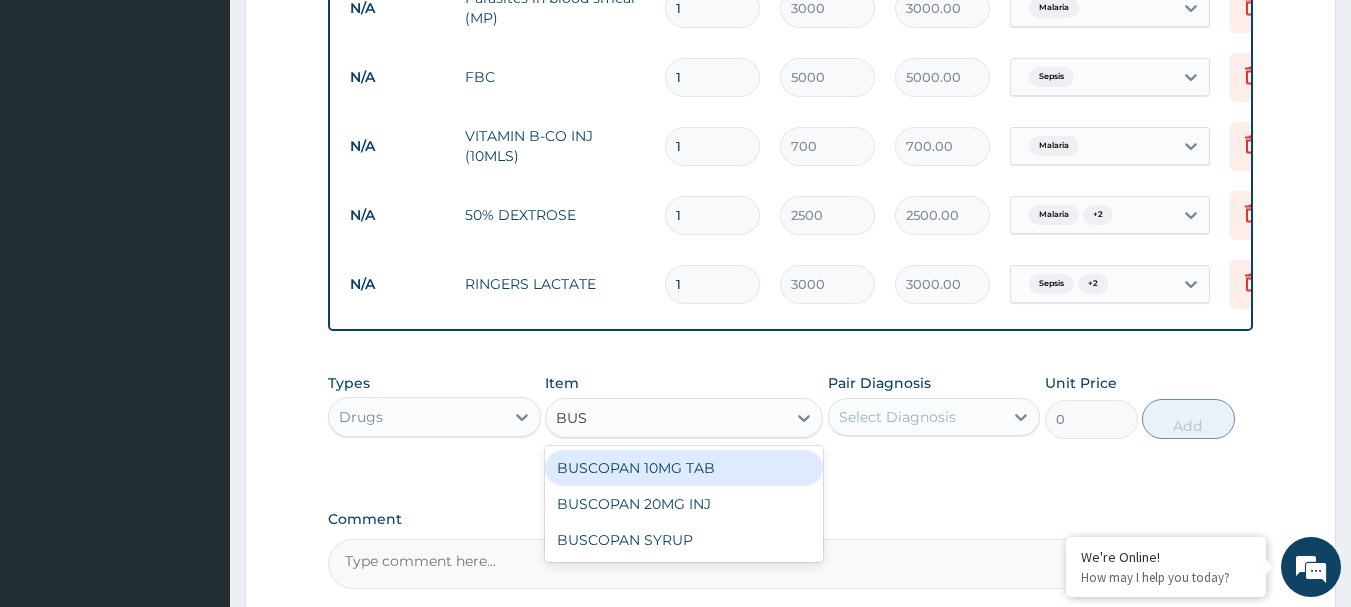 type on "BUSC" 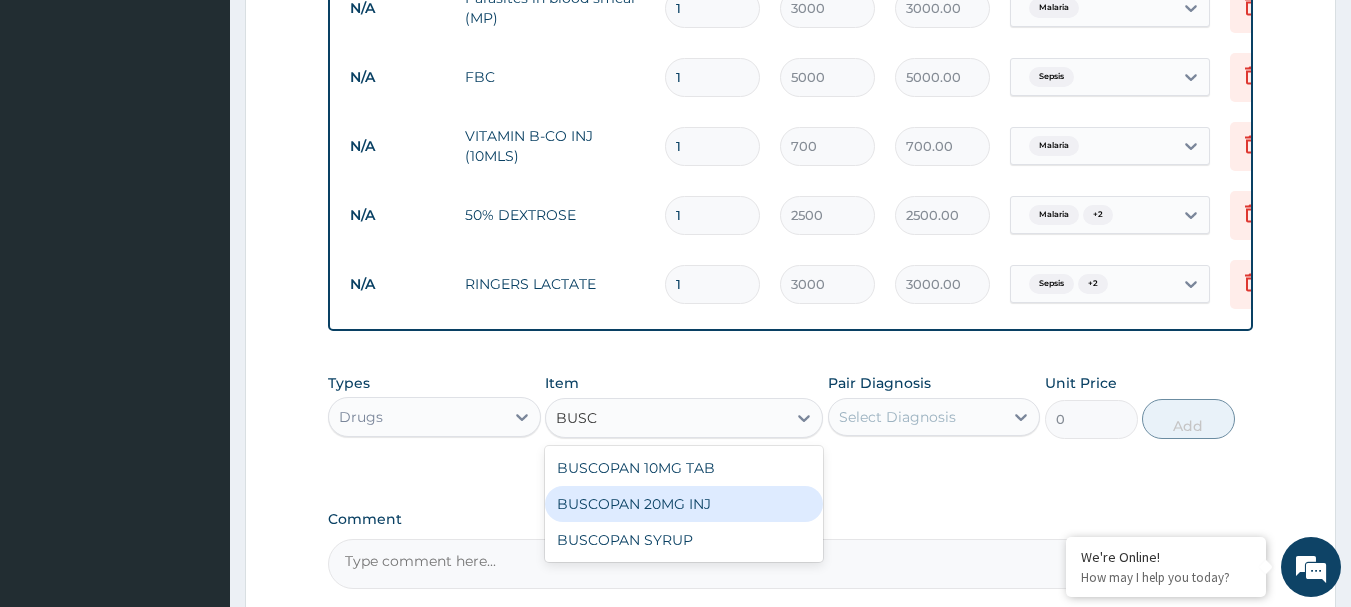 click on "BUSCOPAN 20MG INJ" at bounding box center (684, 504) 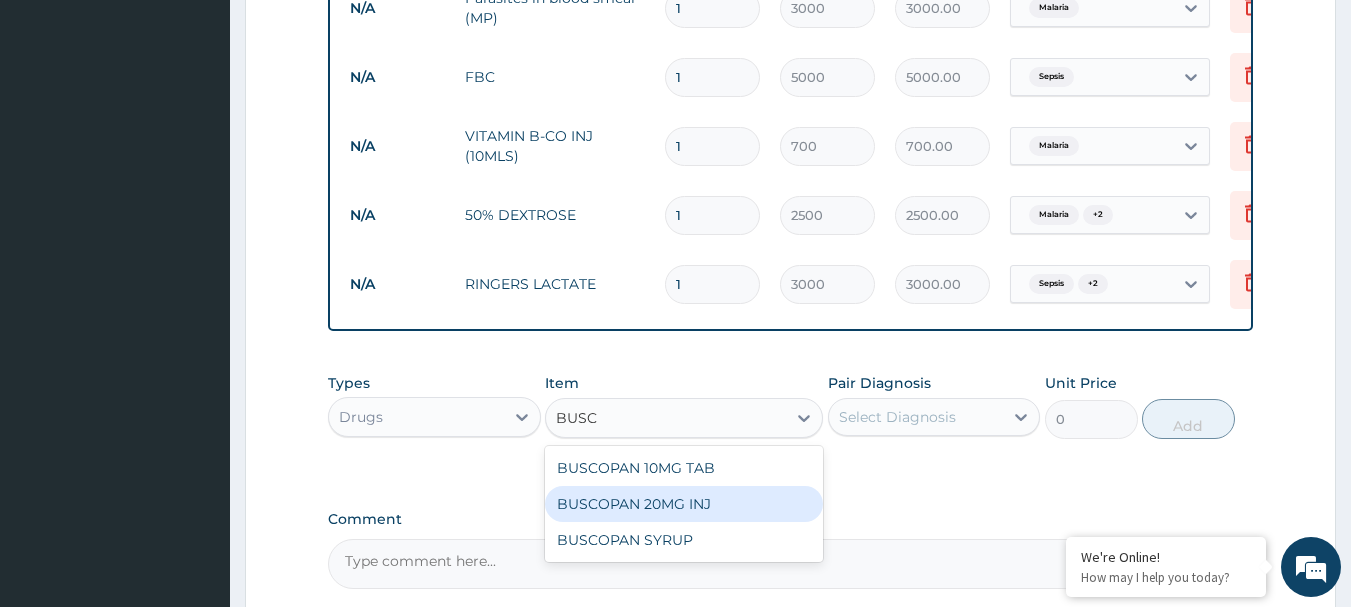 type 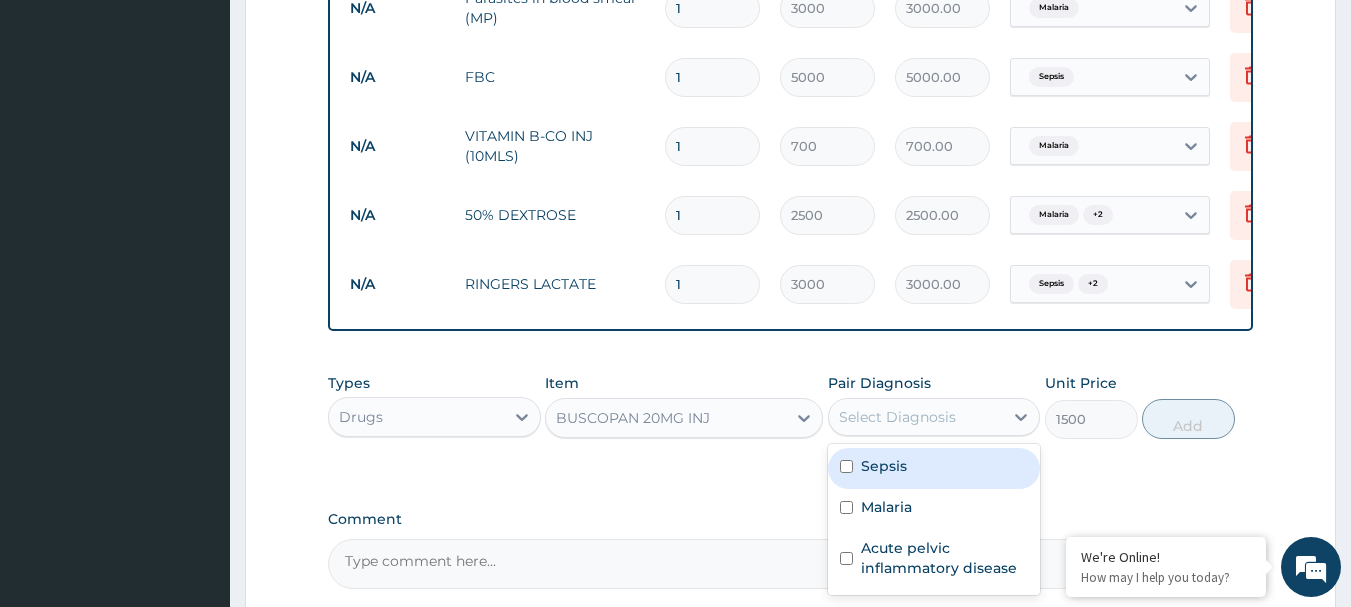 click on "Select Diagnosis" at bounding box center [916, 417] 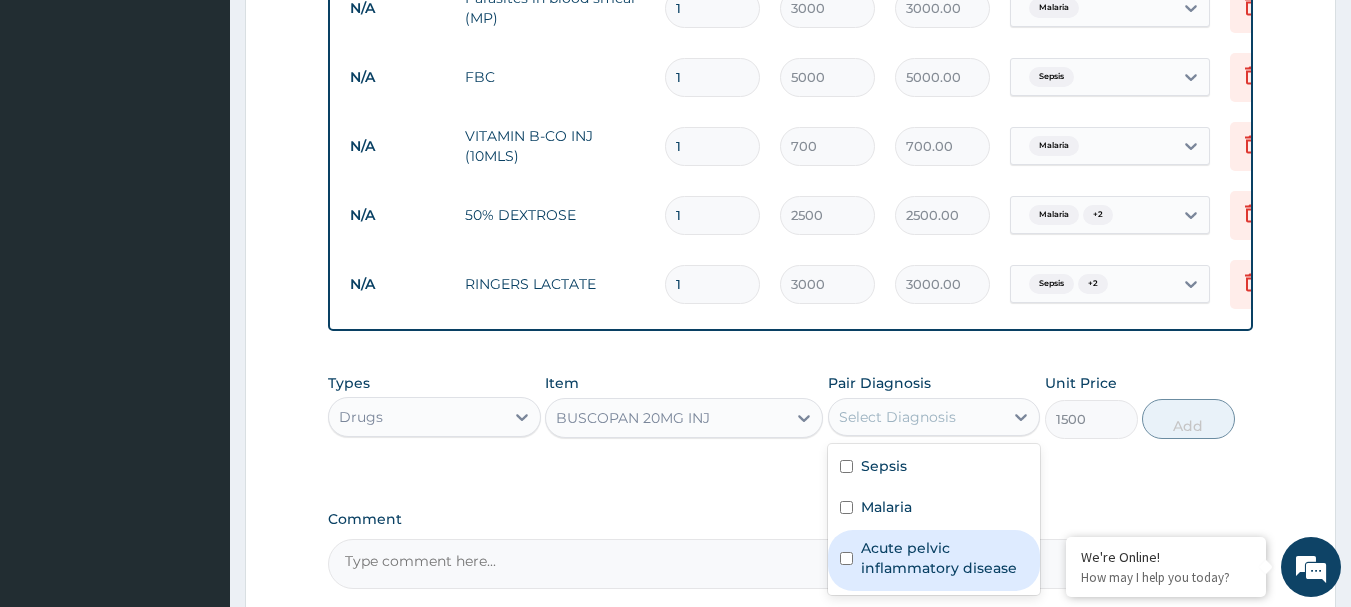 drag, startPoint x: 858, startPoint y: 575, endPoint x: 856, endPoint y: 558, distance: 17.117243 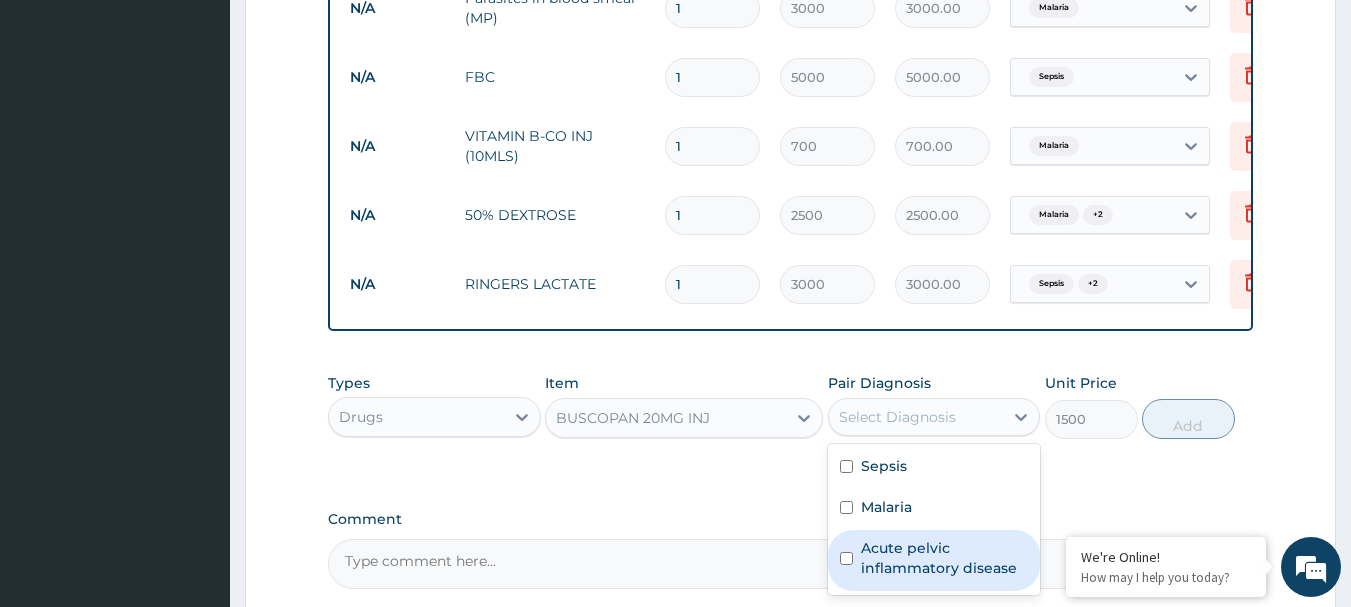 click on "Acute pelvic inflammatory disease" at bounding box center (934, 560) 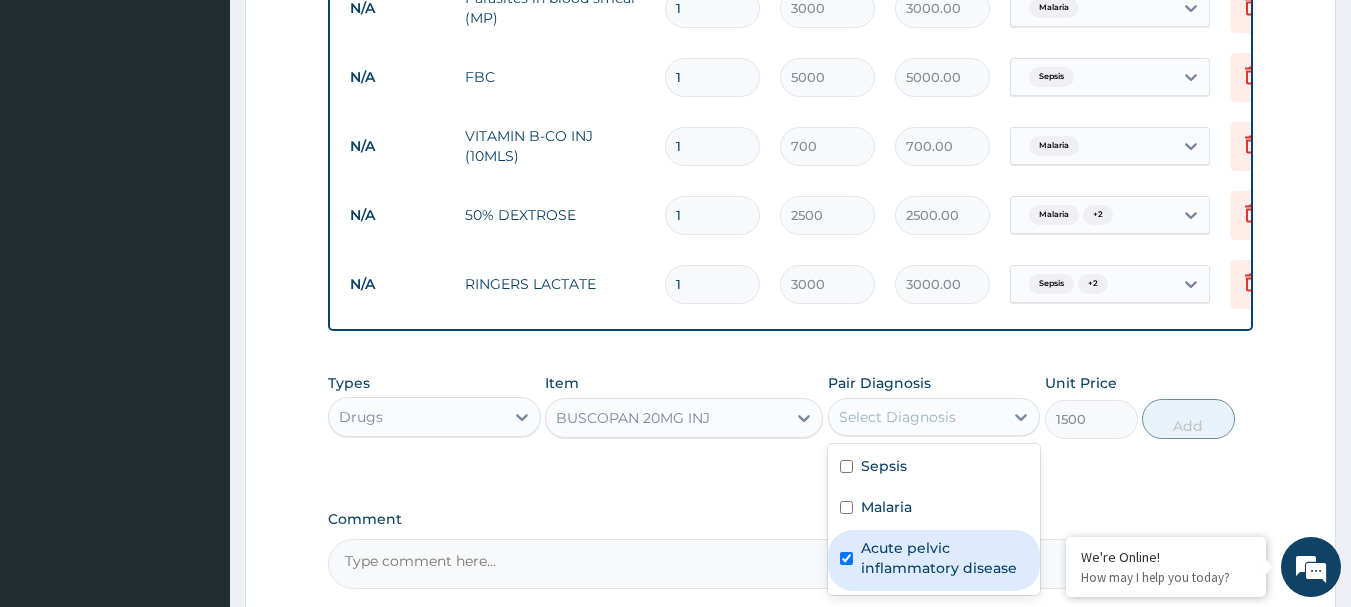 checkbox on "true" 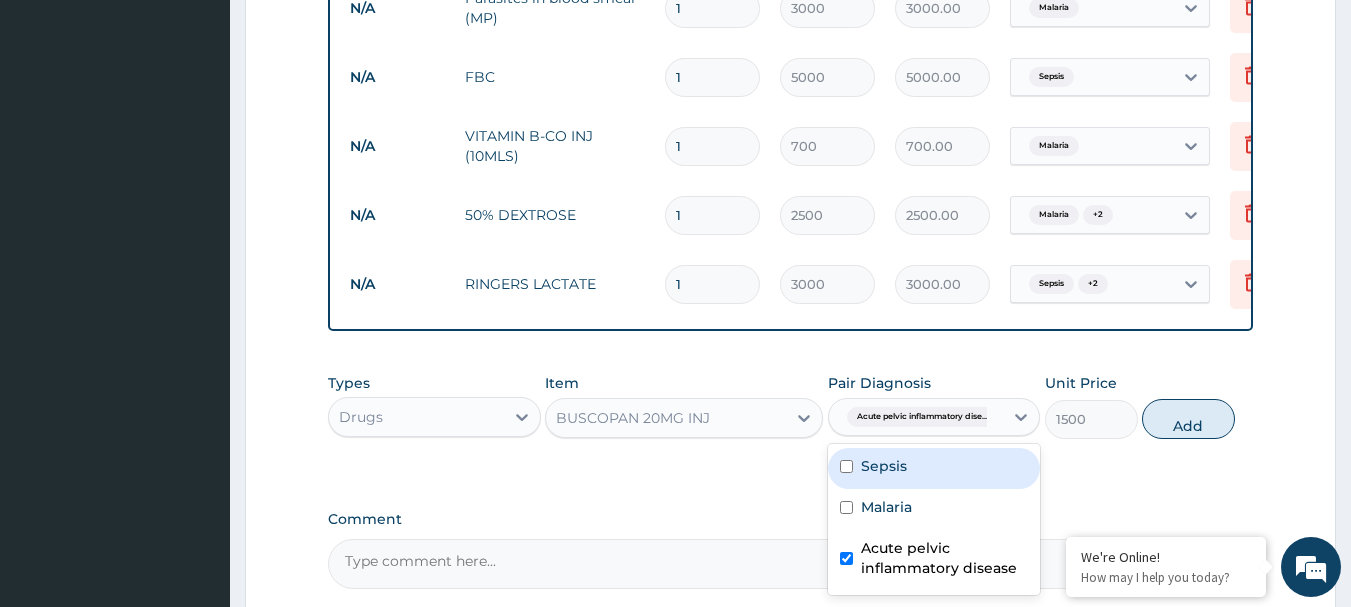 click on "Sepsis" at bounding box center (934, 468) 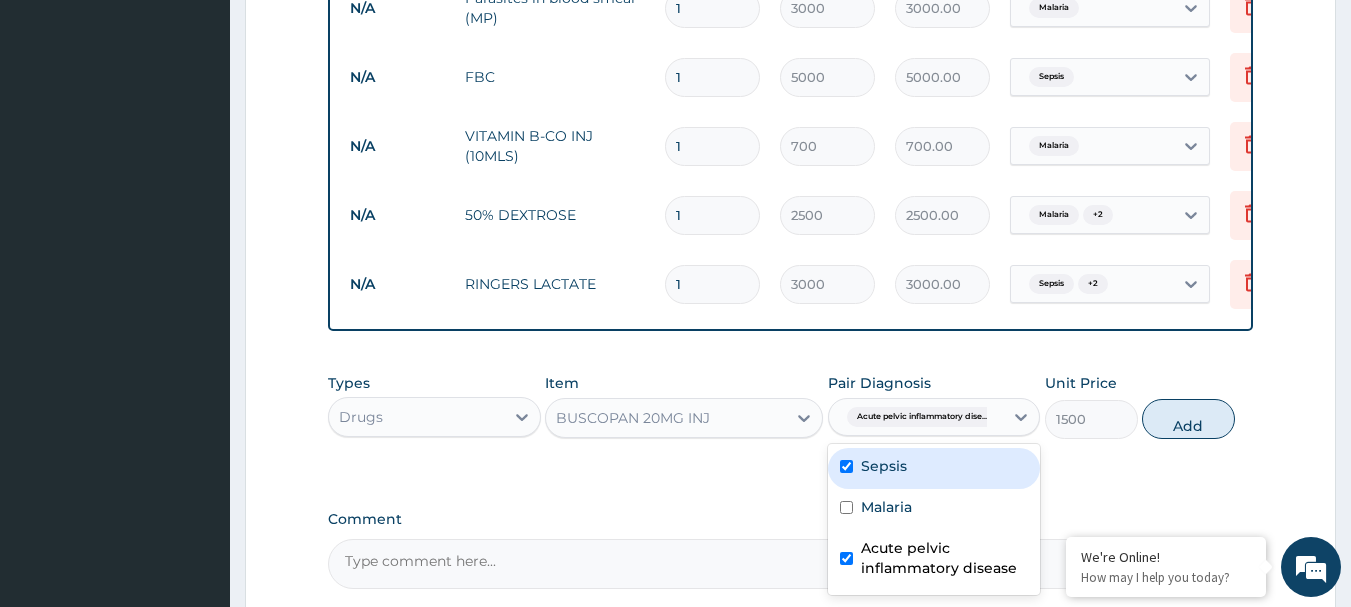 checkbox on "true" 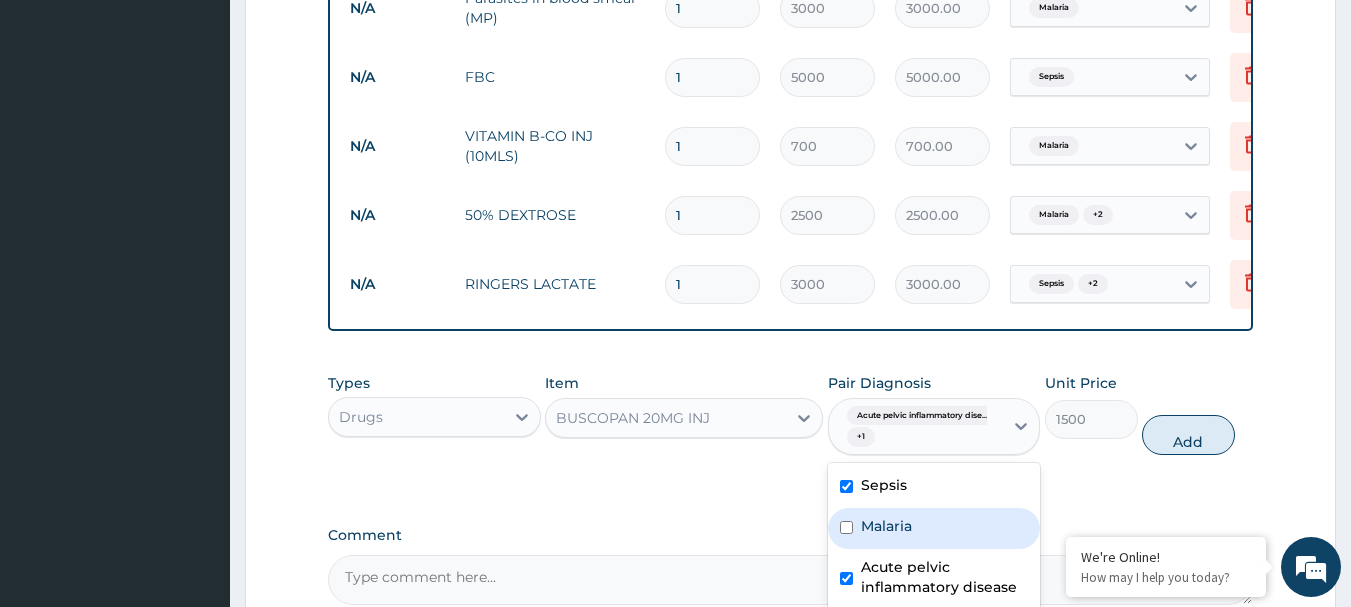 click on "Malaria" at bounding box center (934, 528) 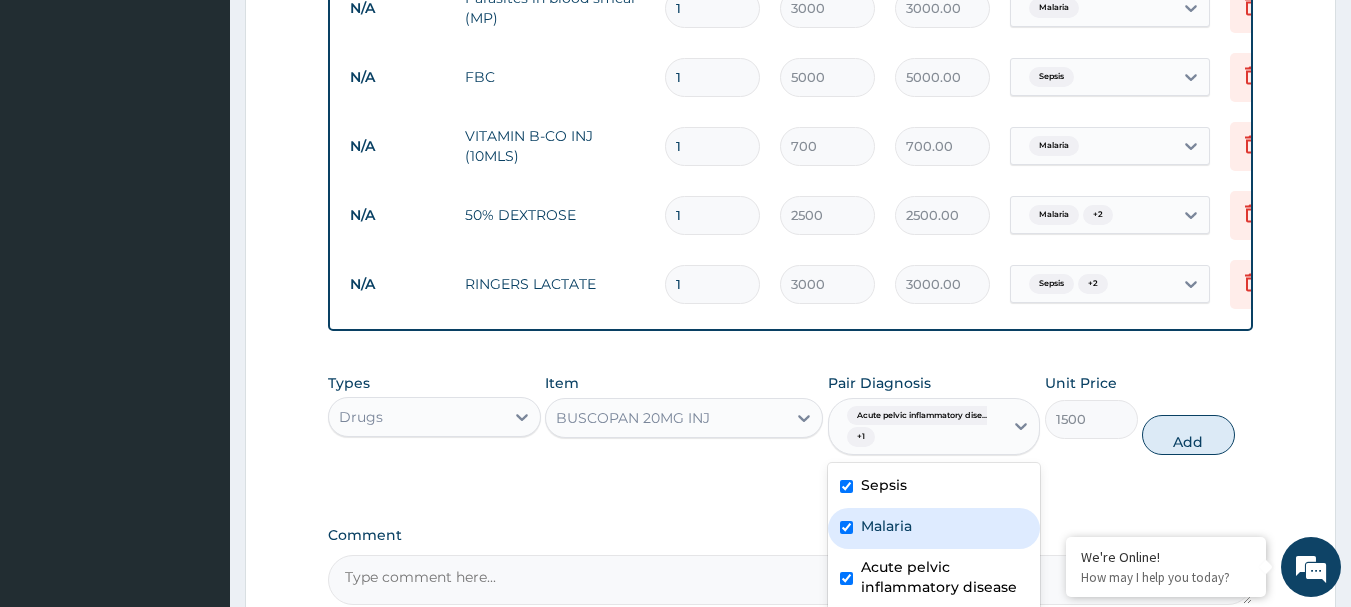 checkbox on "true" 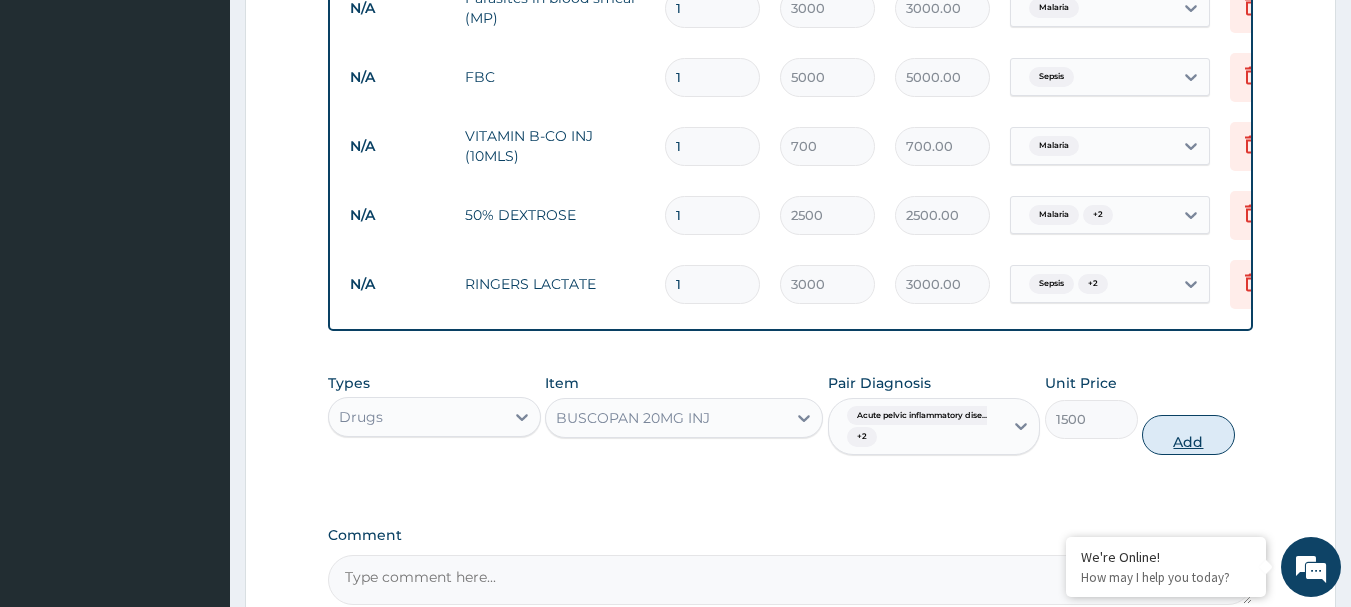 click on "Add" at bounding box center (1188, 435) 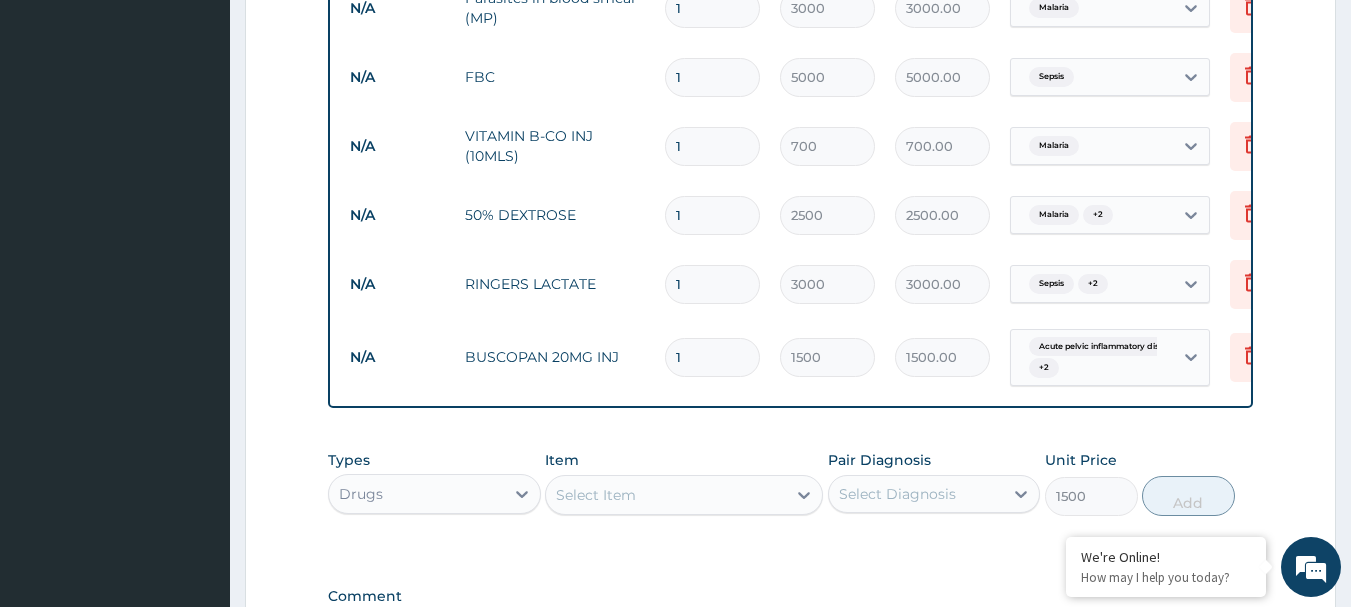type on "0" 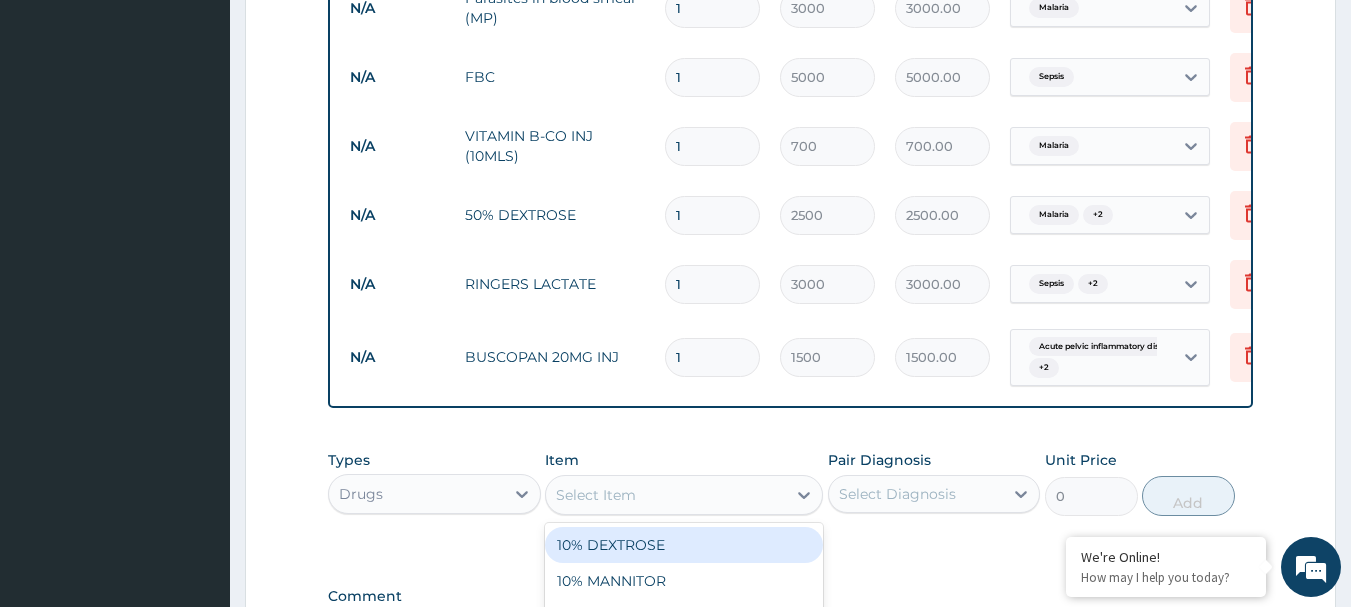 click on "Select Item" at bounding box center (596, 495) 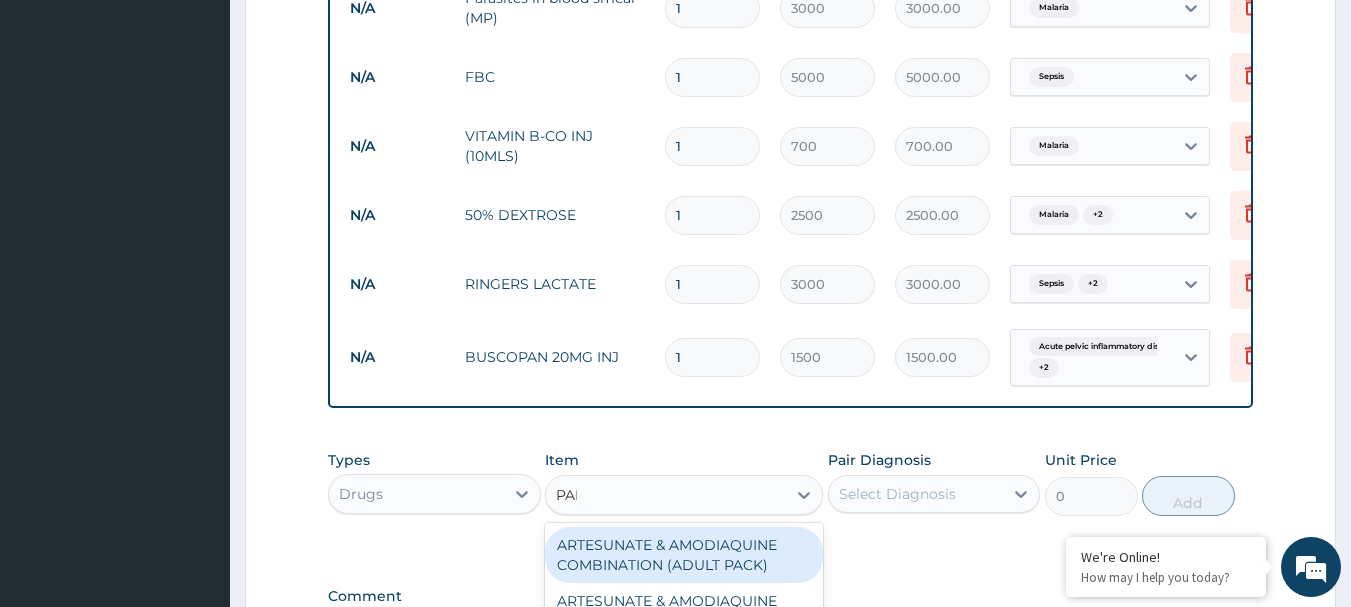 type on "PARA" 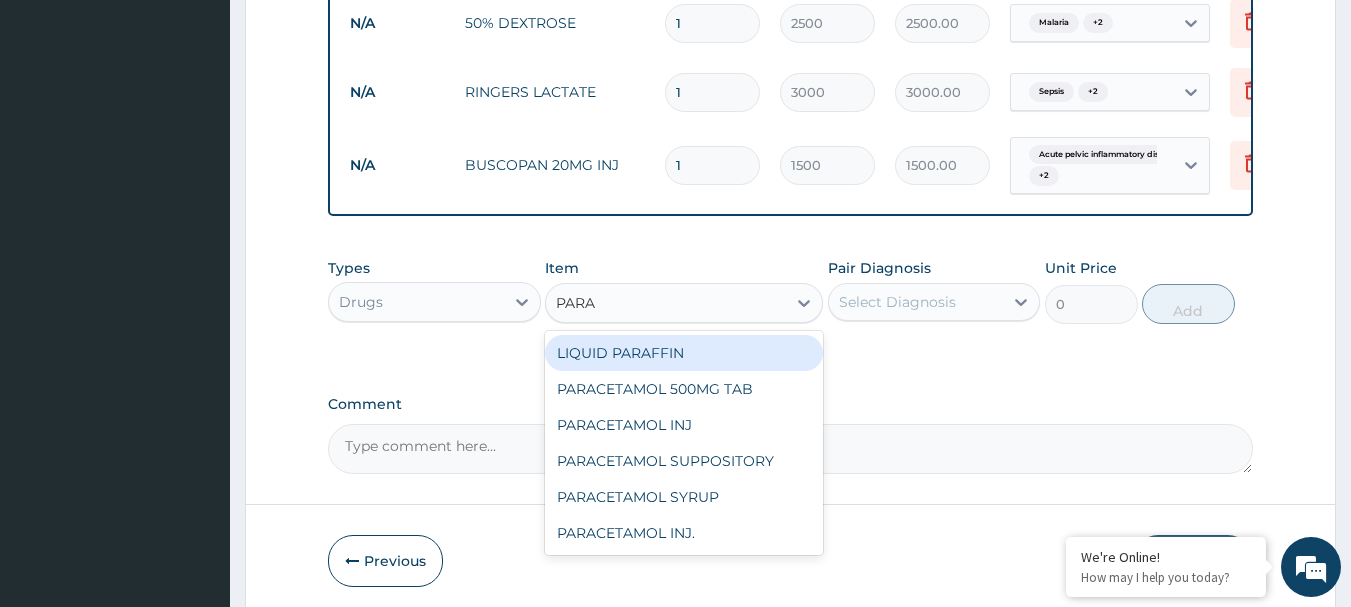scroll, scrollTop: 1231, scrollLeft: 0, axis: vertical 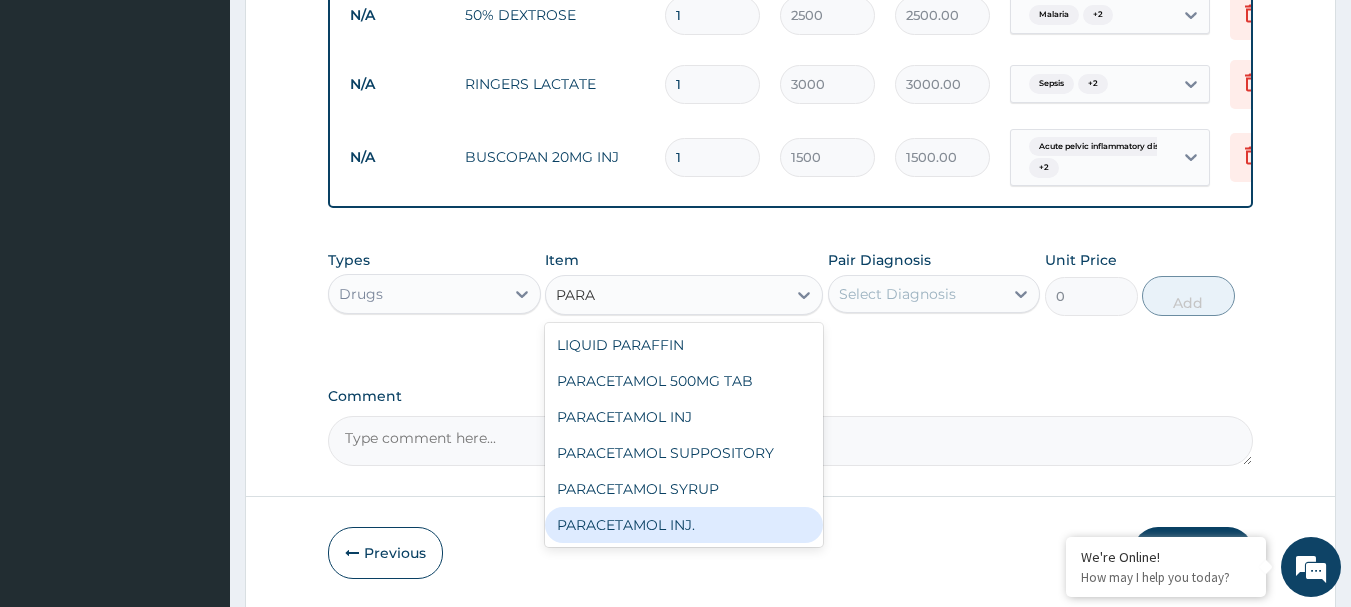 click on "PARACETAMOL INJ." at bounding box center (684, 525) 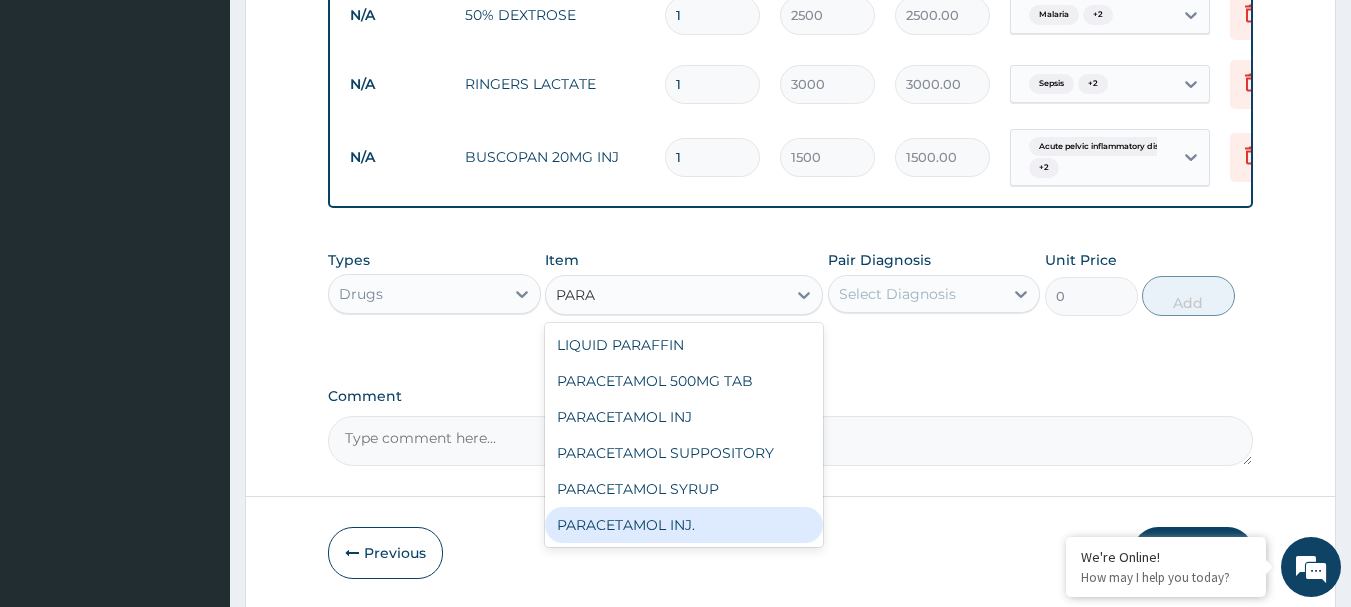 type on "800" 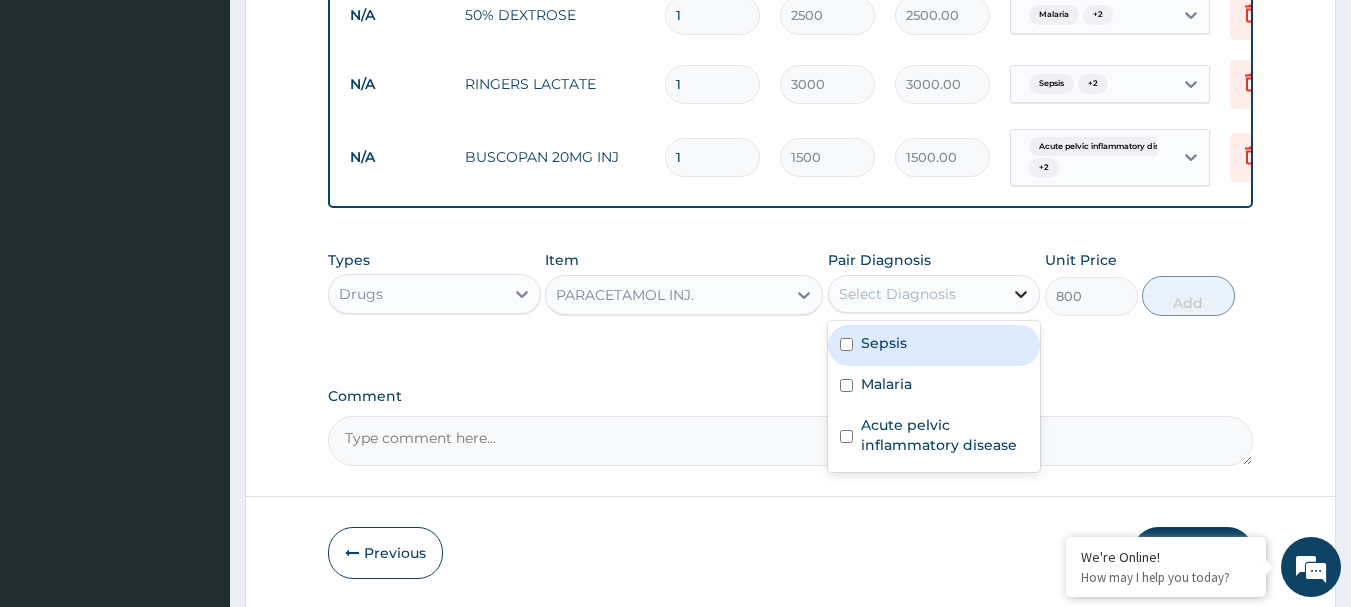 click 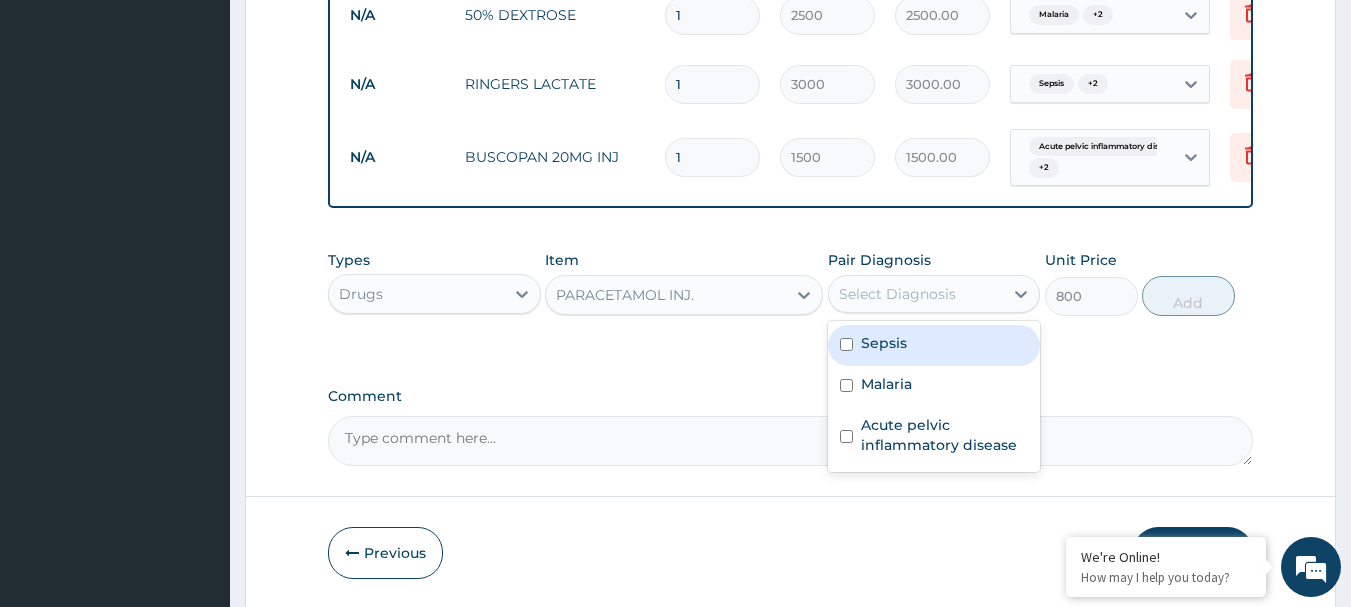 drag, startPoint x: 850, startPoint y: 360, endPoint x: 848, endPoint y: 399, distance: 39.051247 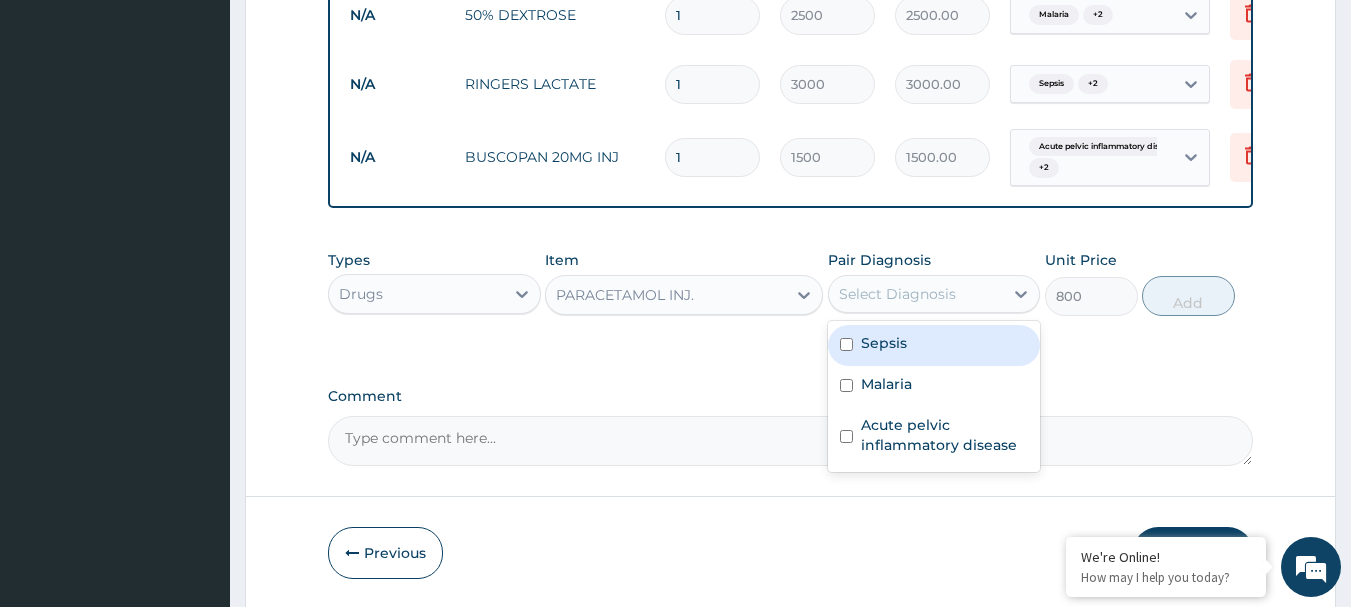 click on "Sepsis" at bounding box center (934, 345) 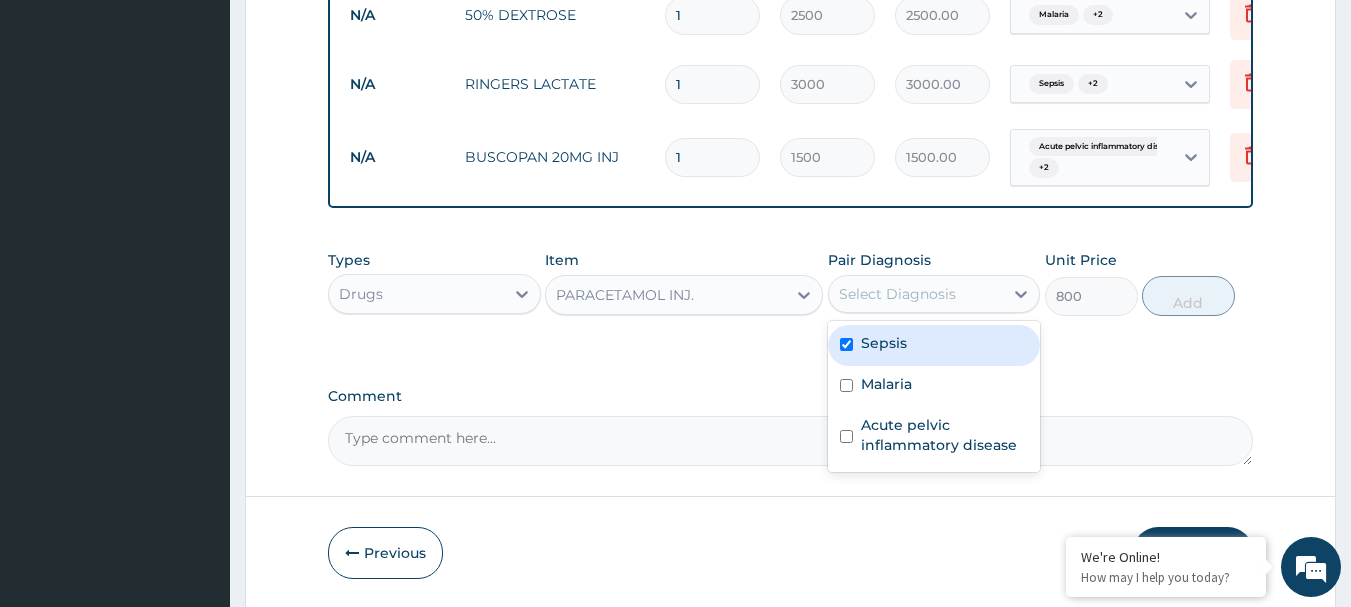 checkbox on "true" 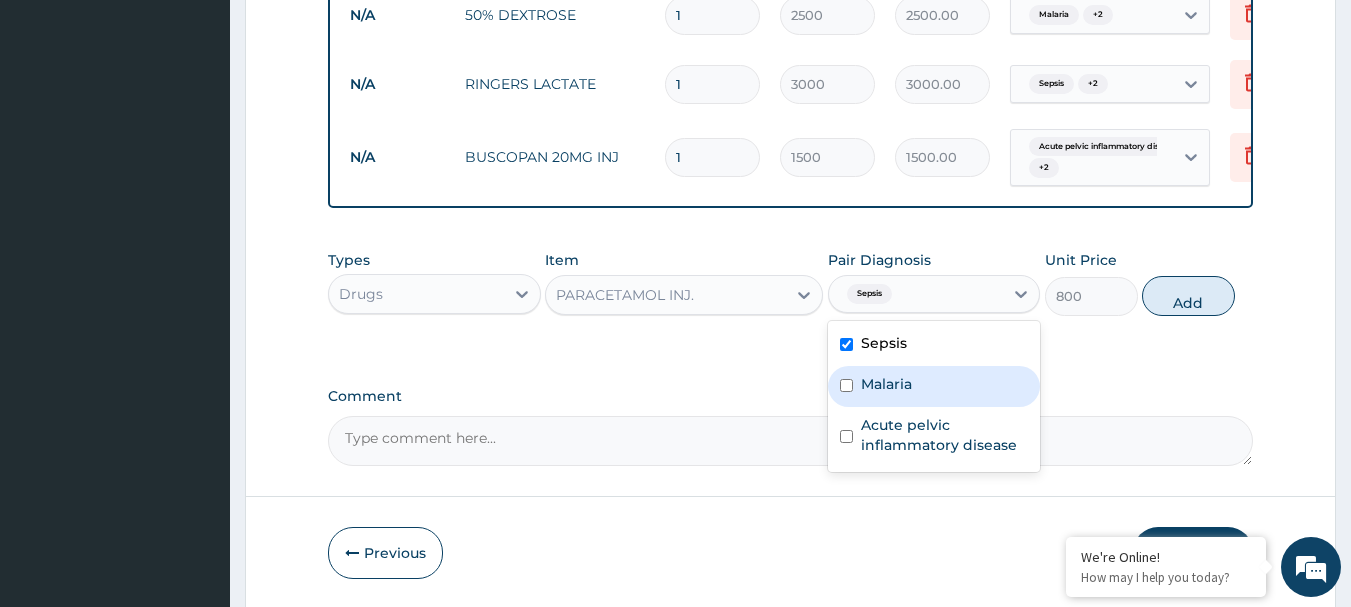 drag, startPoint x: 848, startPoint y: 400, endPoint x: 843, endPoint y: 448, distance: 48.259712 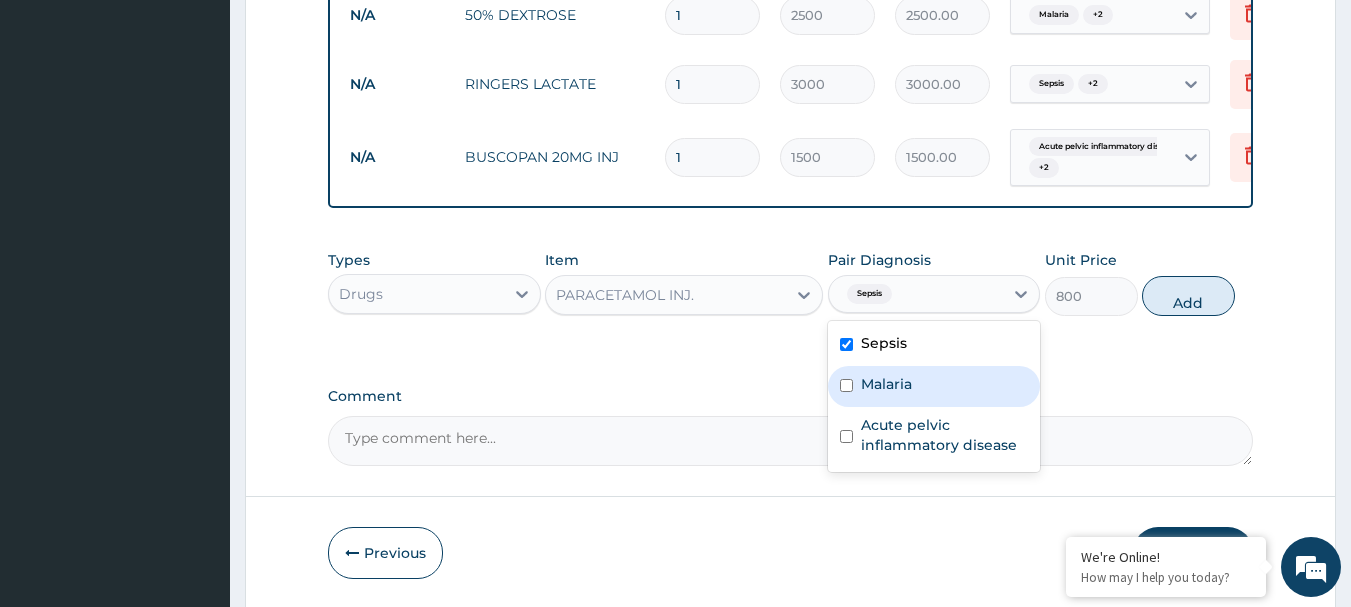 click on "Malaria" at bounding box center [934, 386] 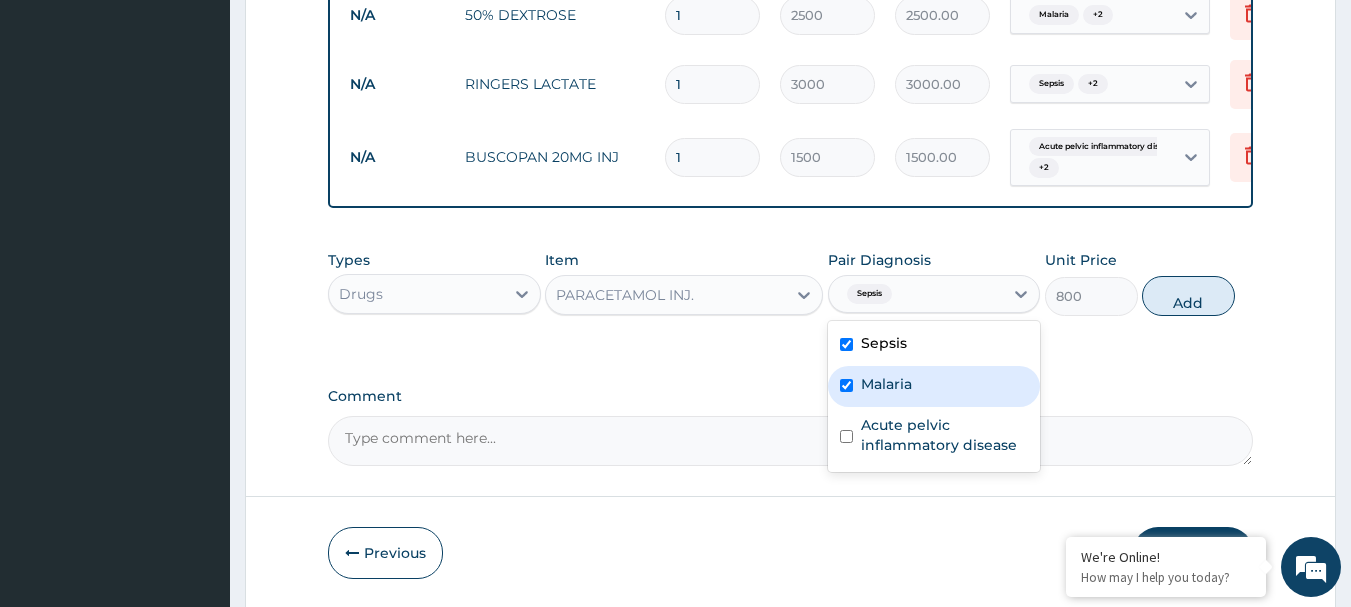 checkbox on "true" 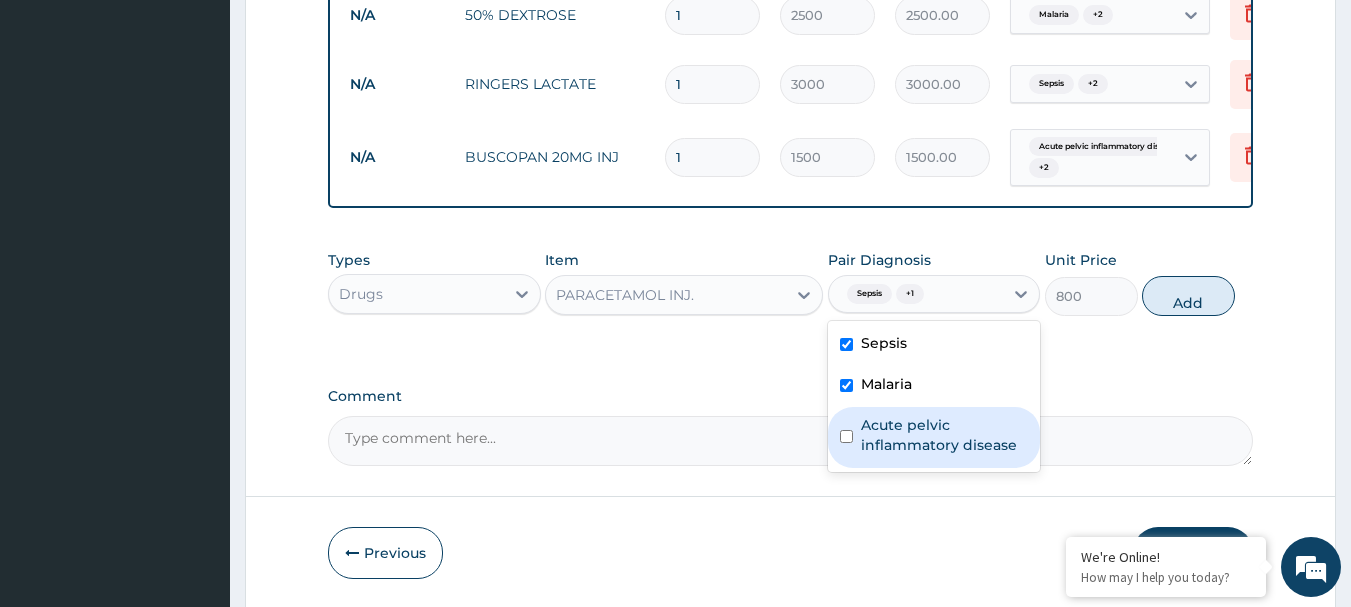 click at bounding box center [846, 436] 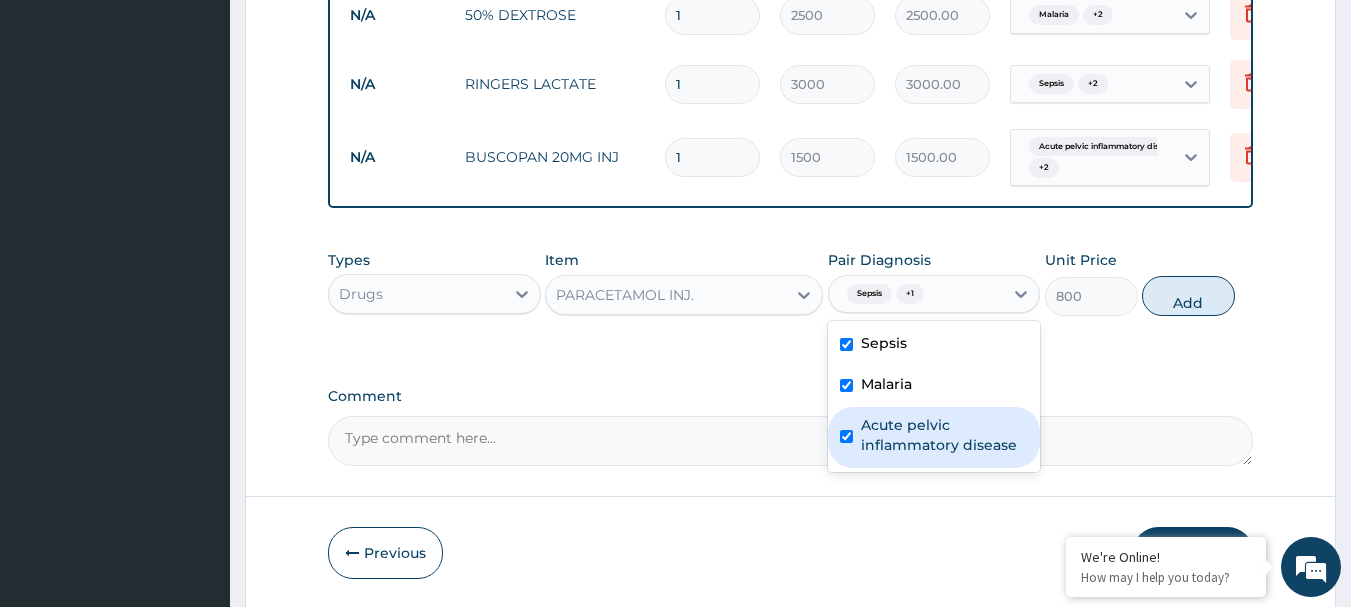 checkbox on "true" 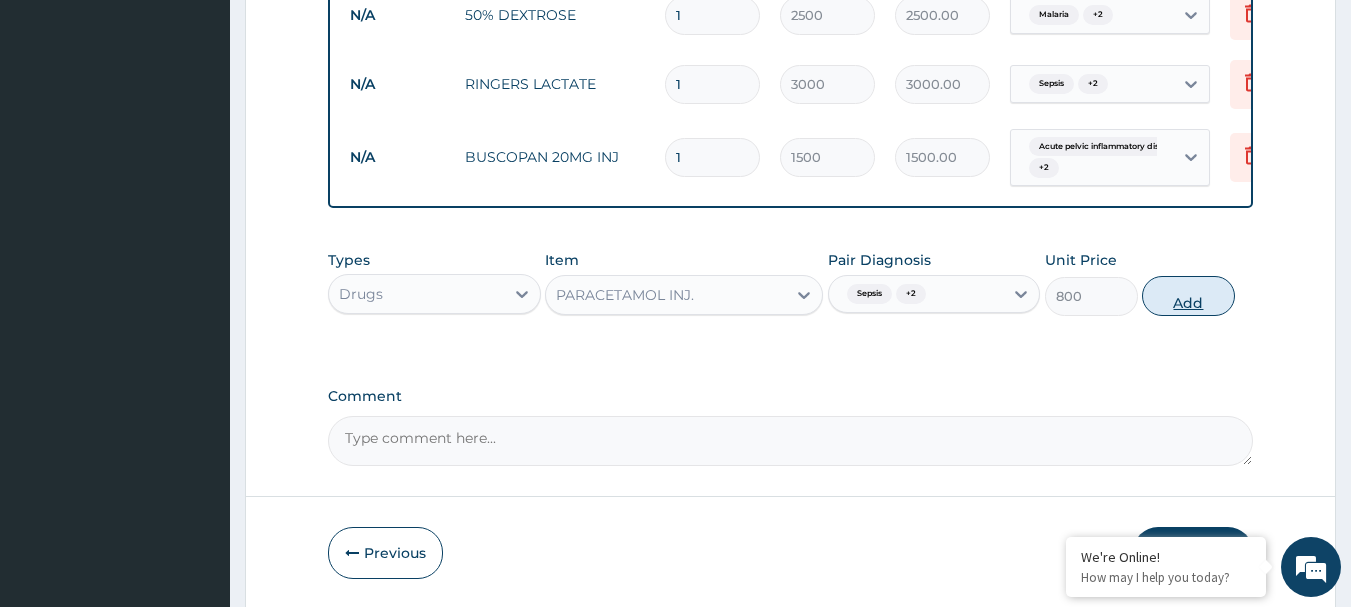 click on "Add" at bounding box center [1188, 296] 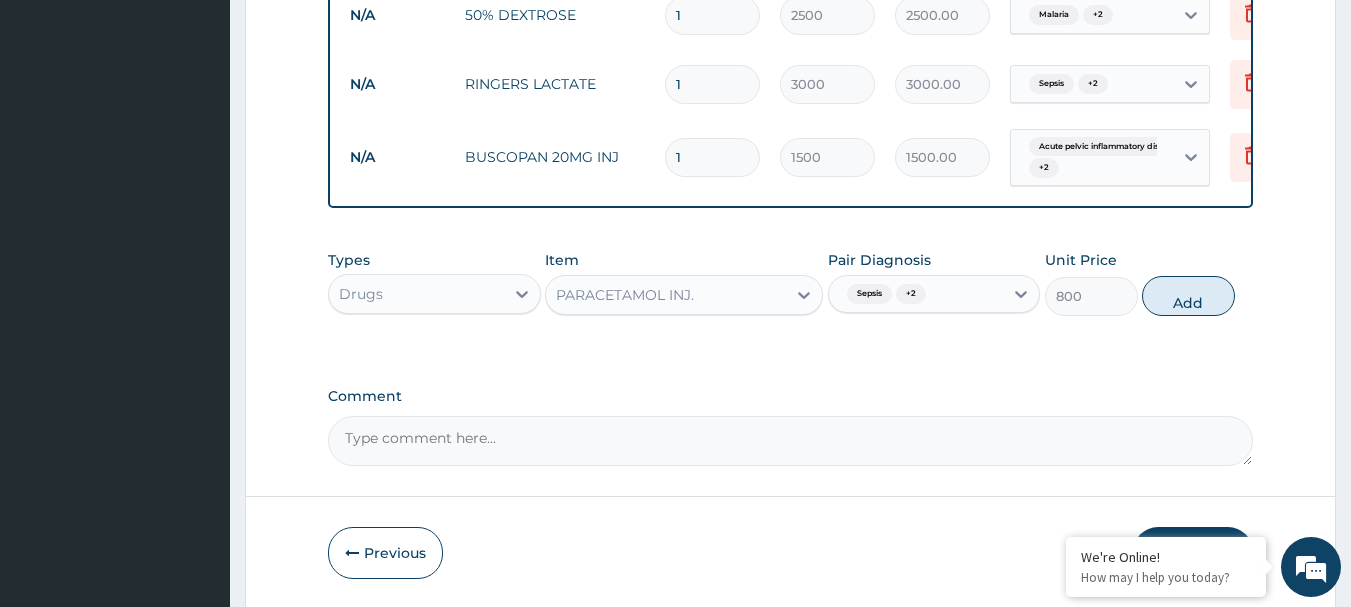 type on "0" 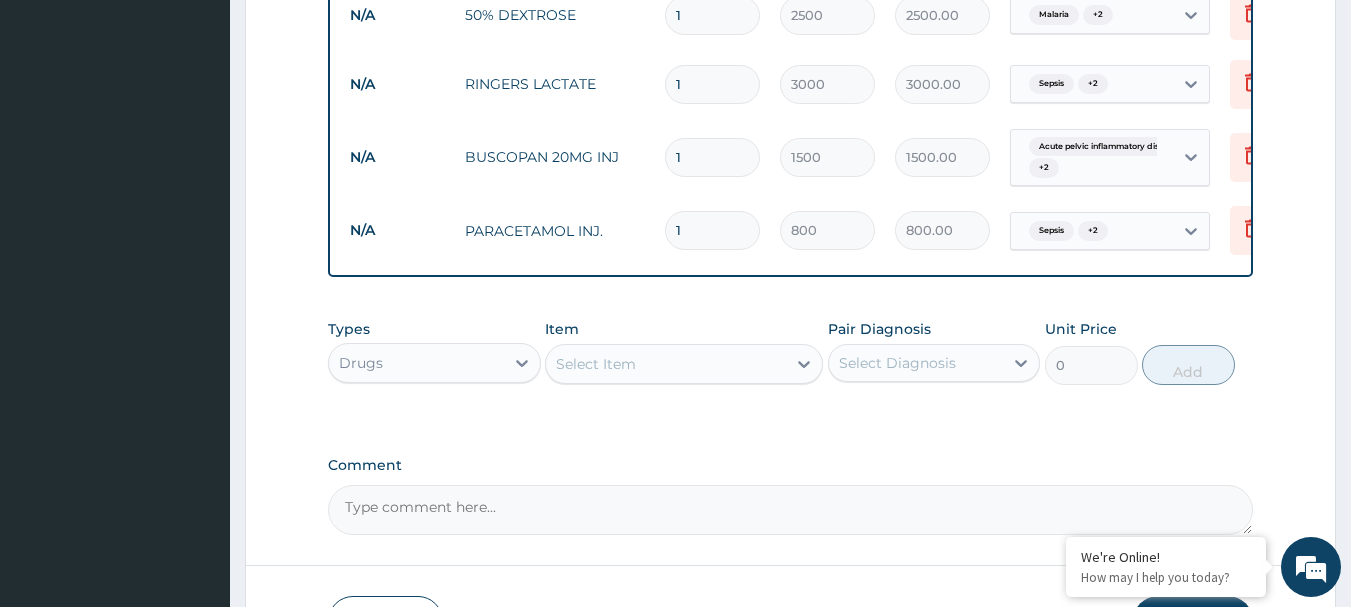 click on "Select Item" at bounding box center [596, 364] 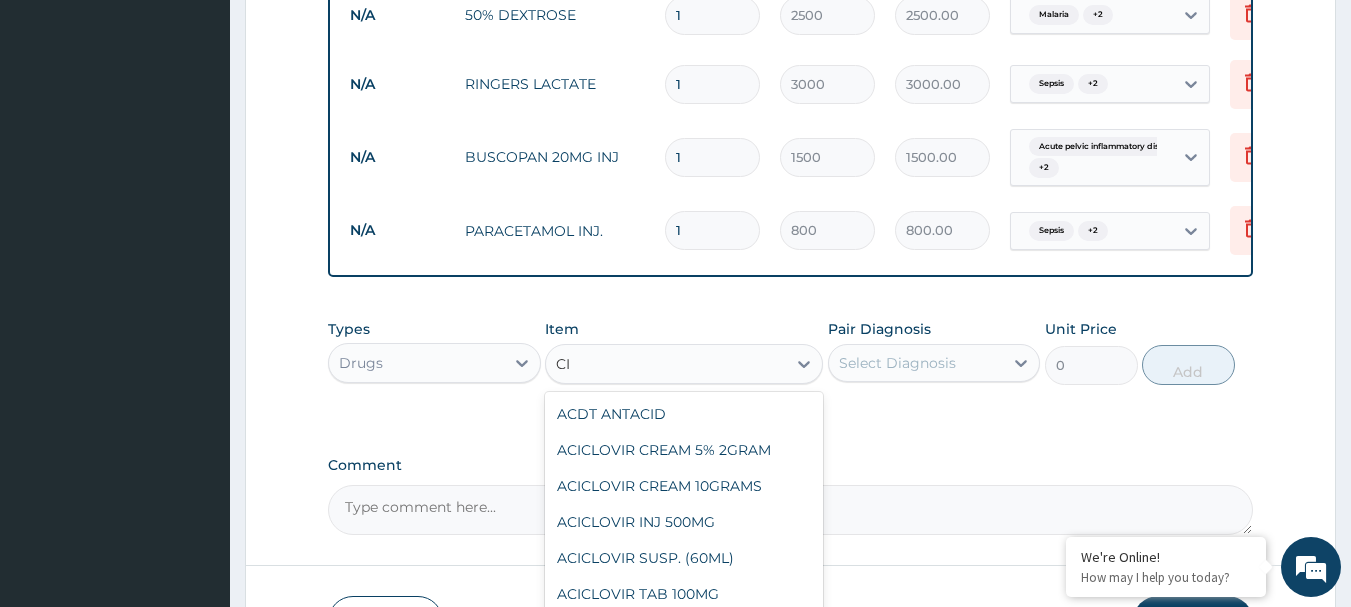 type on "C" 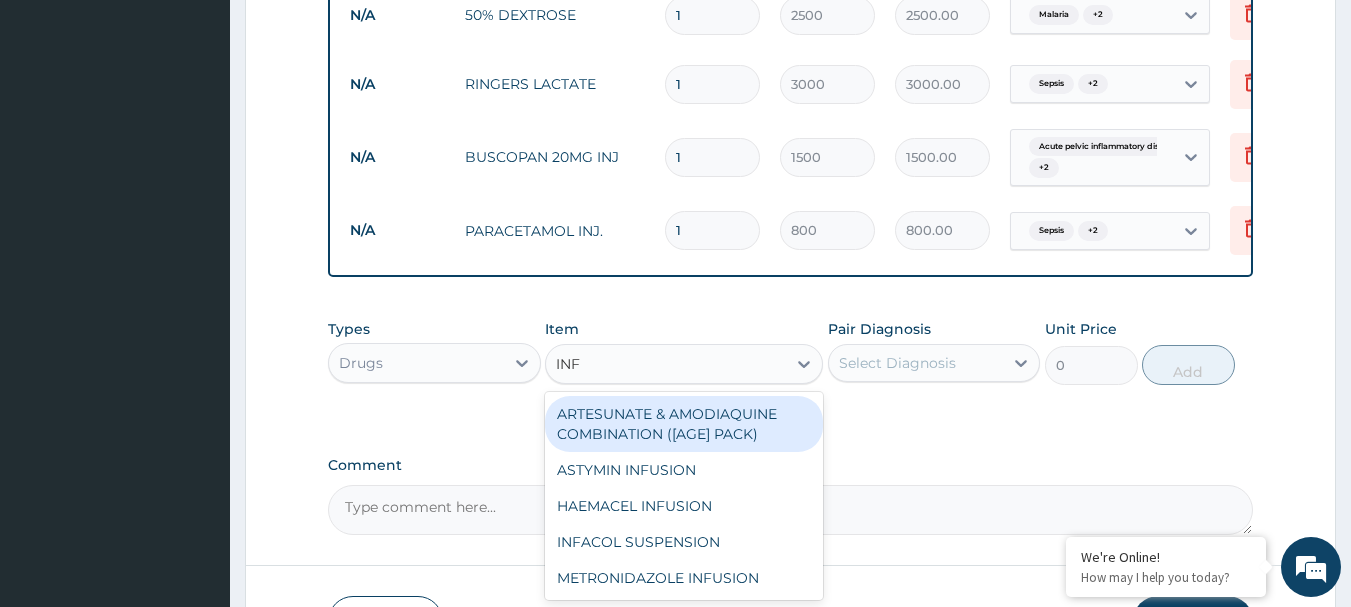 type on "INFU" 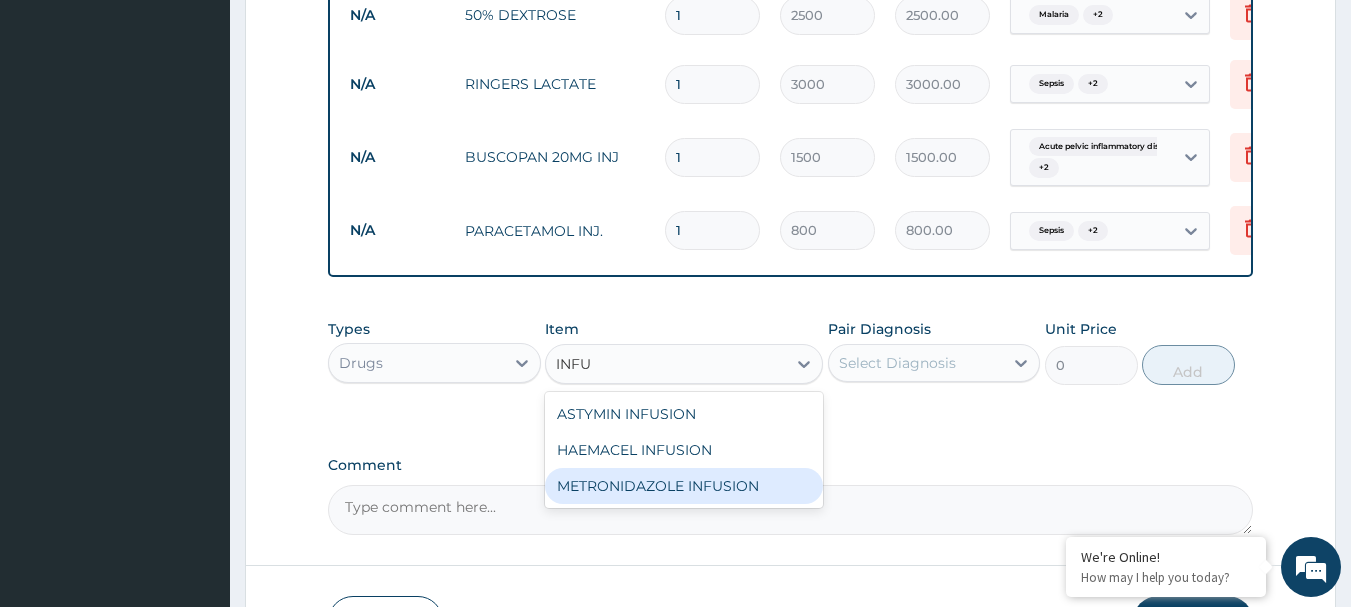 click on "METRONIDAZOLE INFUSION" at bounding box center (684, 486) 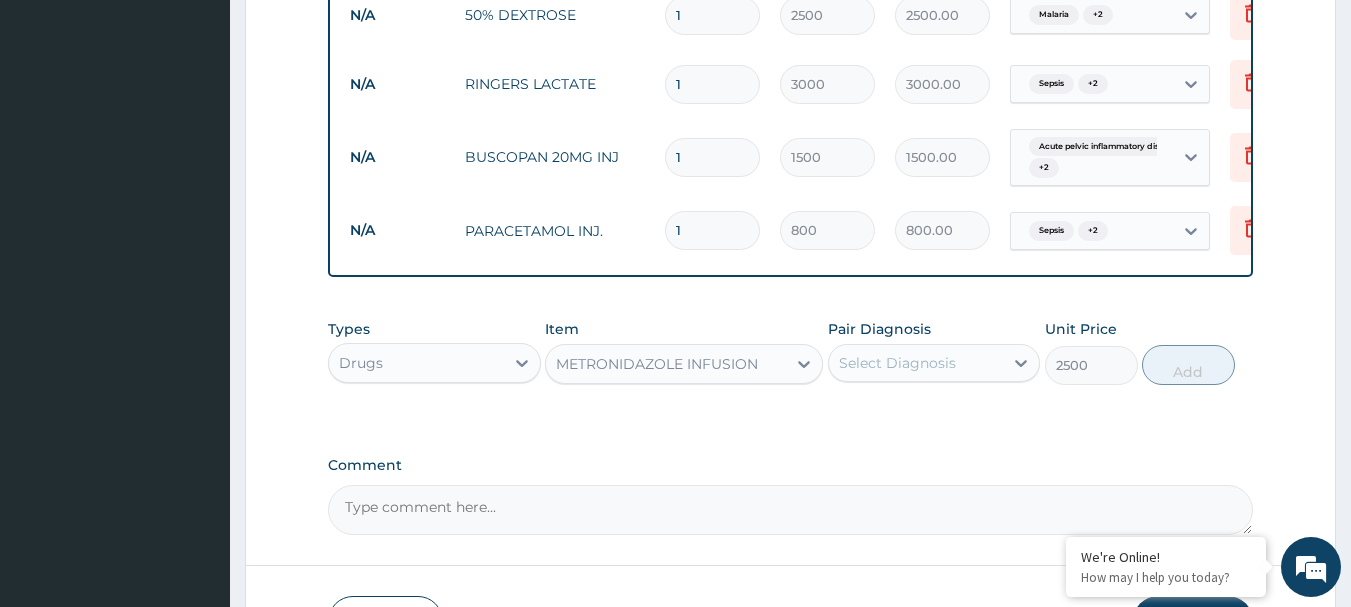 click on "Types Drugs Item option METRONIDAZOLE INFUSION, selected. Select is focused ,type to refine list, press Down to open the menu, METRONIDAZOLE INFUSION Pair Diagnosis Select Diagnosis Unit Price 2500 Add" at bounding box center (791, 352) 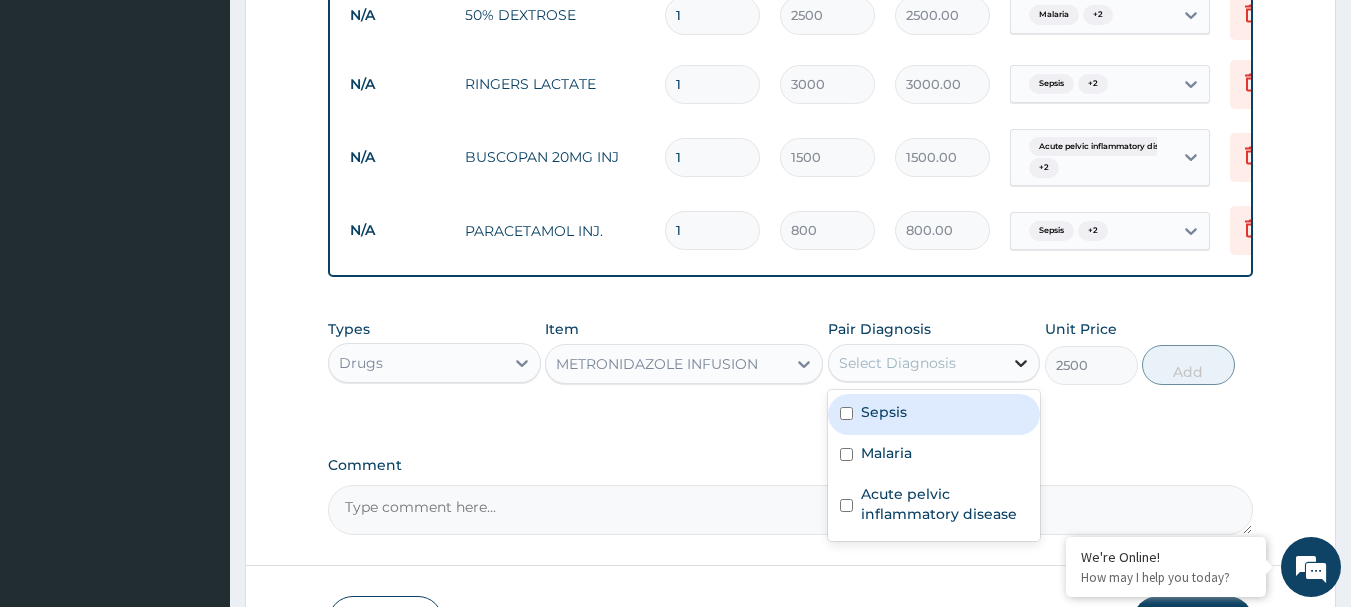 click 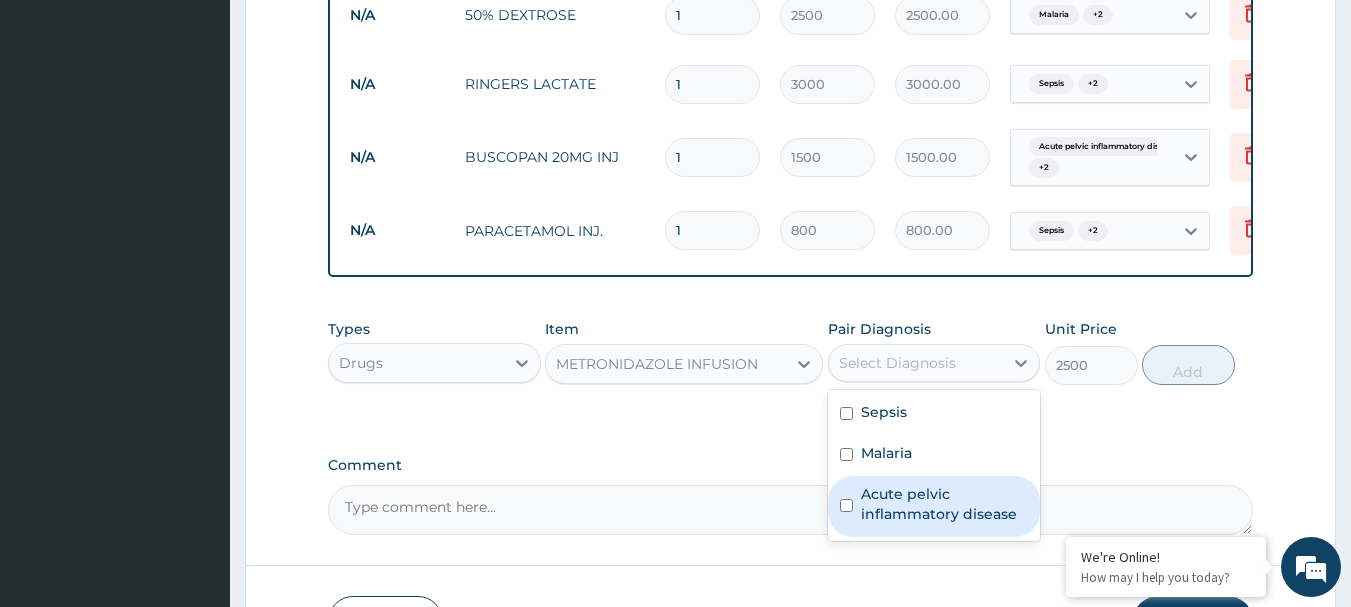 click on "Acute pelvic inflammatory disease" at bounding box center (934, 506) 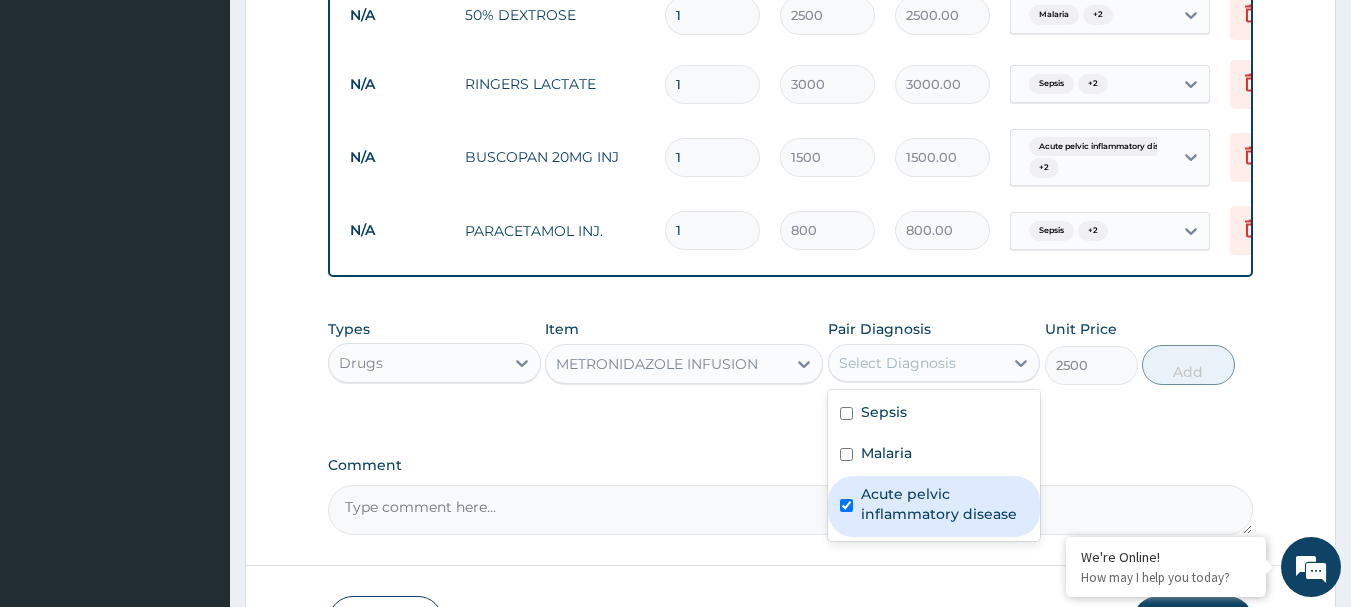 checkbox on "true" 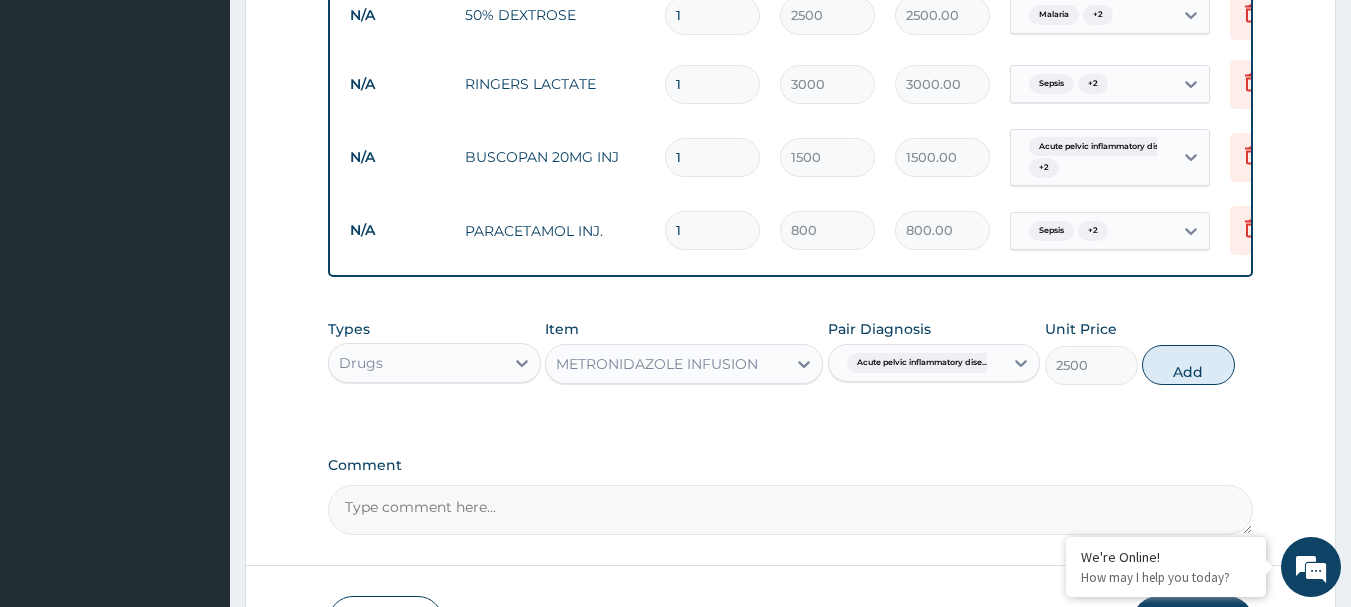 click on "Add" at bounding box center (1188, 365) 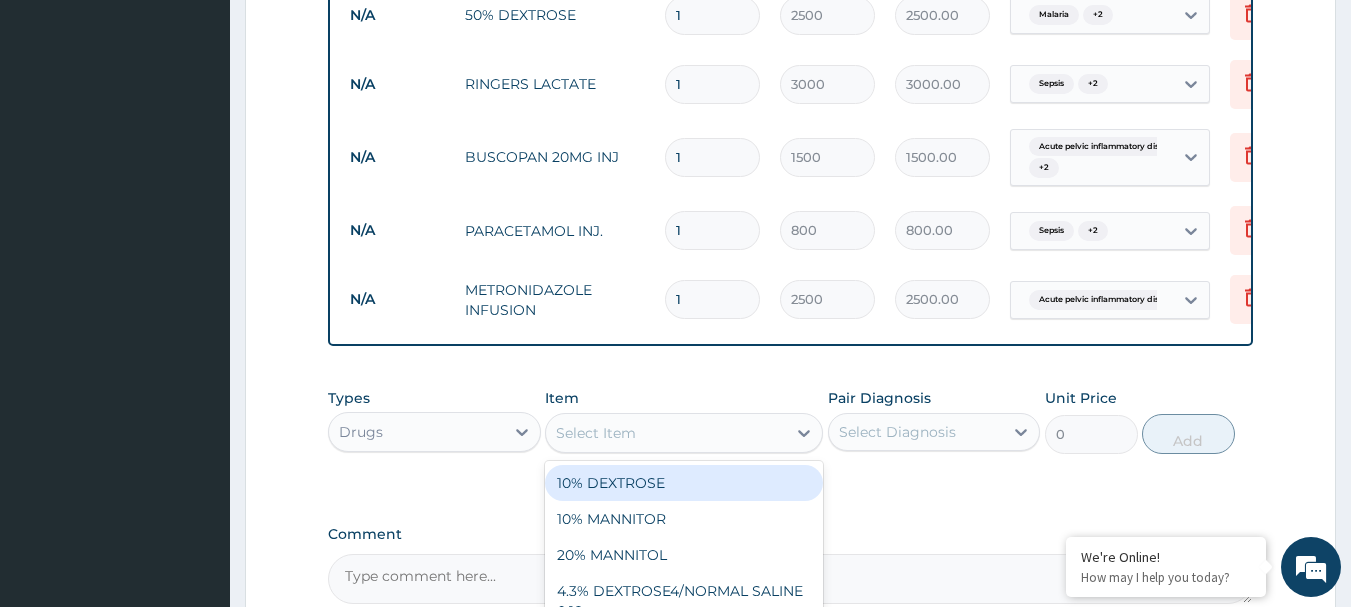 click on "Select Item" at bounding box center (596, 433) 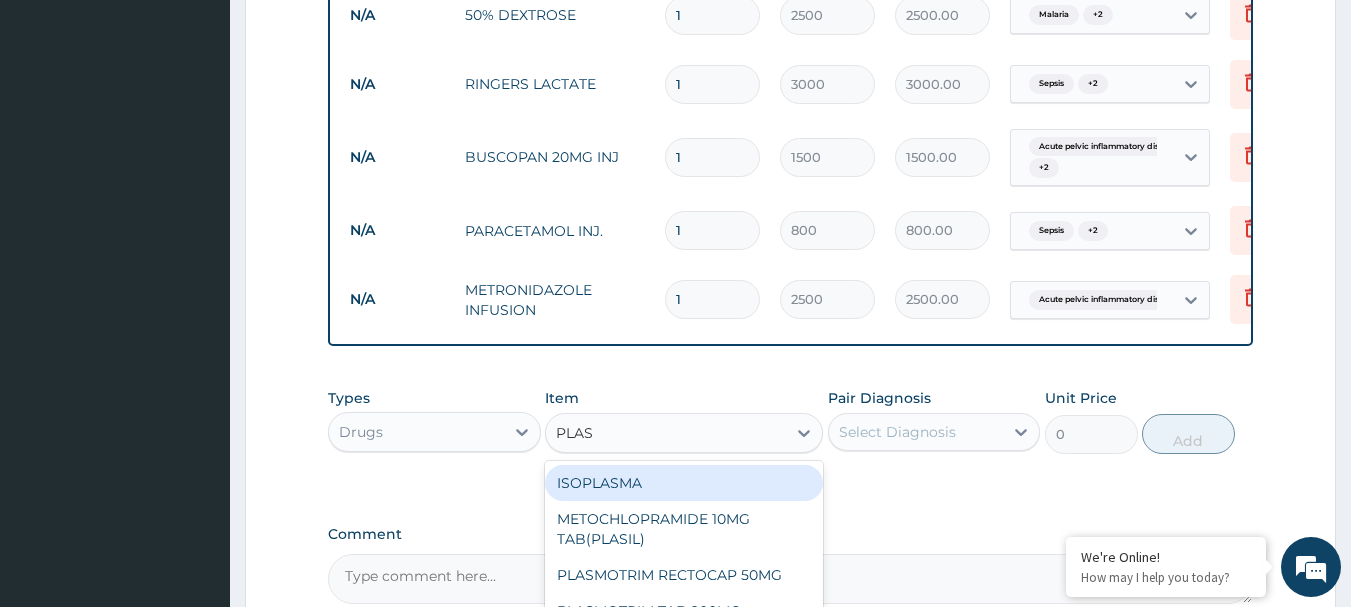 type on "PLASI" 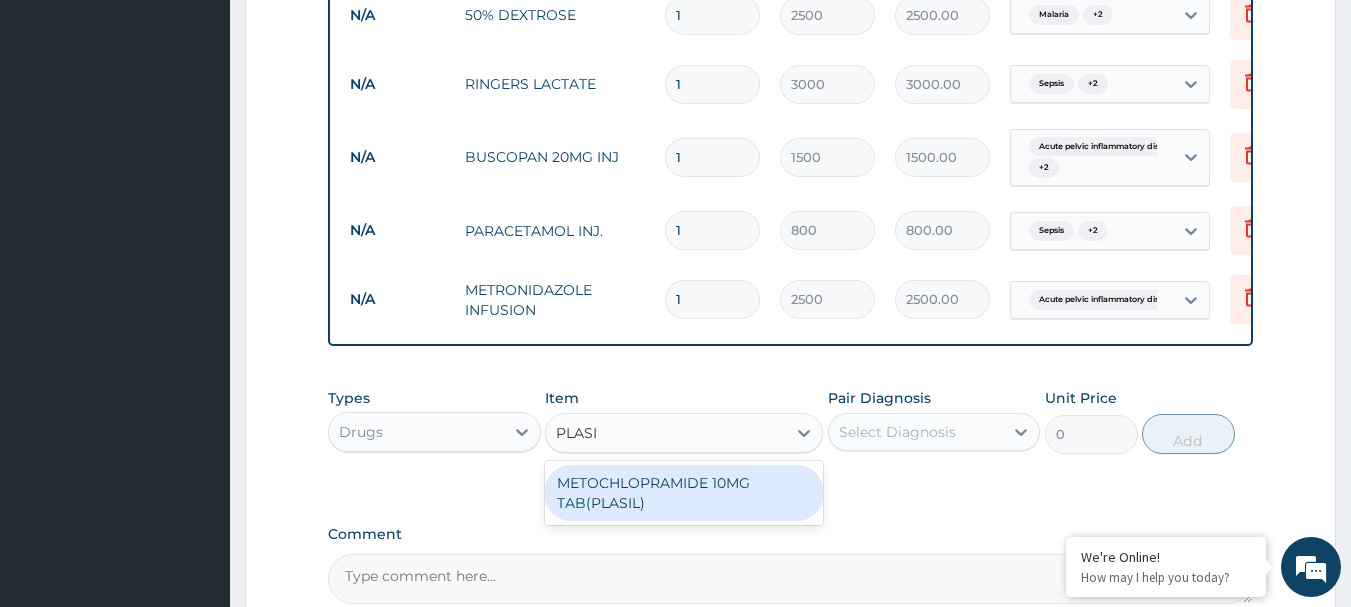 click on "METOCHLOPRAMIDE 10MG TAB(PLASIL)" at bounding box center [684, 493] 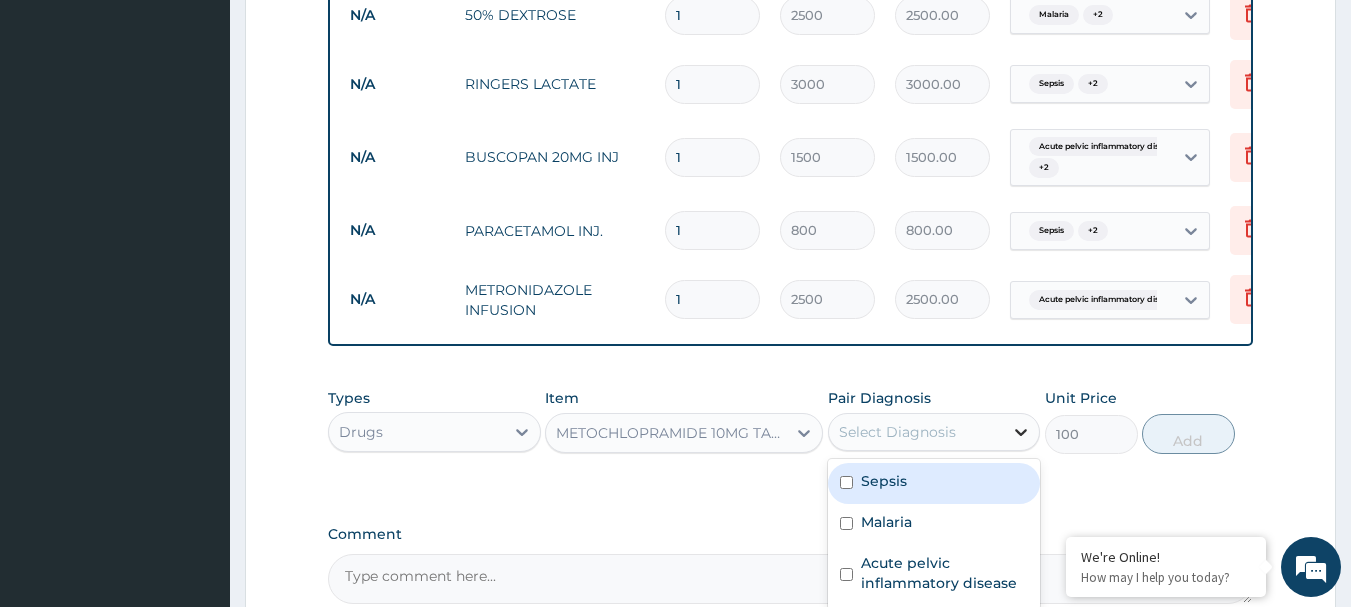 click 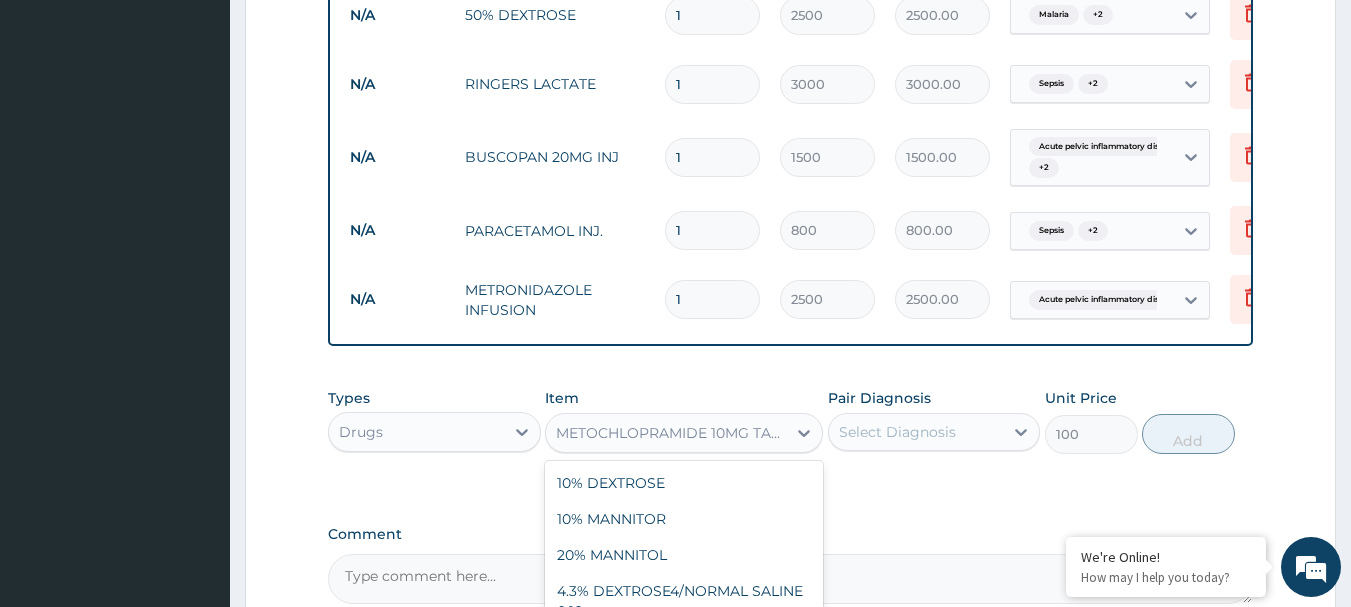 scroll, scrollTop: 27719, scrollLeft: 0, axis: vertical 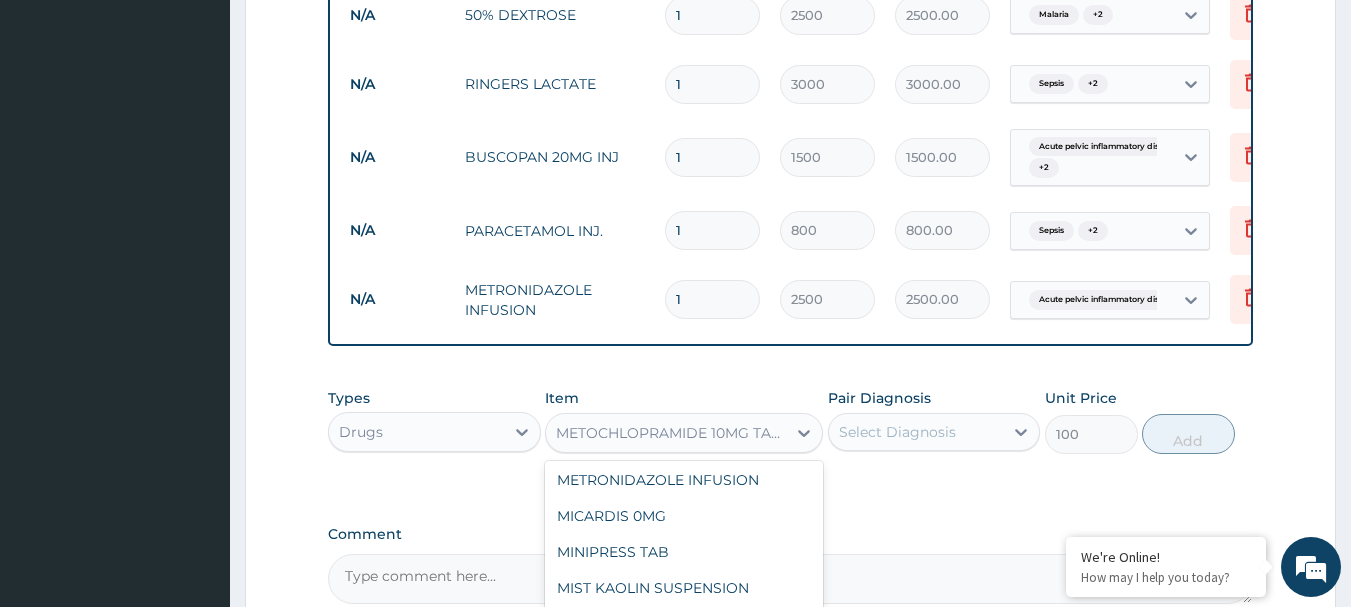 click on "METOCHLOPRAMIDE 10MG TAB(PLASIL)" at bounding box center (672, 433) 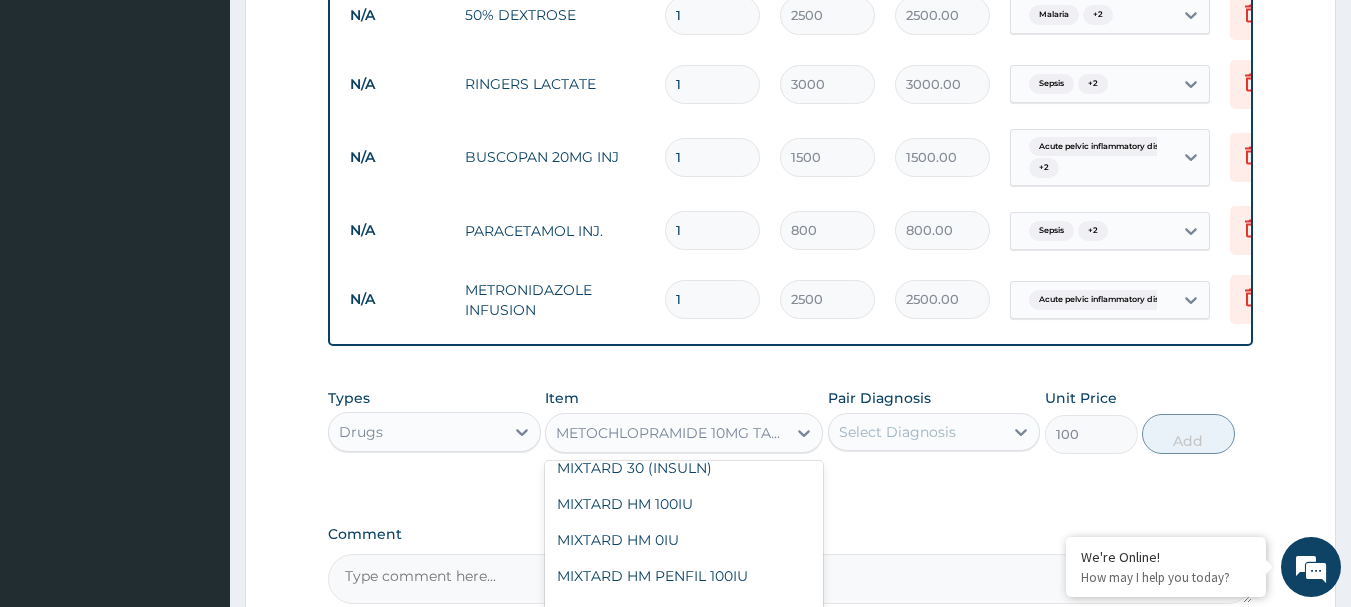 scroll, scrollTop: 28019, scrollLeft: 0, axis: vertical 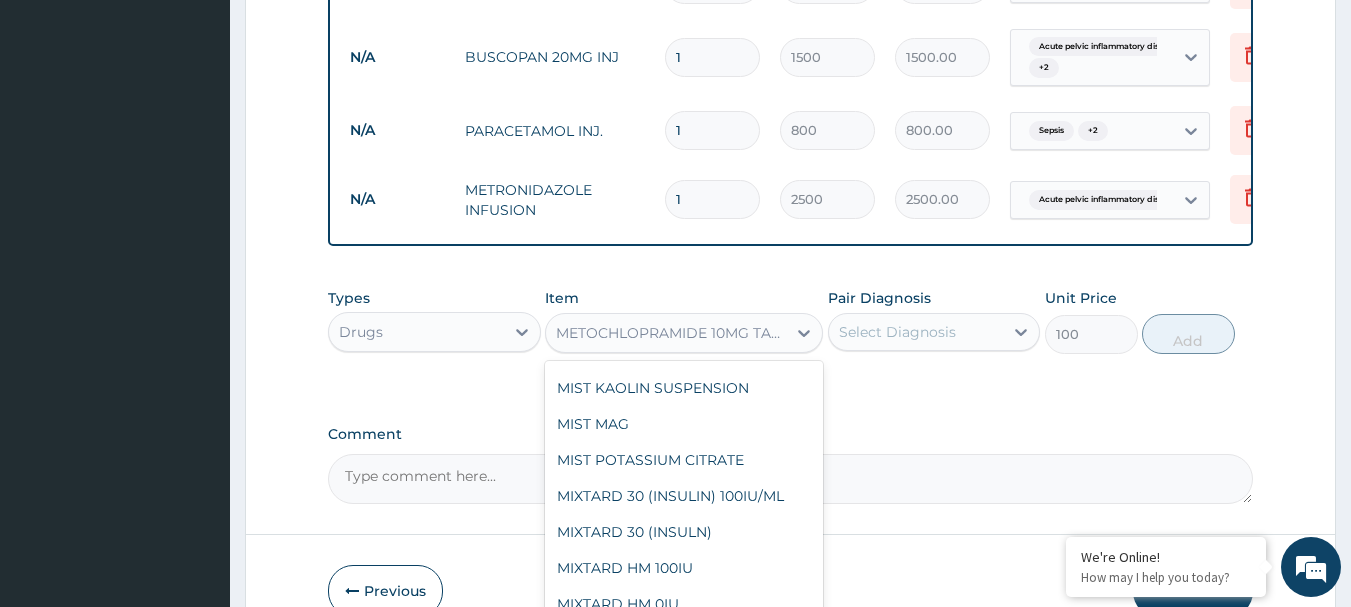 click on "METOCHLOPRAMIDE 5MG INJ" at bounding box center (684, 80) 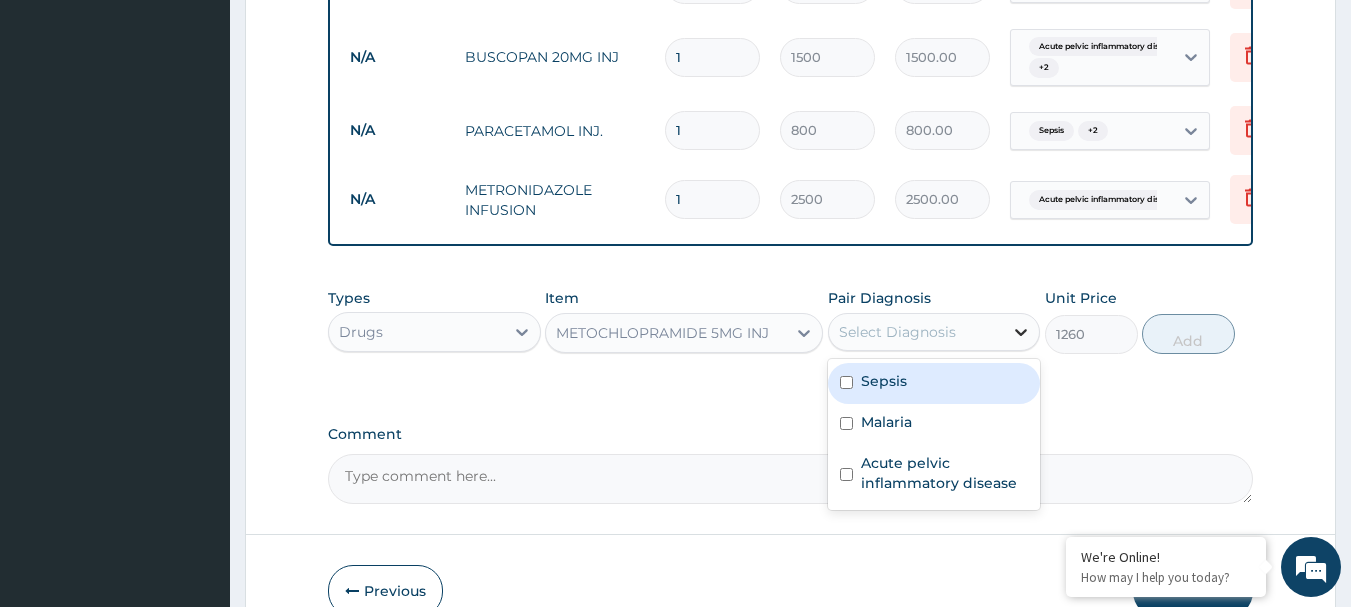 click 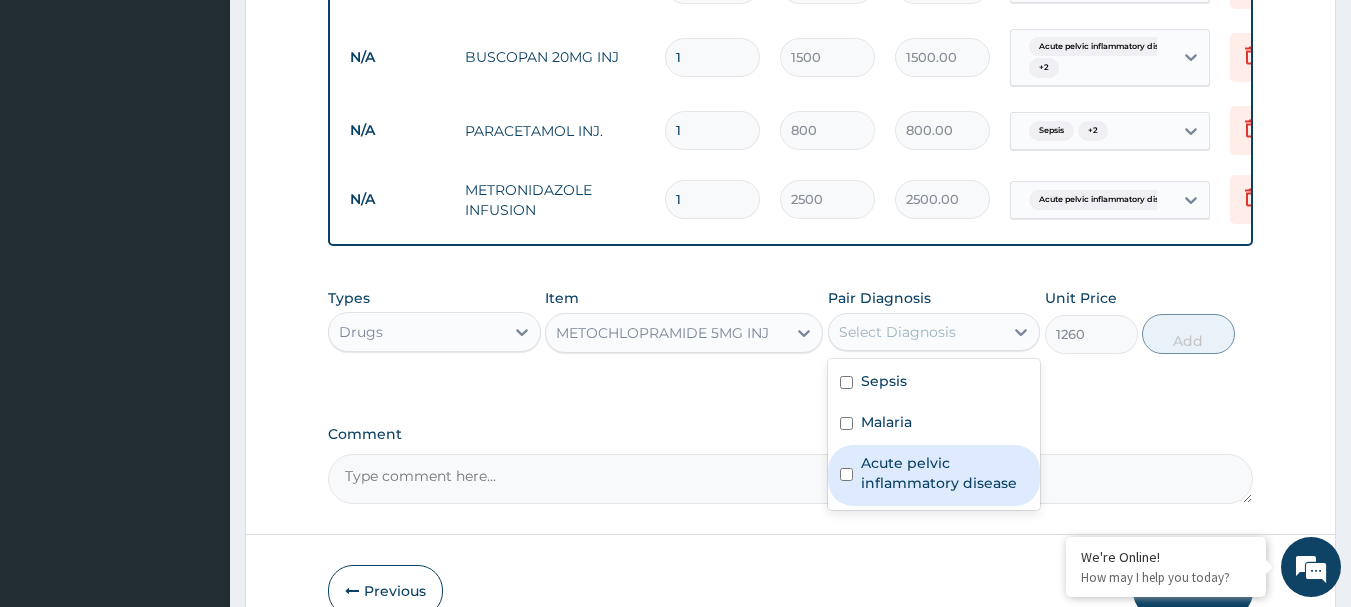 click on "Acute pelvic inflammatory disease" at bounding box center [934, 475] 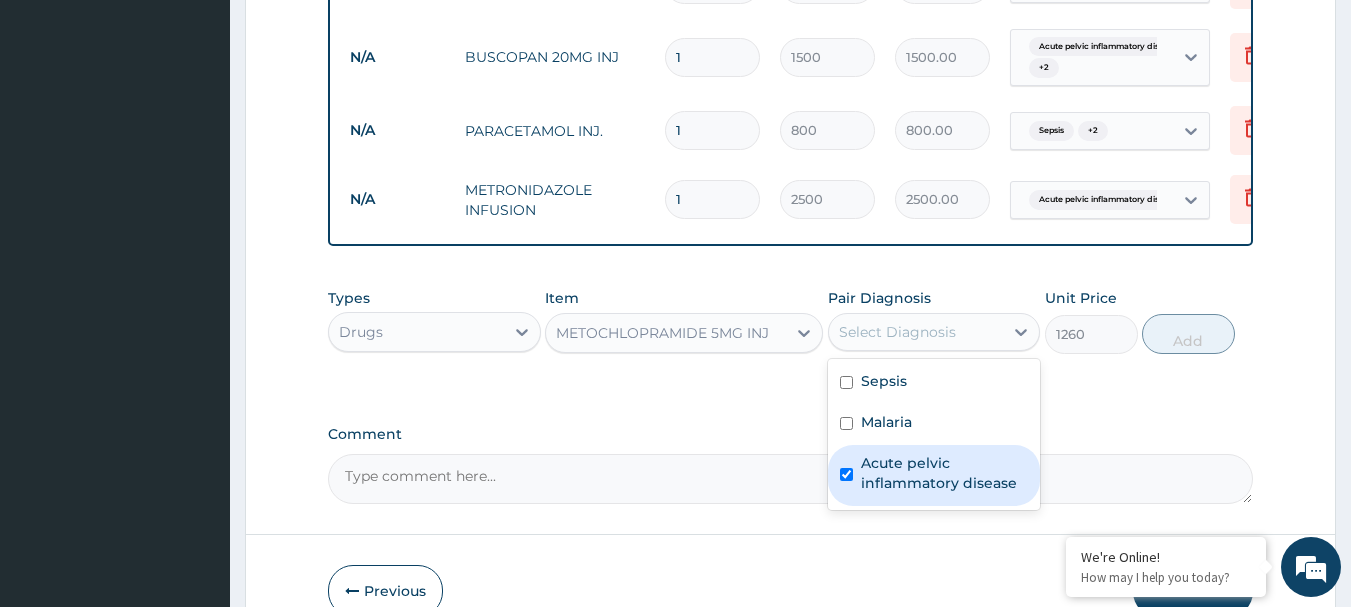 checkbox on "true" 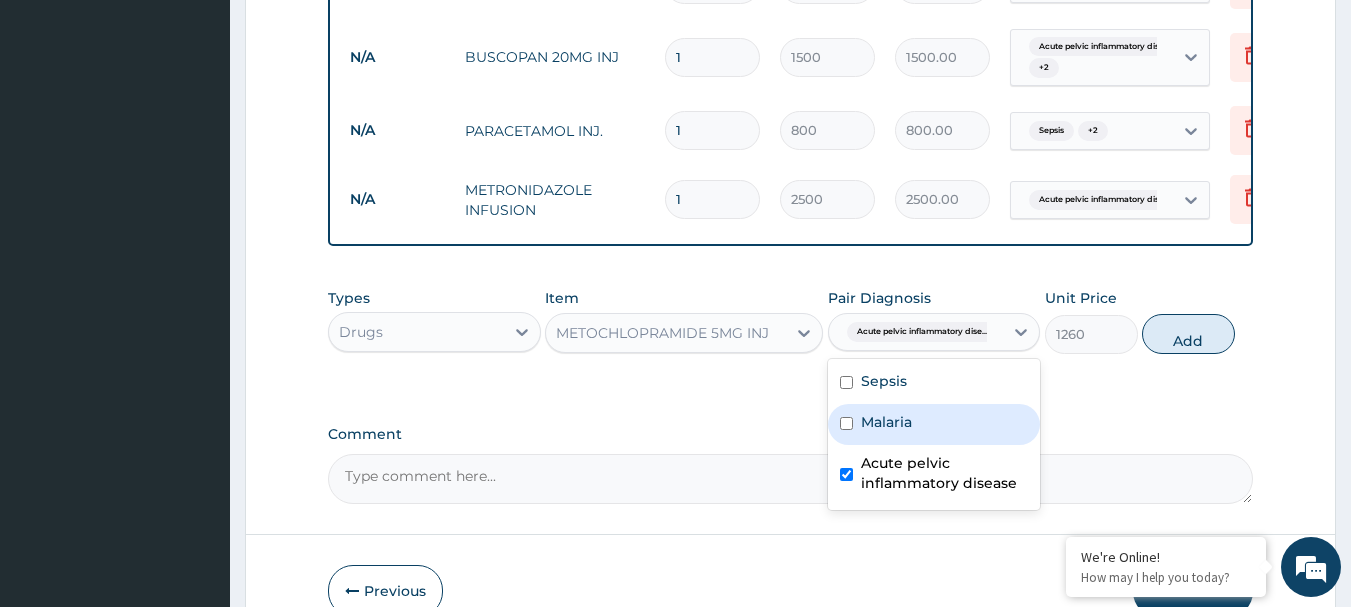 click at bounding box center (846, 423) 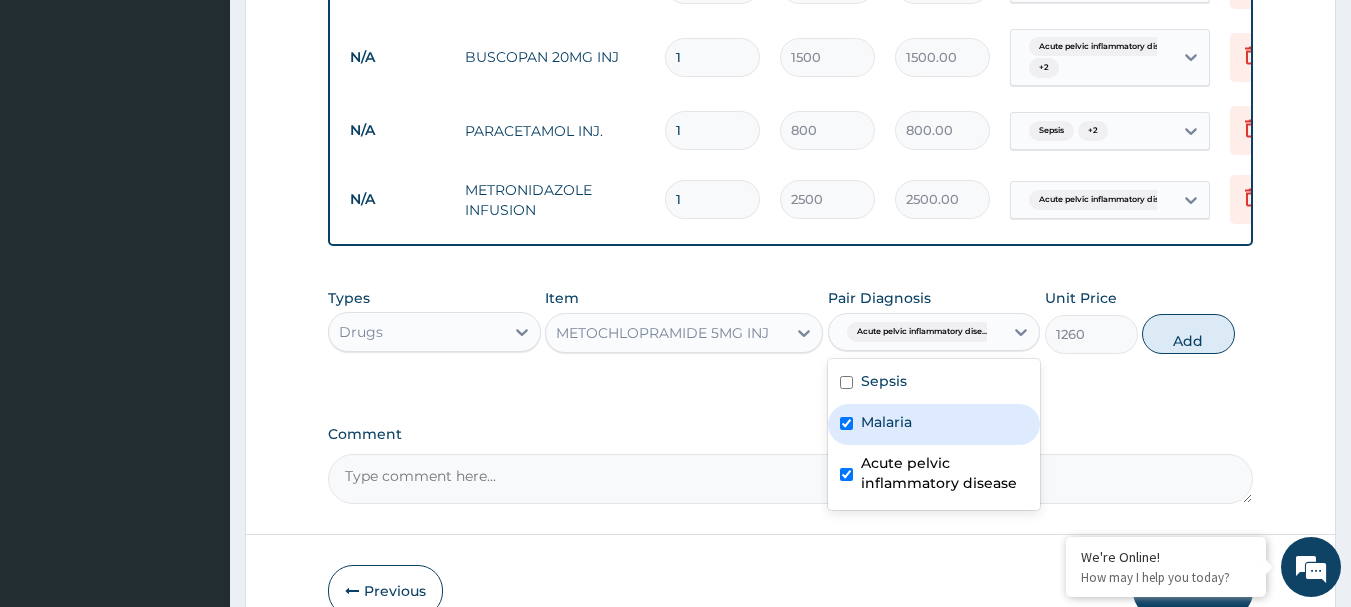 checkbox on "true" 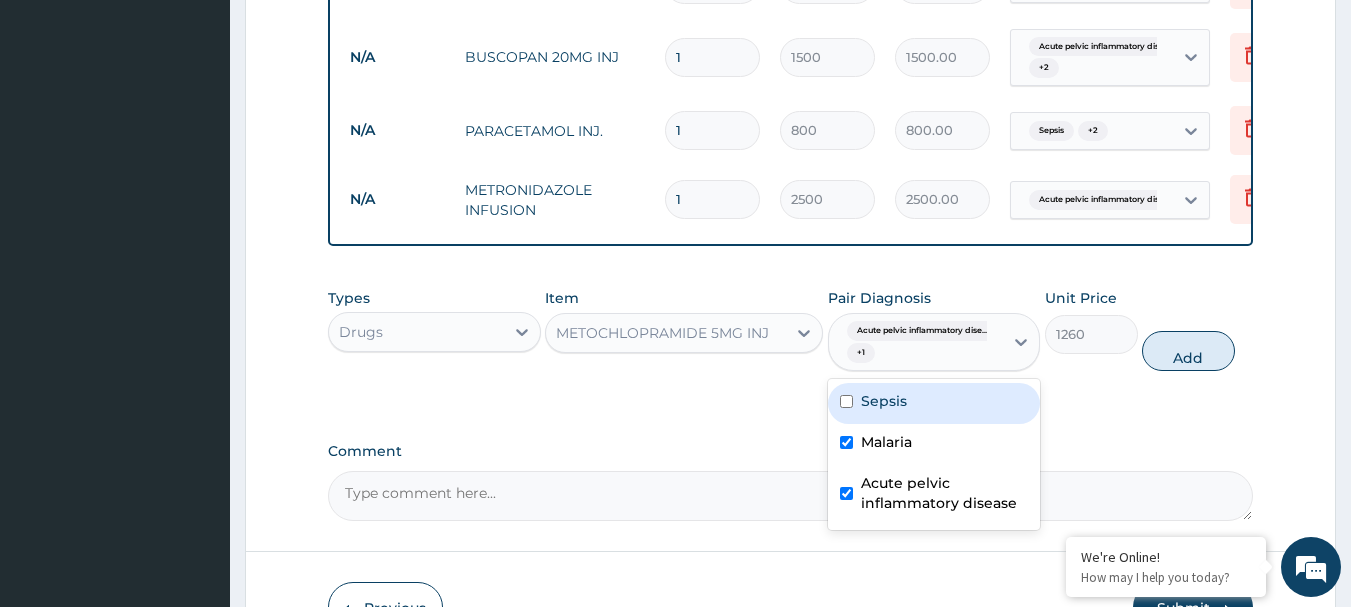 click on "Sepsis" at bounding box center (934, 403) 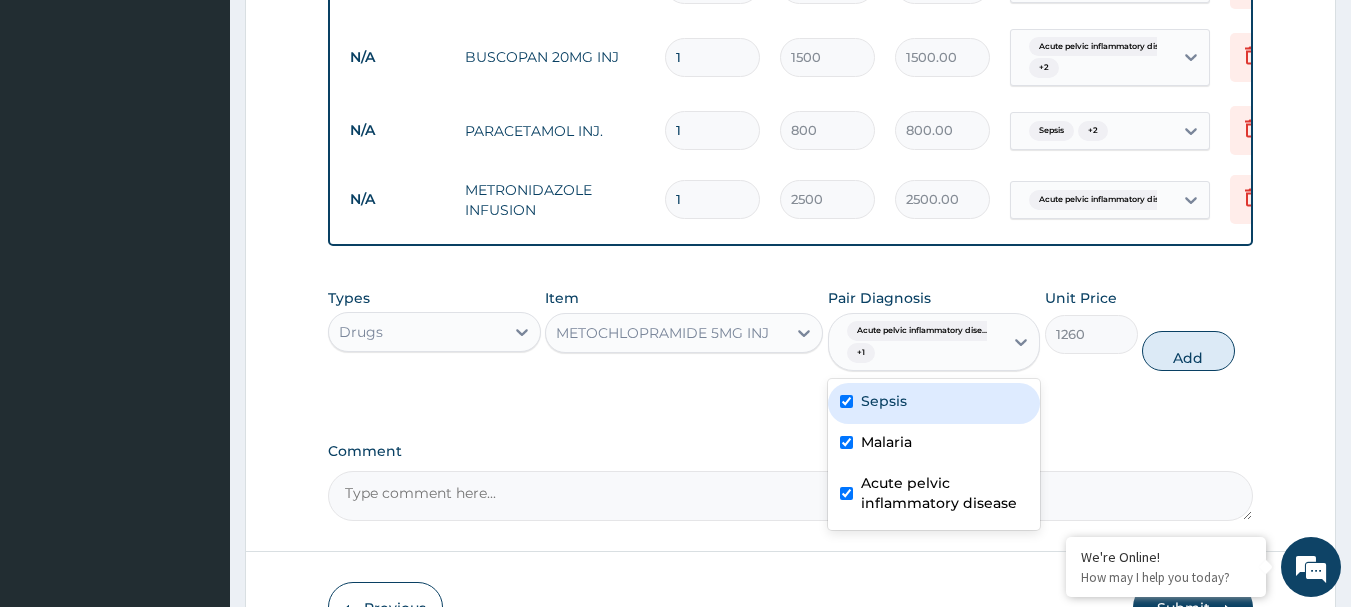 checkbox on "true" 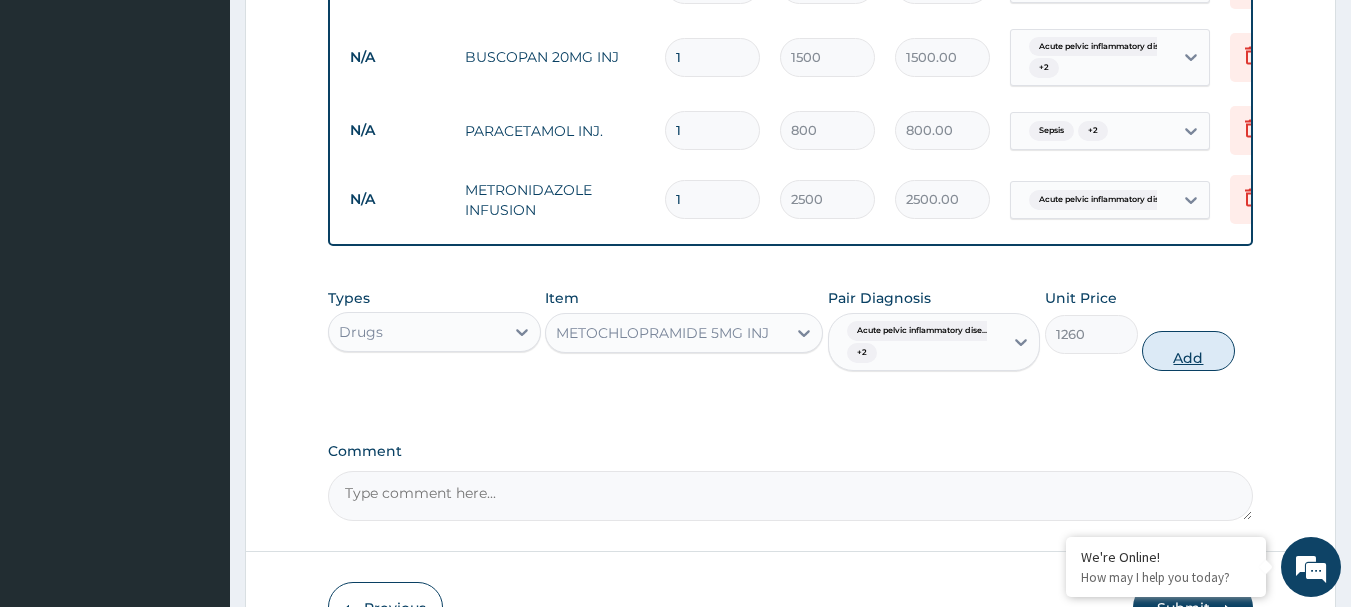 click on "Add" at bounding box center [1188, 351] 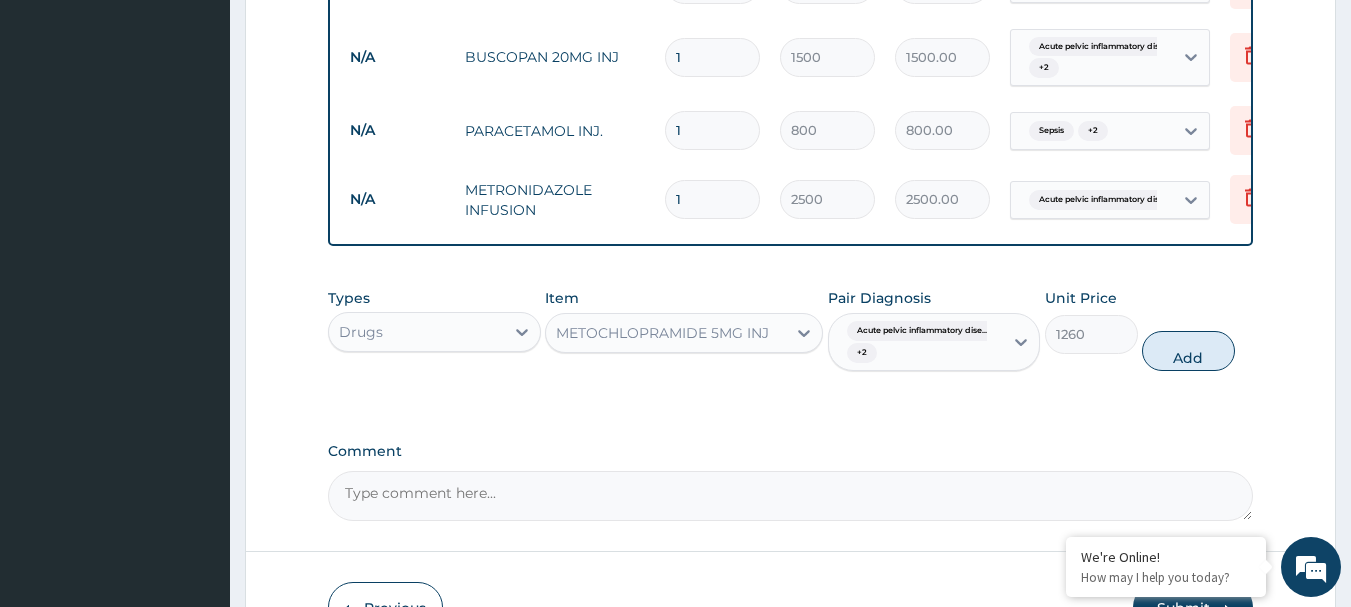 type on "0" 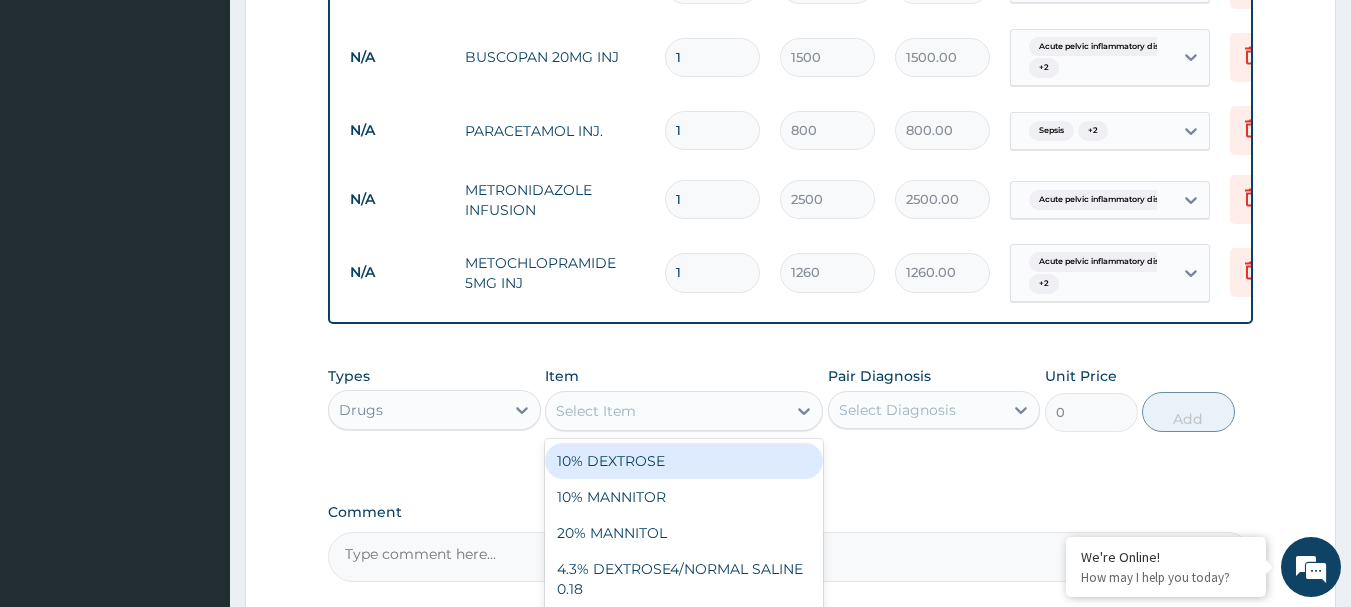click on "Select Item" at bounding box center (666, 411) 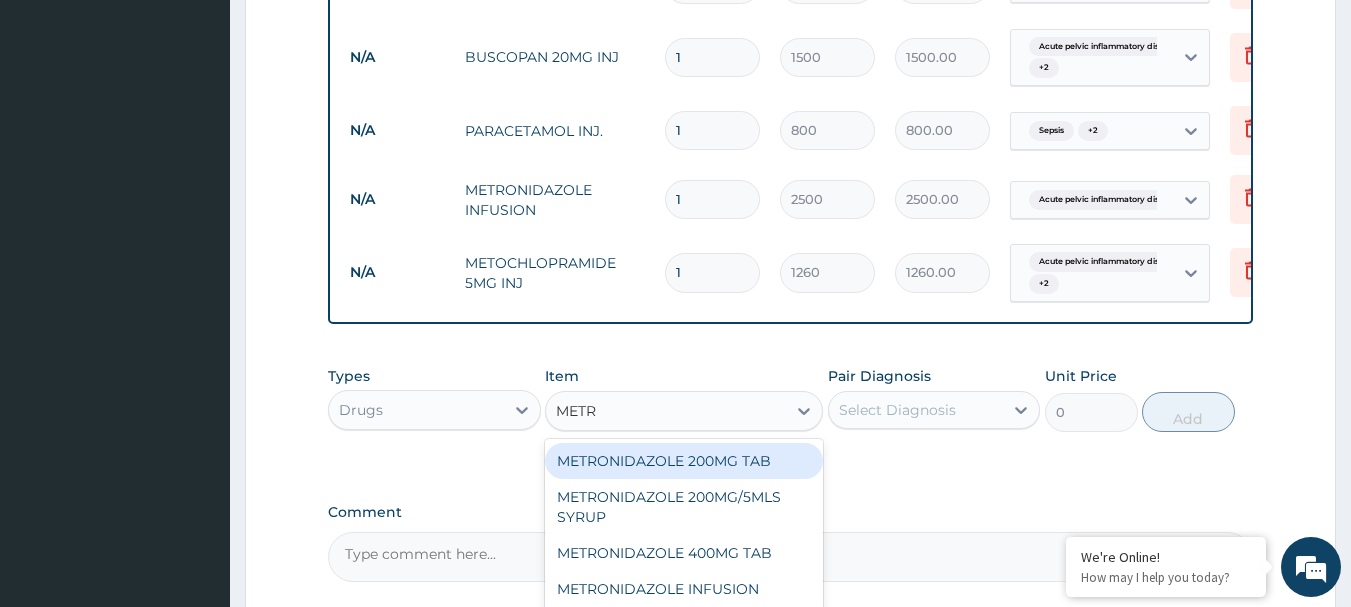 type on "METRO" 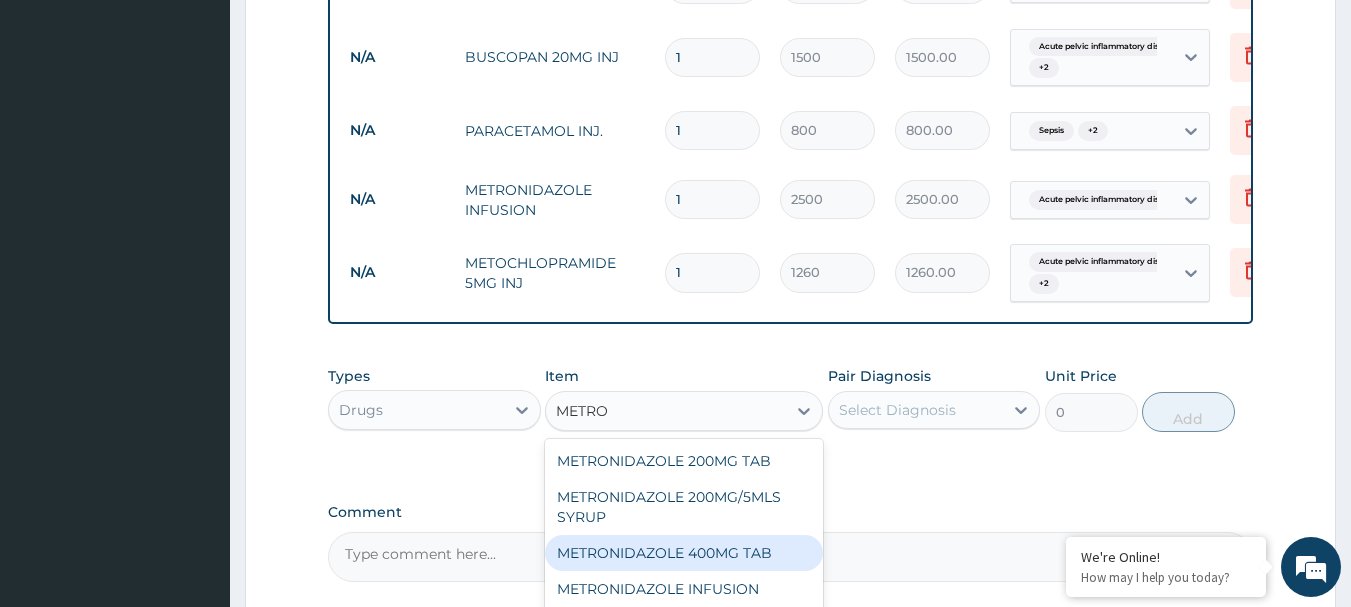 drag, startPoint x: 672, startPoint y: 569, endPoint x: 684, endPoint y: 555, distance: 18.439089 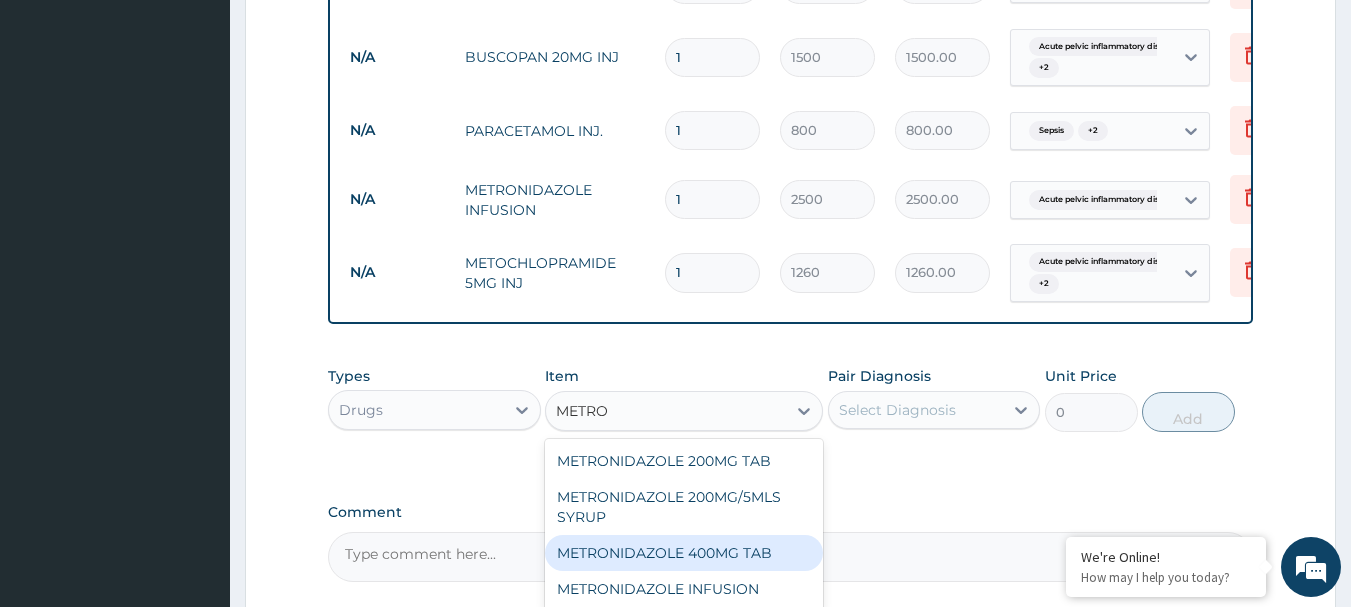 click on "METRONIDAZOLE 400MG TAB" at bounding box center (684, 553) 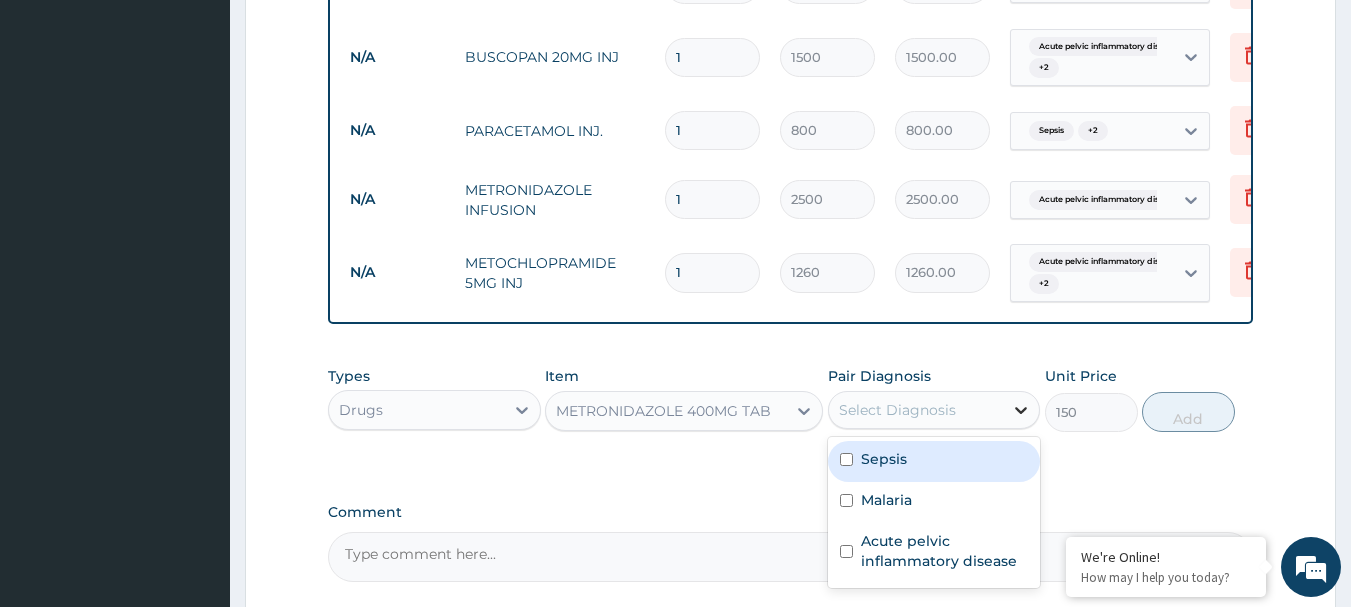 click 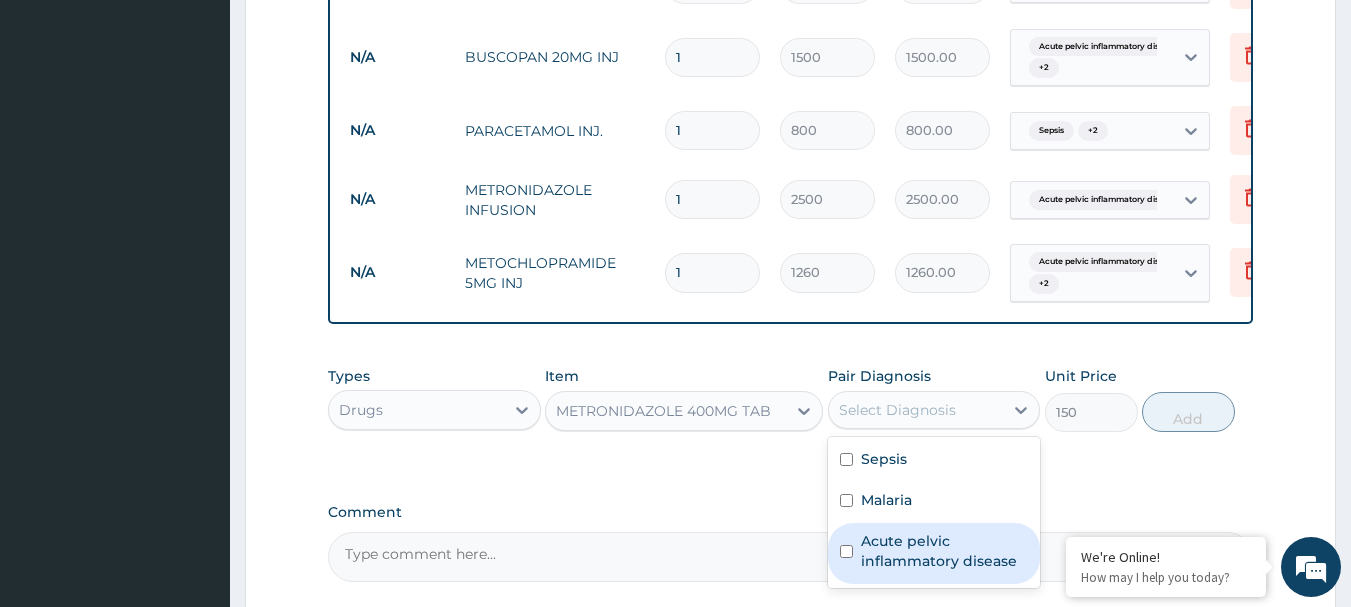 click on "Acute pelvic inflammatory disease" at bounding box center (934, 553) 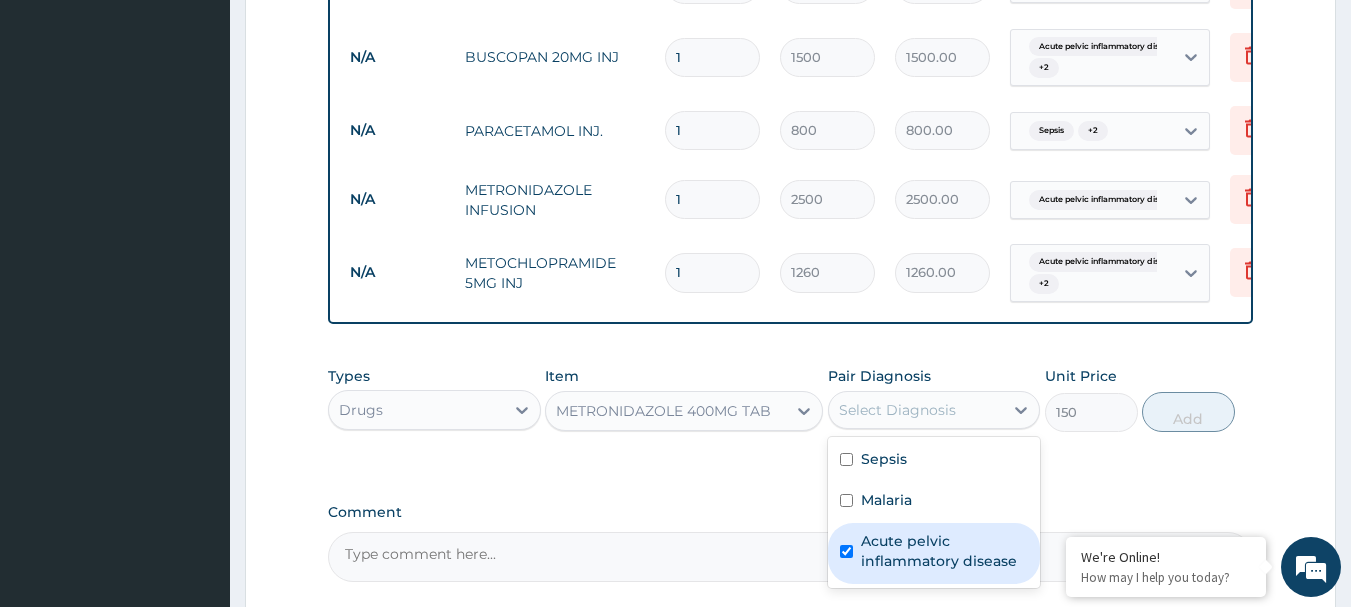 checkbox on "true" 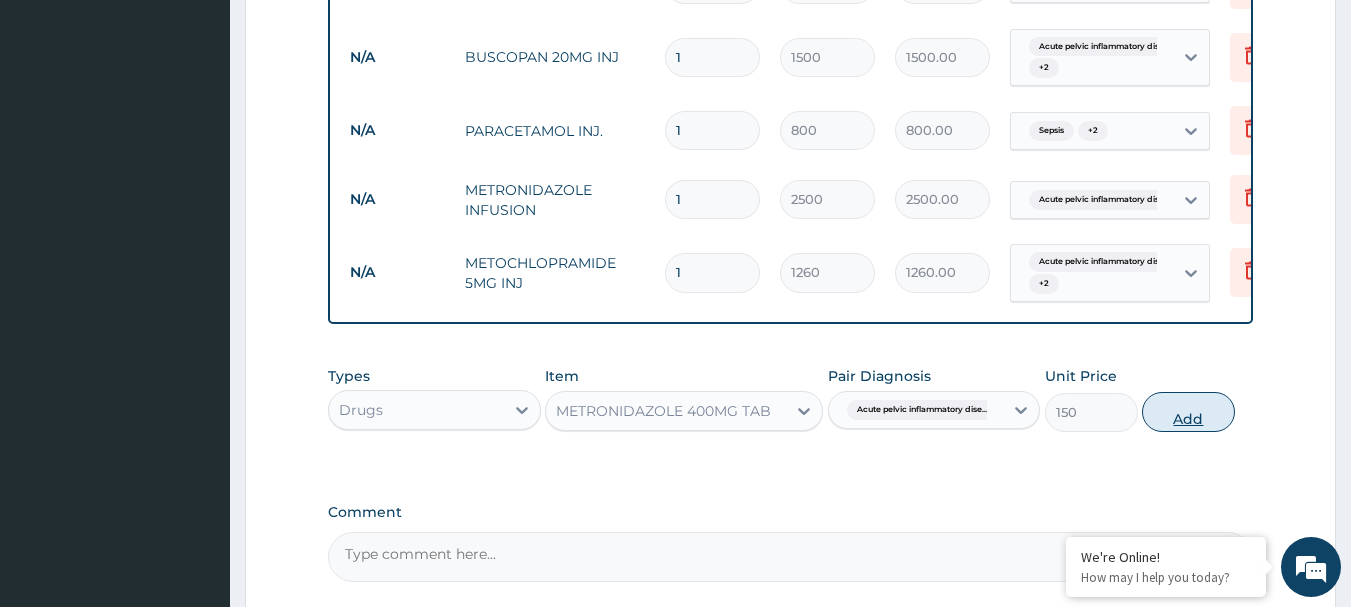 click on "Add" at bounding box center [1188, 412] 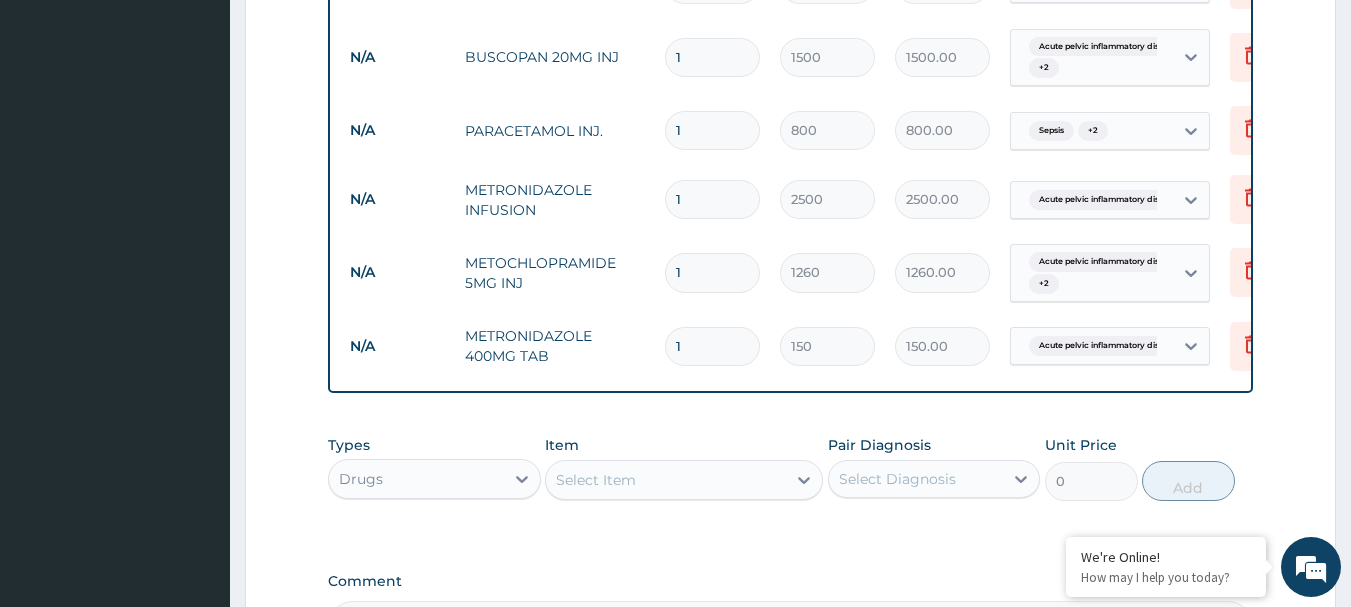 click on "Select Item" at bounding box center (596, 480) 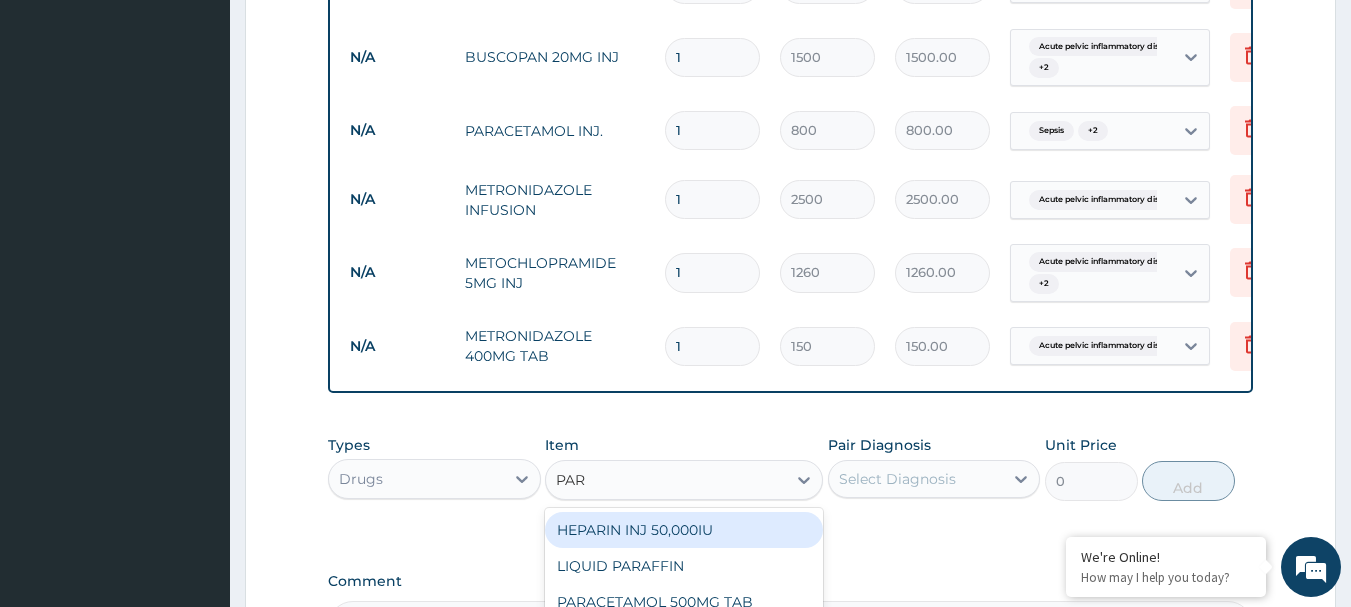 type on "PARA" 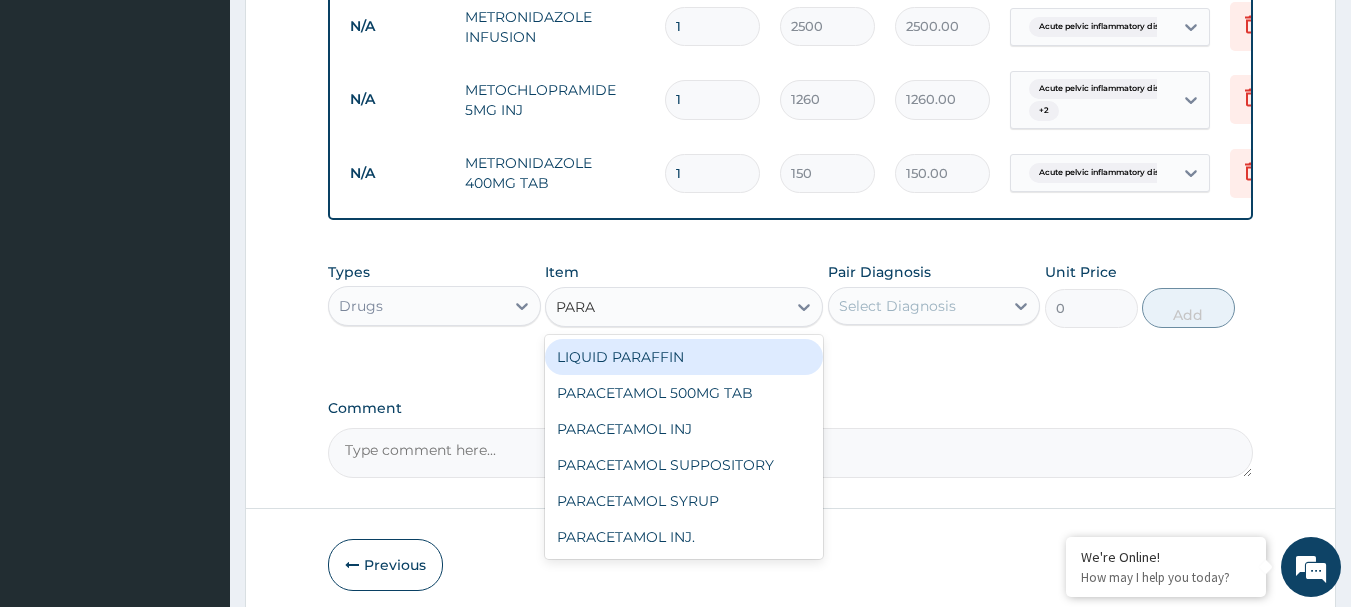 scroll, scrollTop: 1531, scrollLeft: 0, axis: vertical 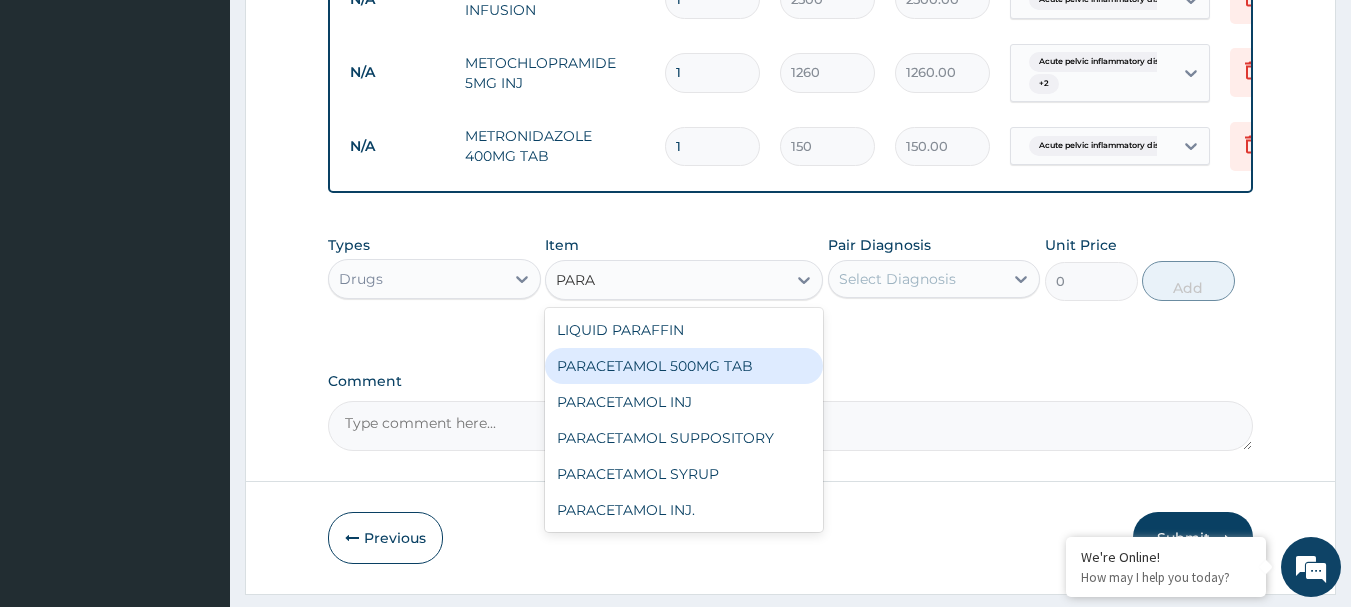 click on "PARACETAMOL 500MG TAB" at bounding box center [684, 366] 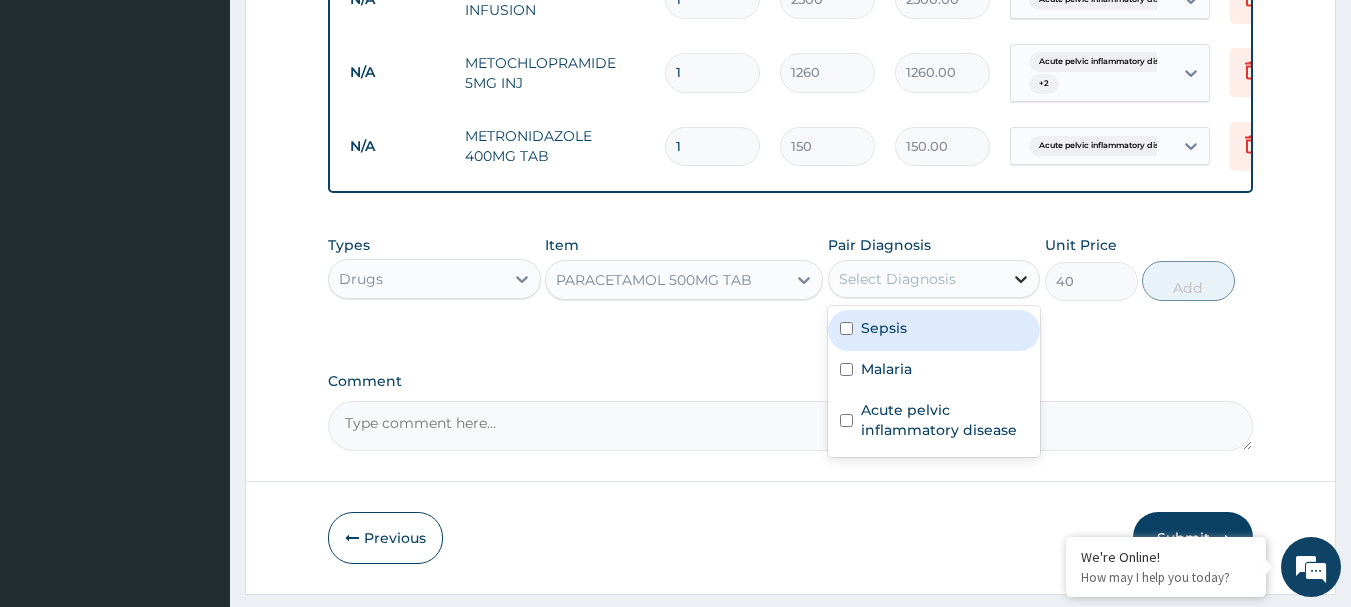 drag, startPoint x: 1013, startPoint y: 286, endPoint x: 1005, endPoint y: 307, distance: 22.472204 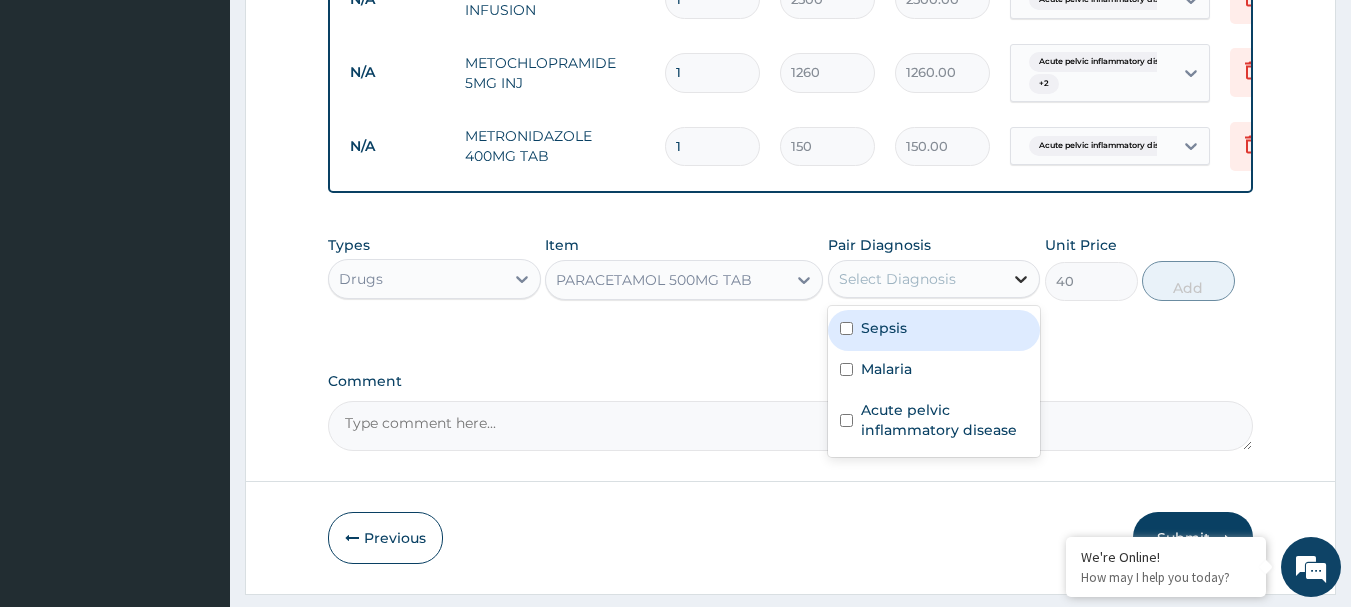 click 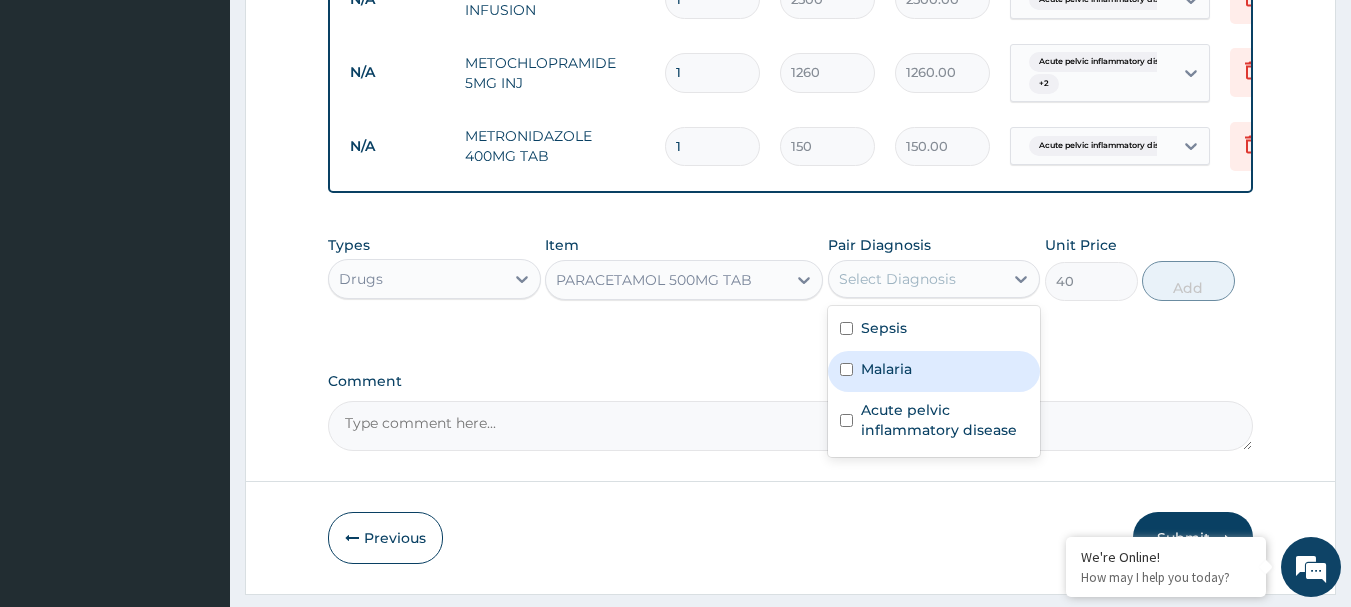drag, startPoint x: 842, startPoint y: 345, endPoint x: 835, endPoint y: 377, distance: 32.75668 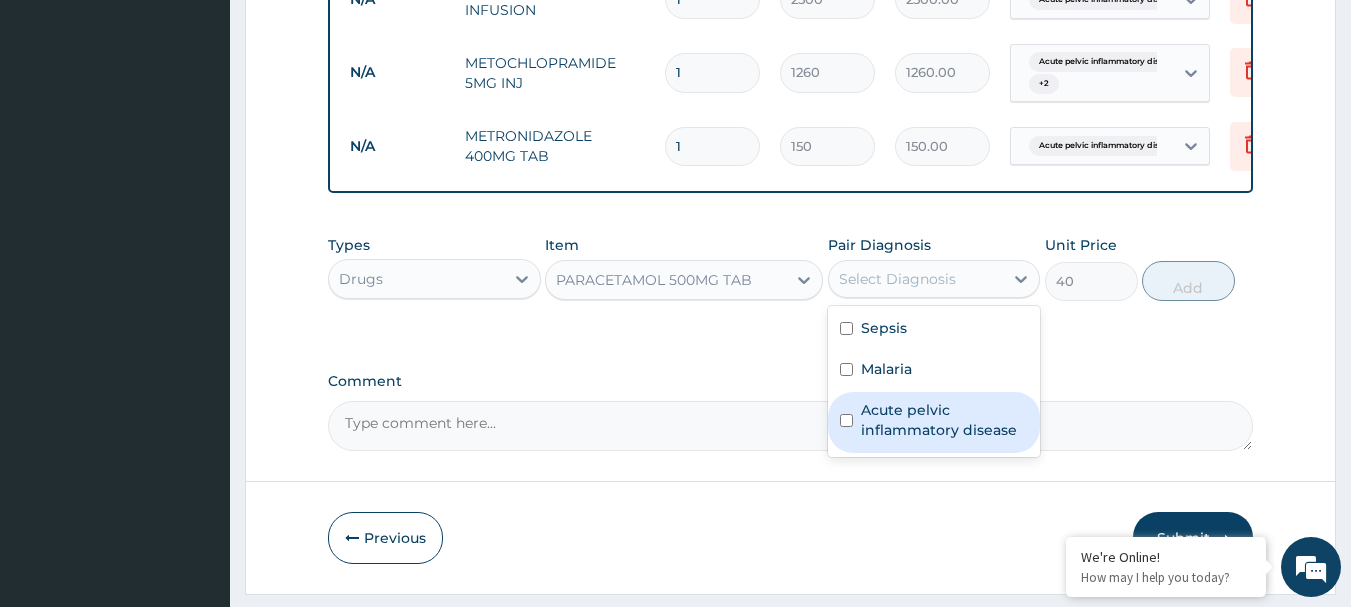 click at bounding box center [846, 420] 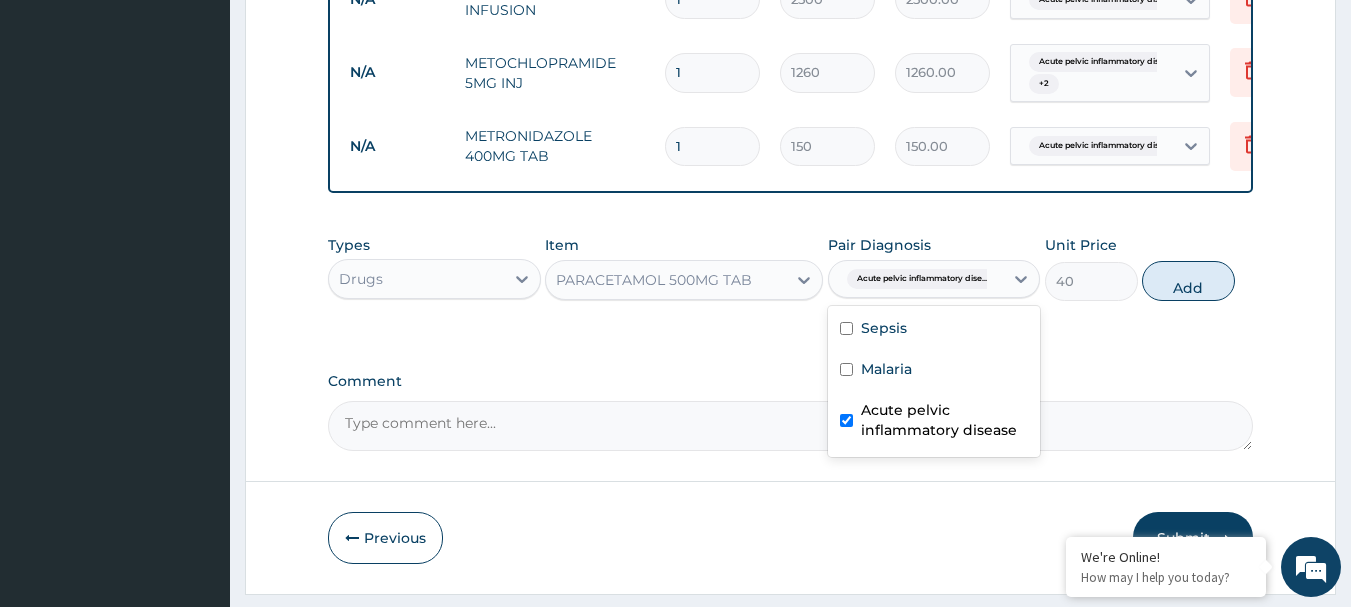 click at bounding box center [846, 420] 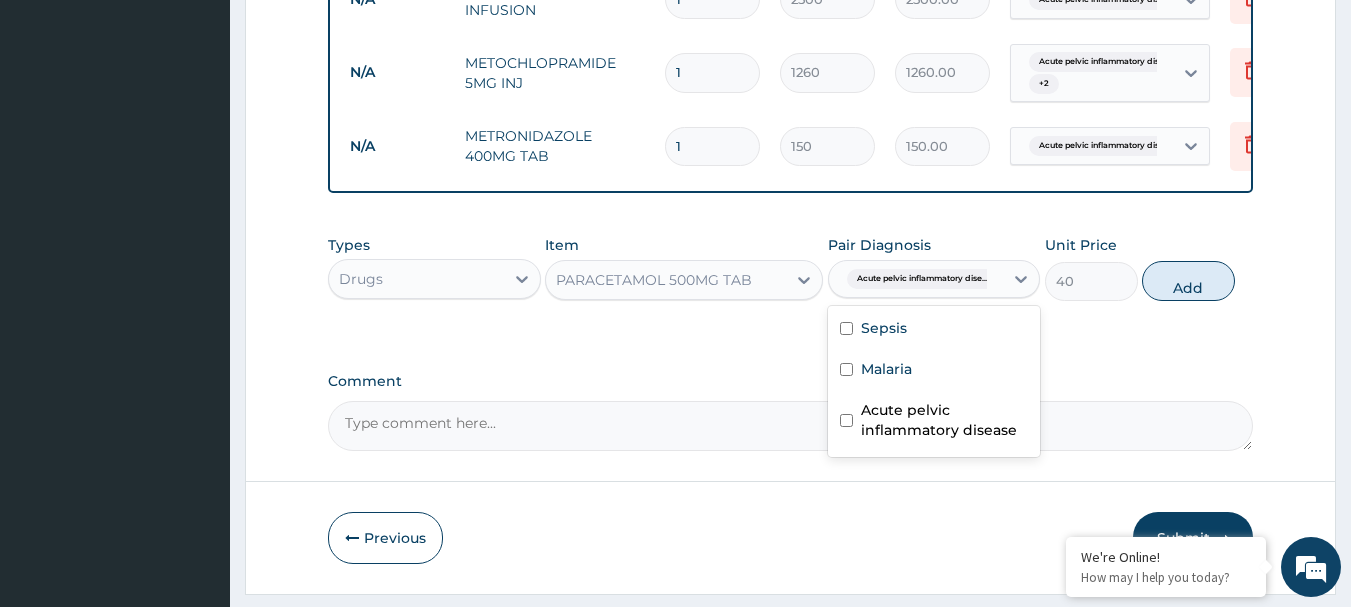 checkbox on "false" 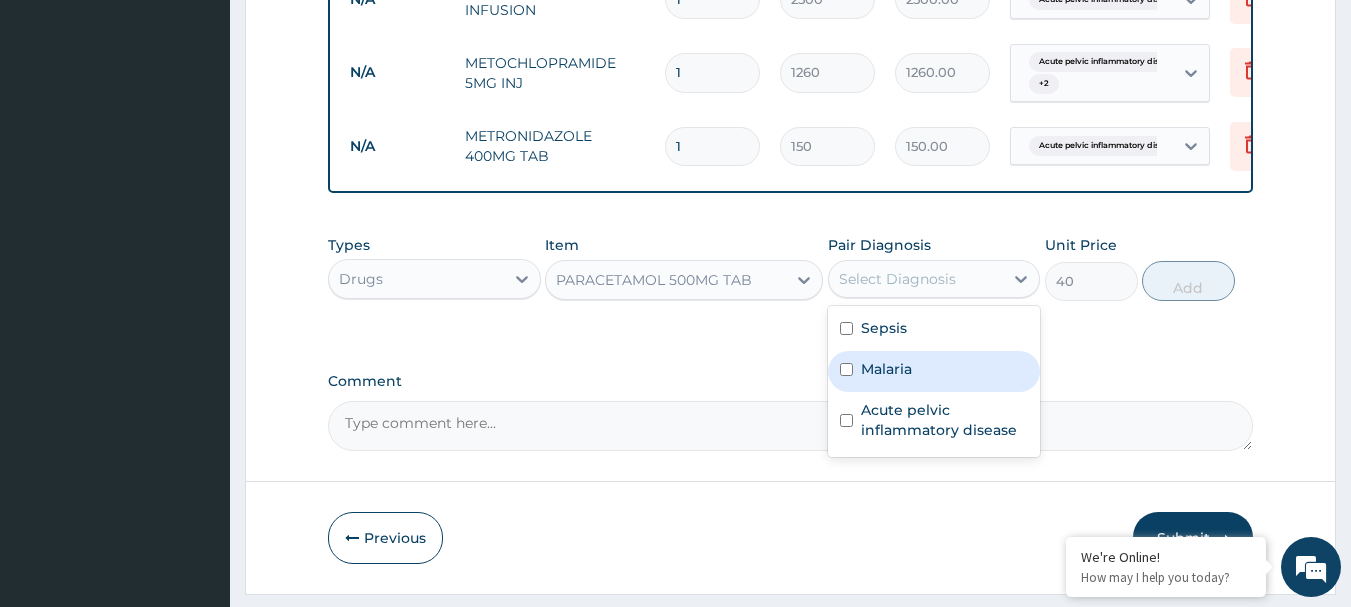 drag, startPoint x: 848, startPoint y: 380, endPoint x: 847, endPoint y: 337, distance: 43.011627 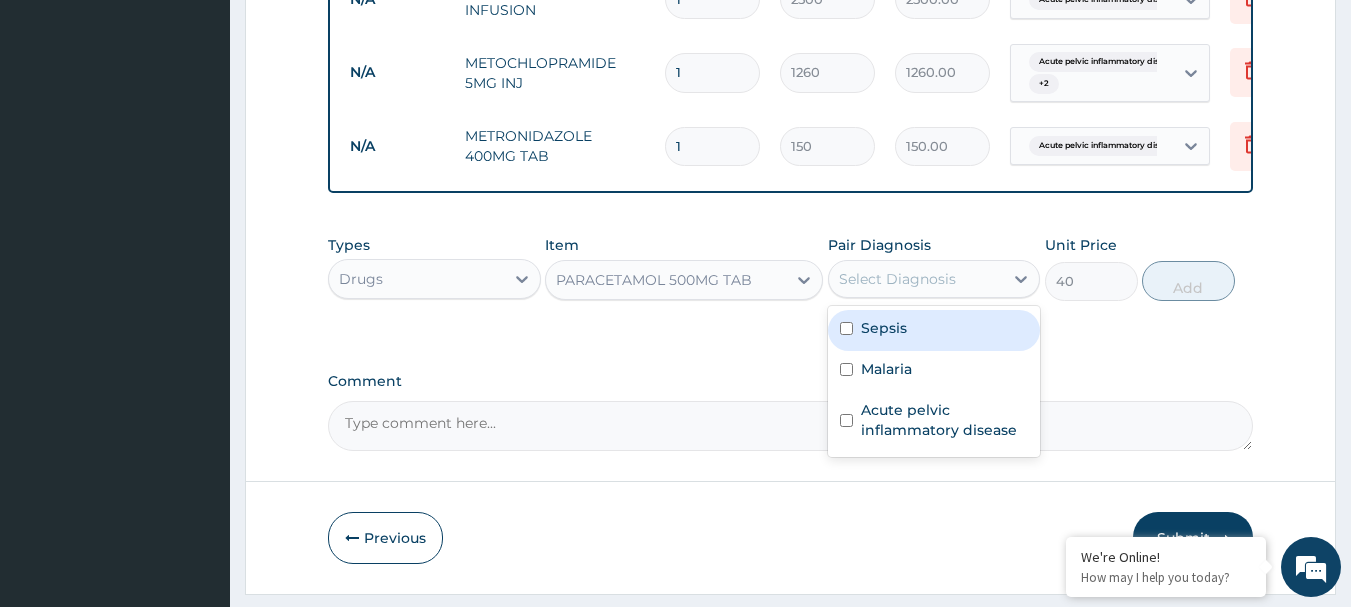 click at bounding box center [846, 328] 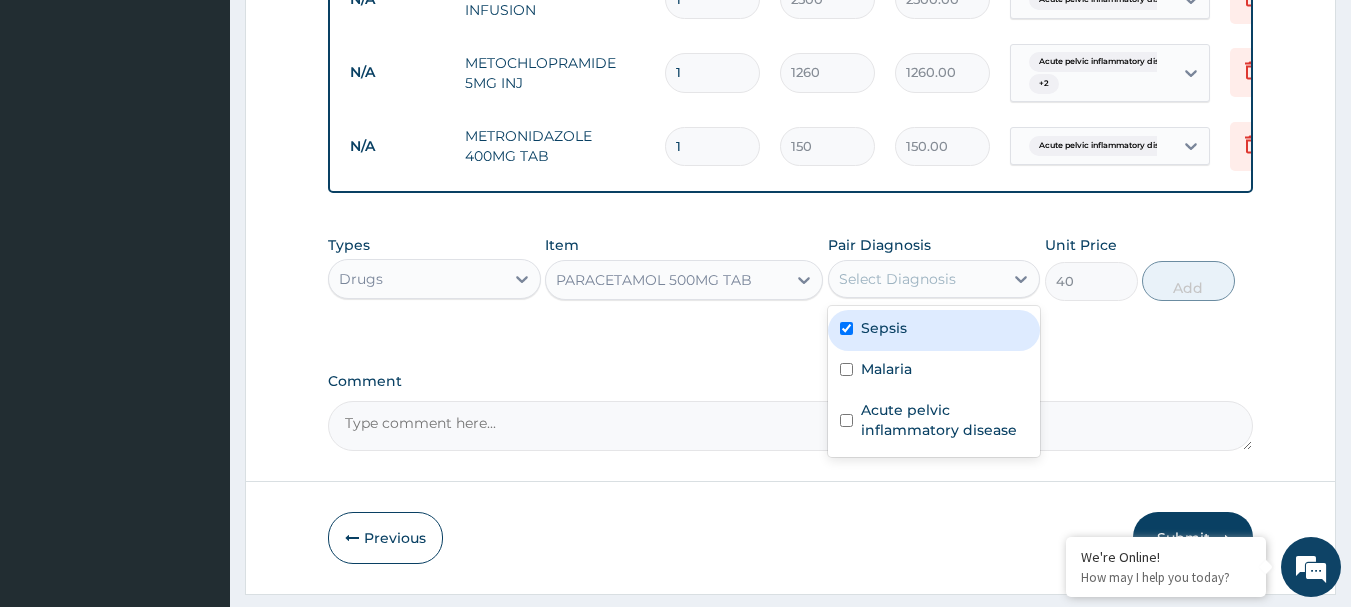 checkbox on "true" 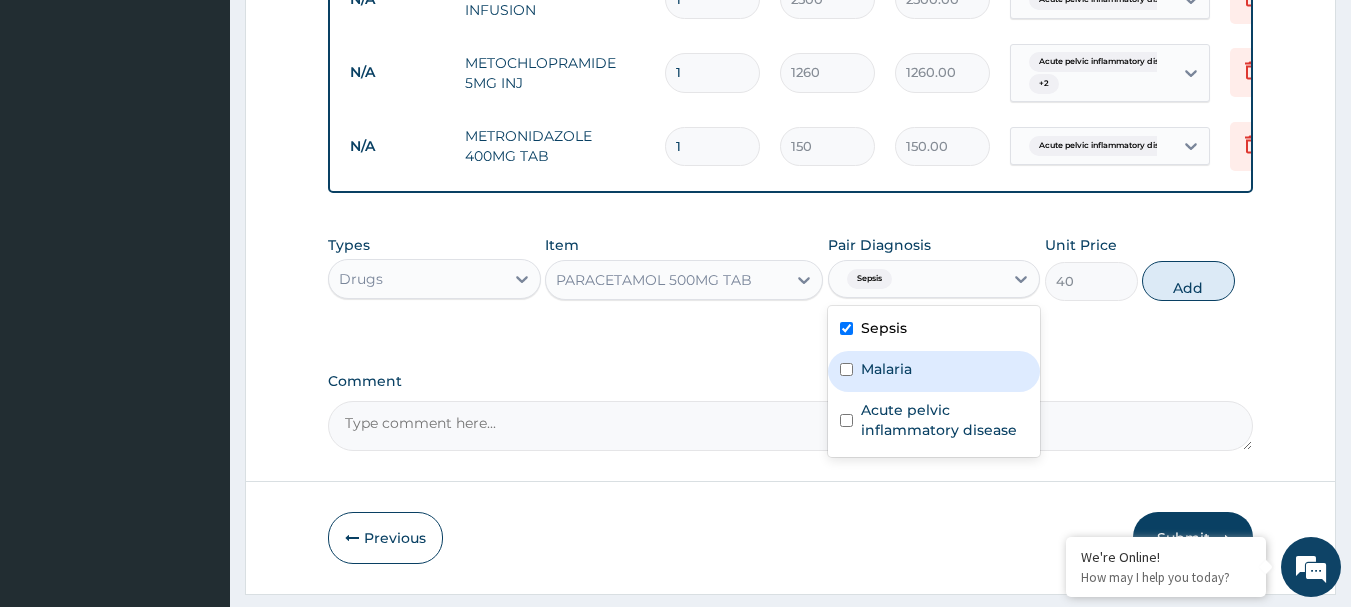 click on "Malaria" at bounding box center [934, 371] 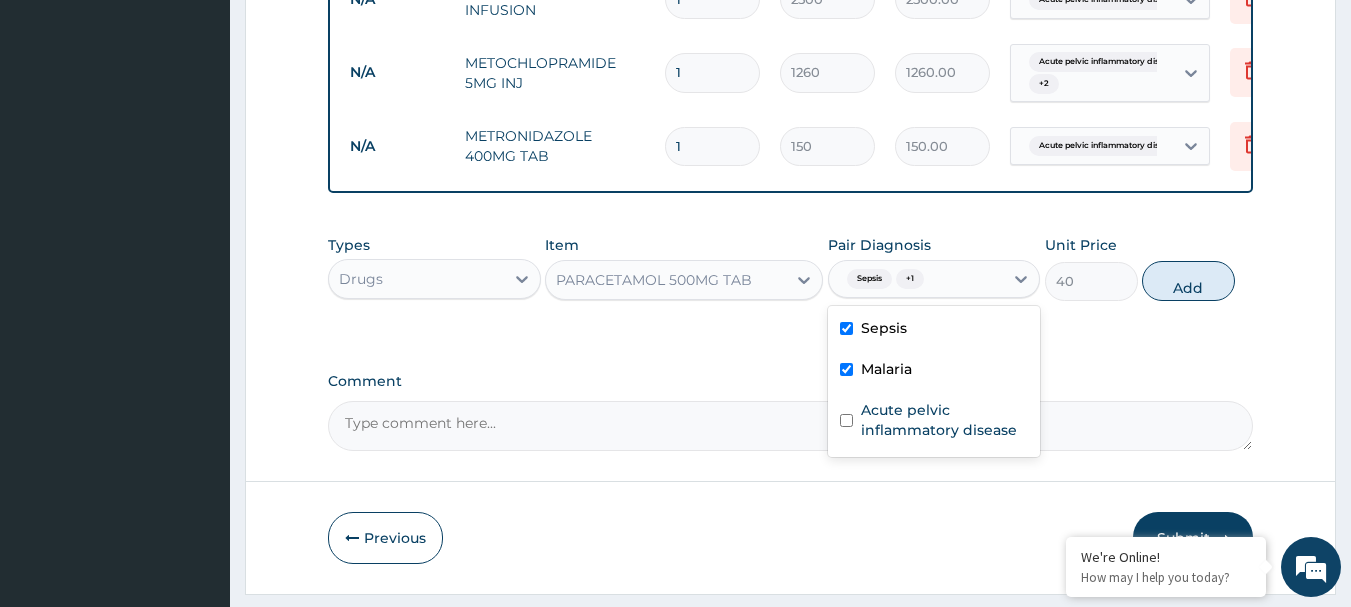 checkbox on "true" 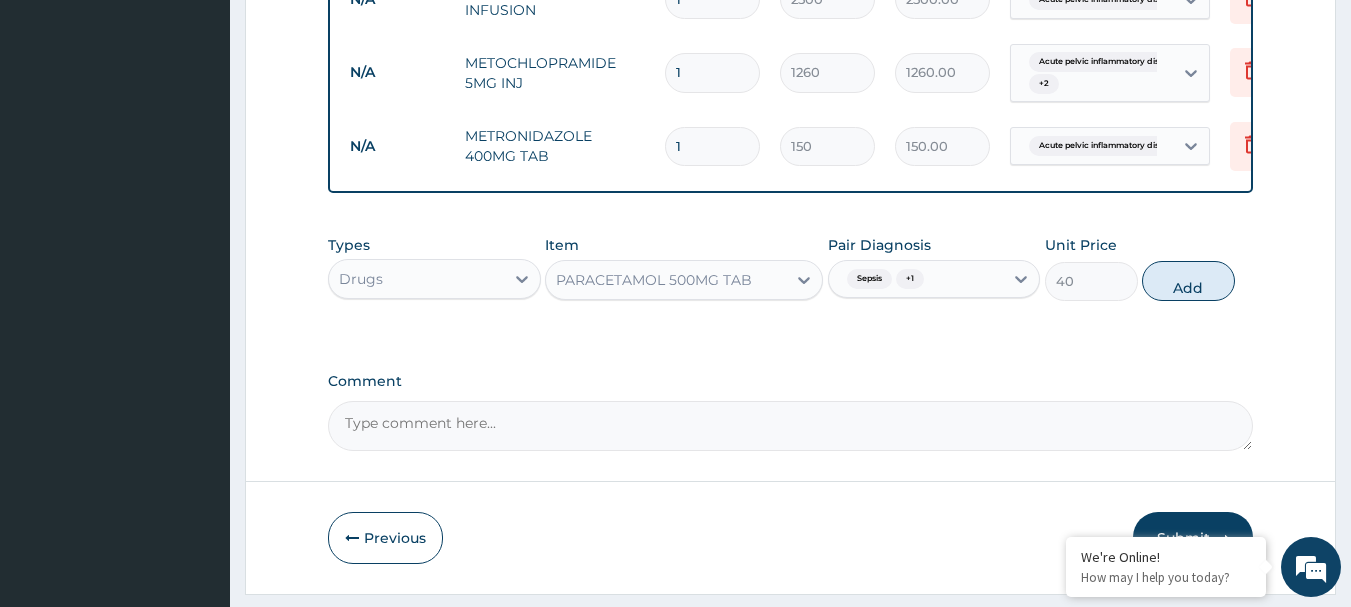 drag, startPoint x: 1177, startPoint y: 292, endPoint x: 1133, endPoint y: 314, distance: 49.193497 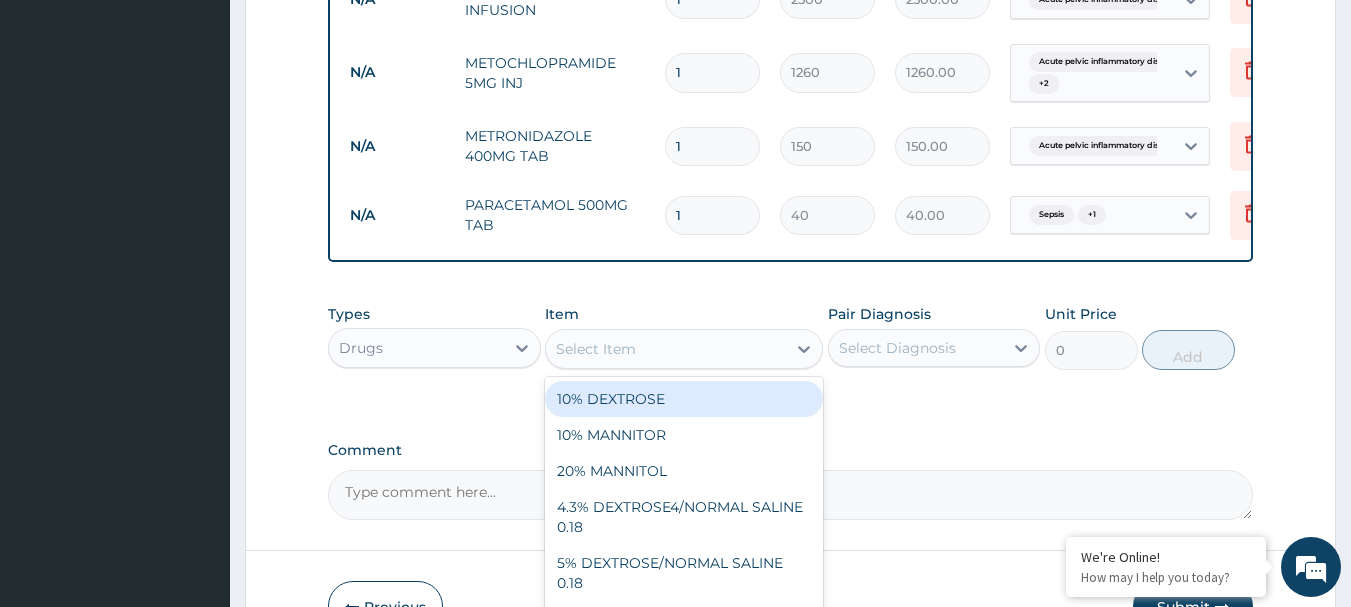 click on "Select Item" at bounding box center (666, 349) 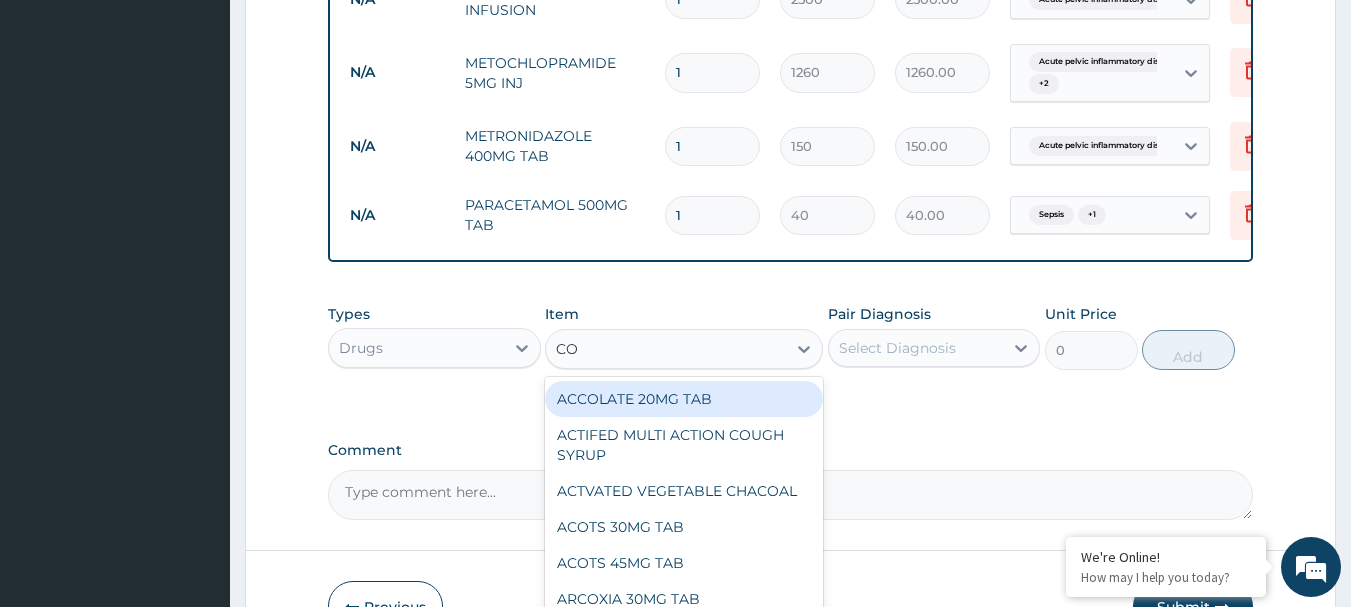 type on "COA" 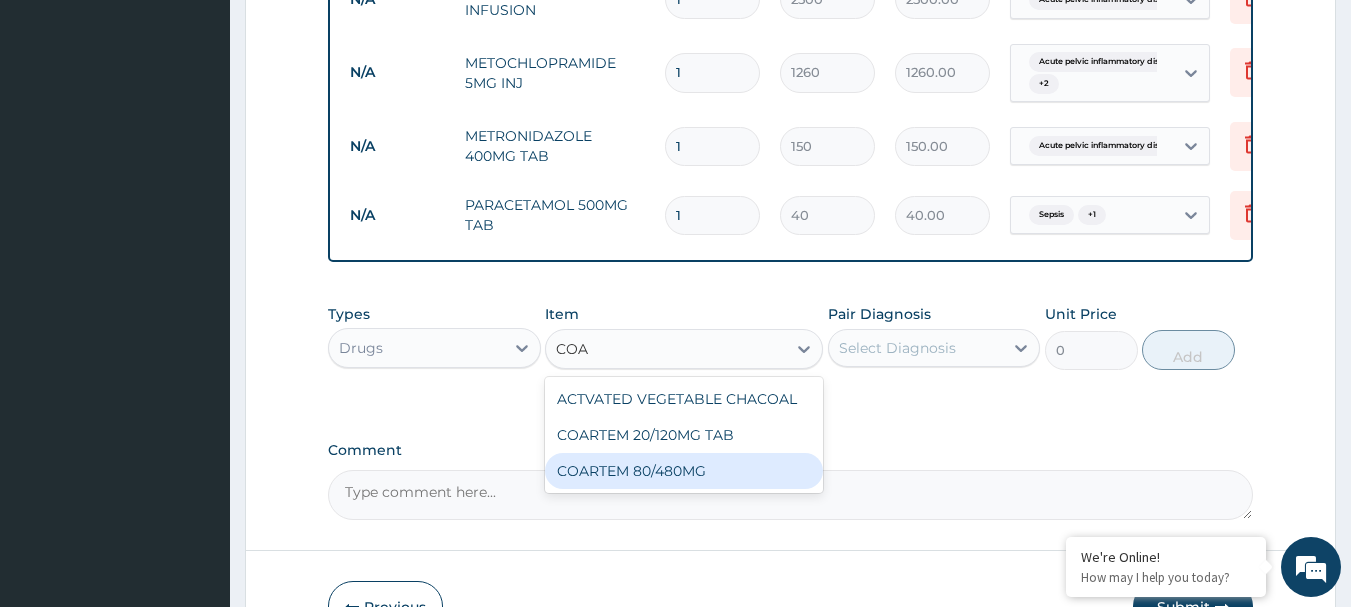 drag, startPoint x: 650, startPoint y: 486, endPoint x: 796, endPoint y: 446, distance: 151.38031 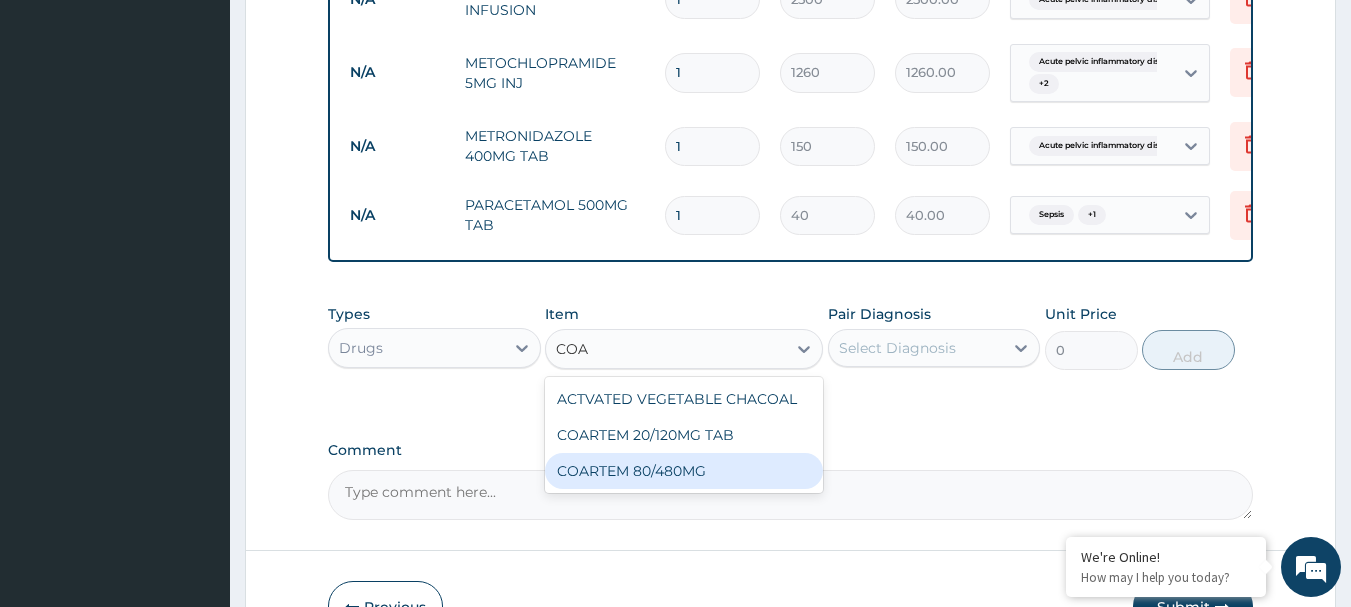 click on "COARTEM 80/480MG" at bounding box center (684, 471) 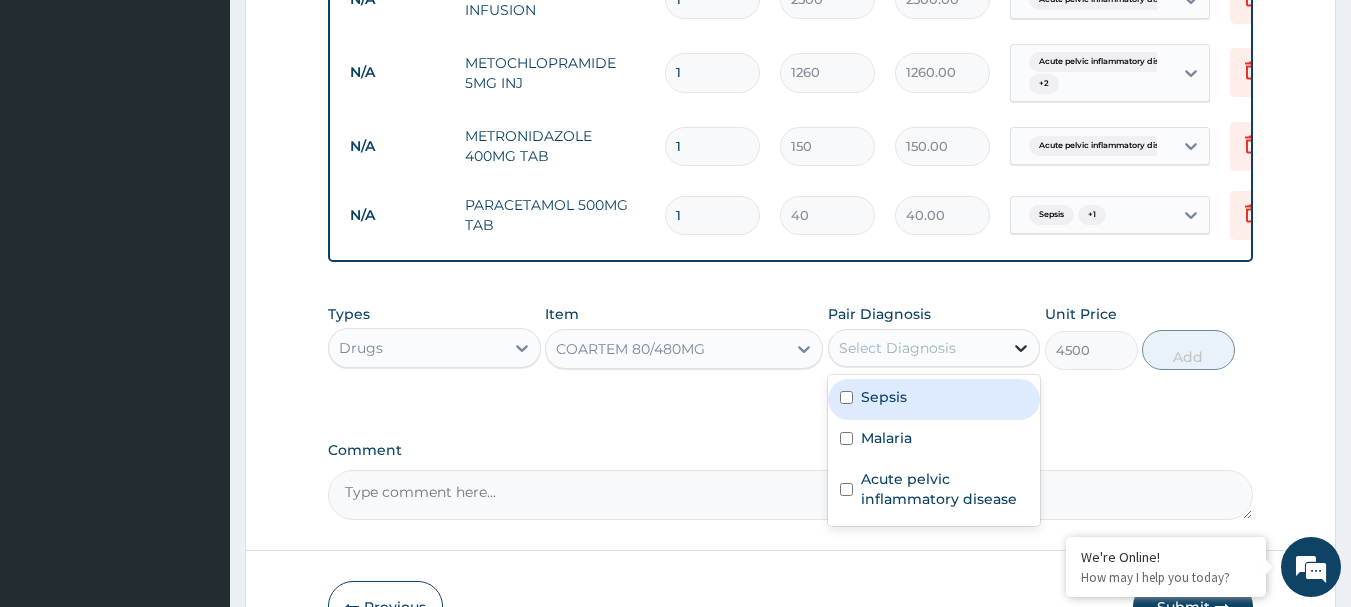 click 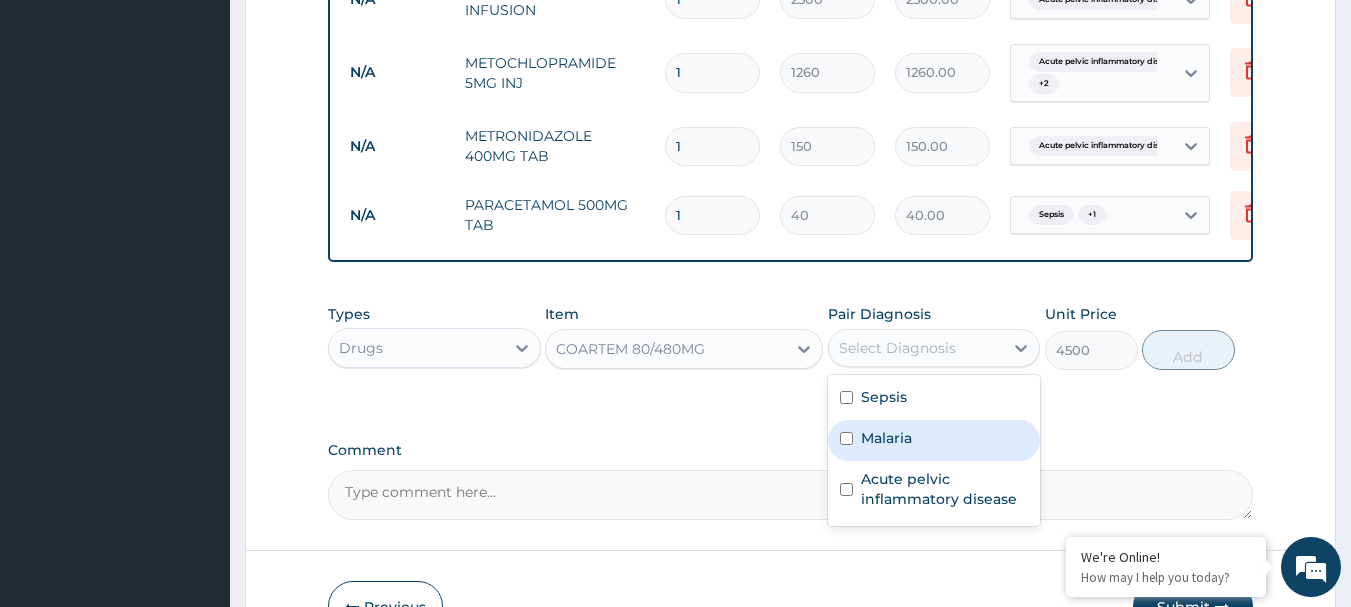 click on "Malaria" at bounding box center (934, 440) 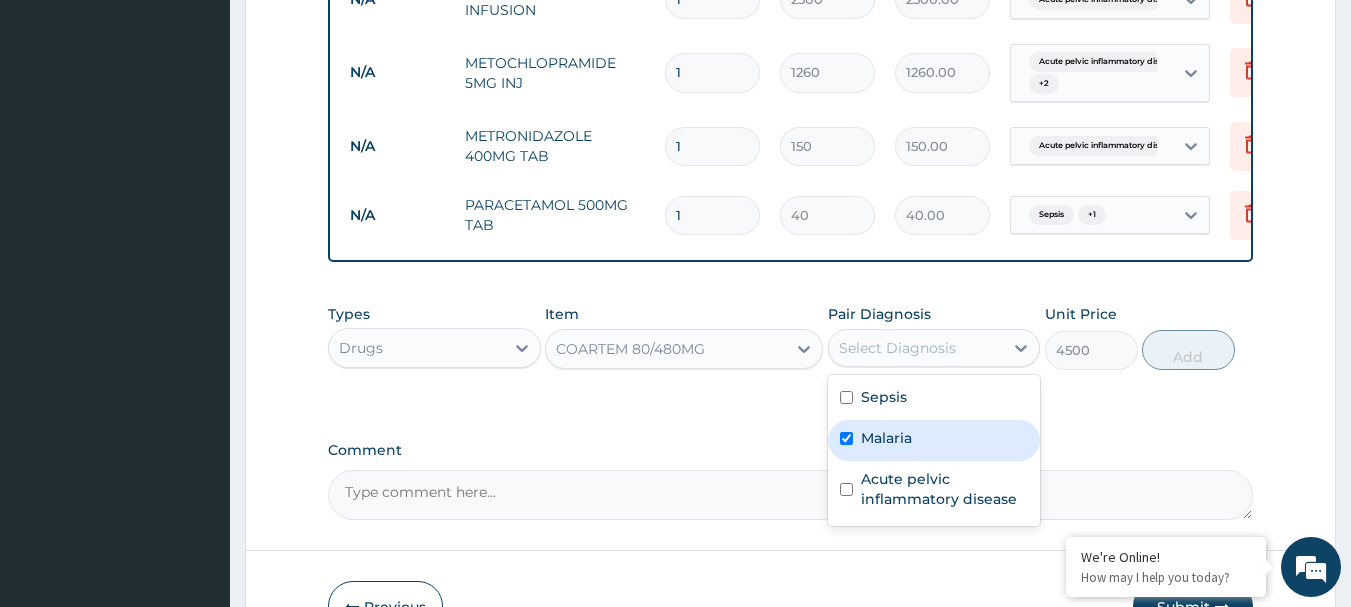 checkbox on "true" 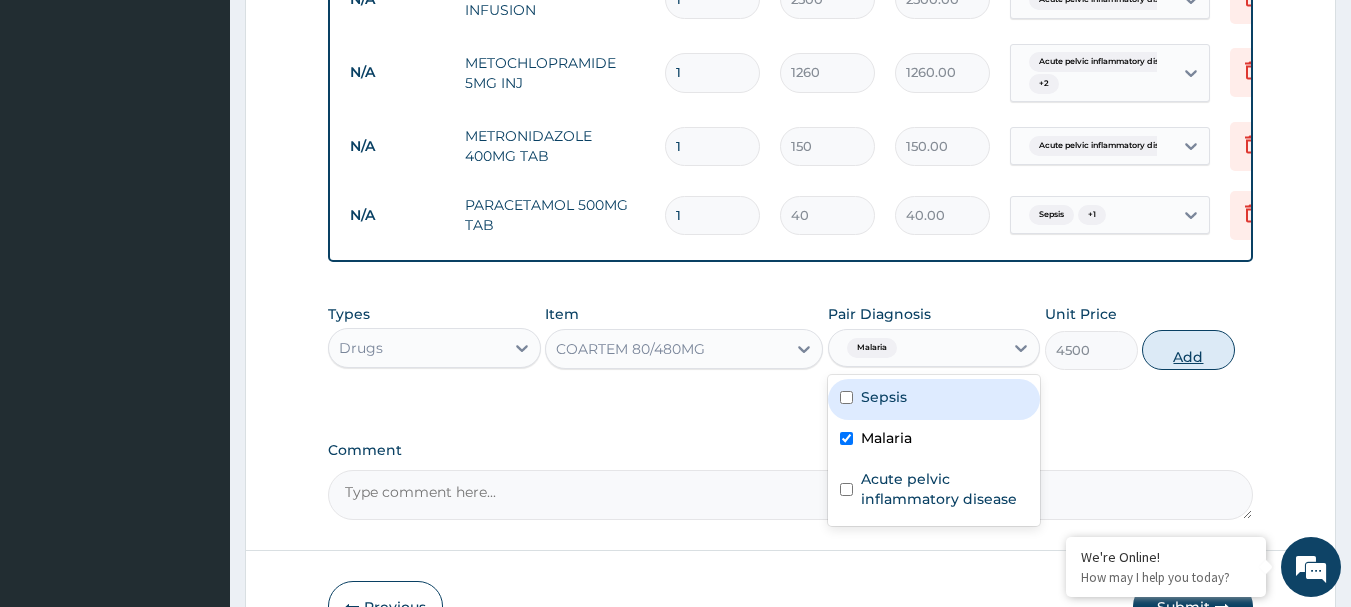 click on "Add" at bounding box center [1188, 350] 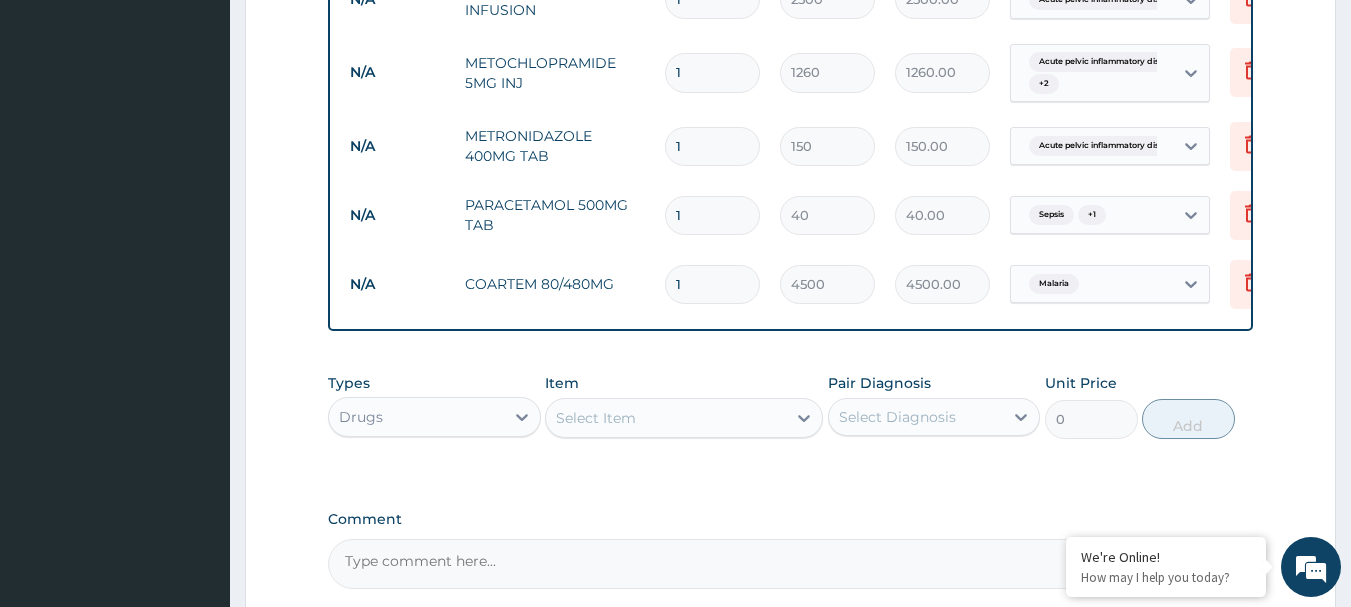 click on "1" at bounding box center [712, 215] 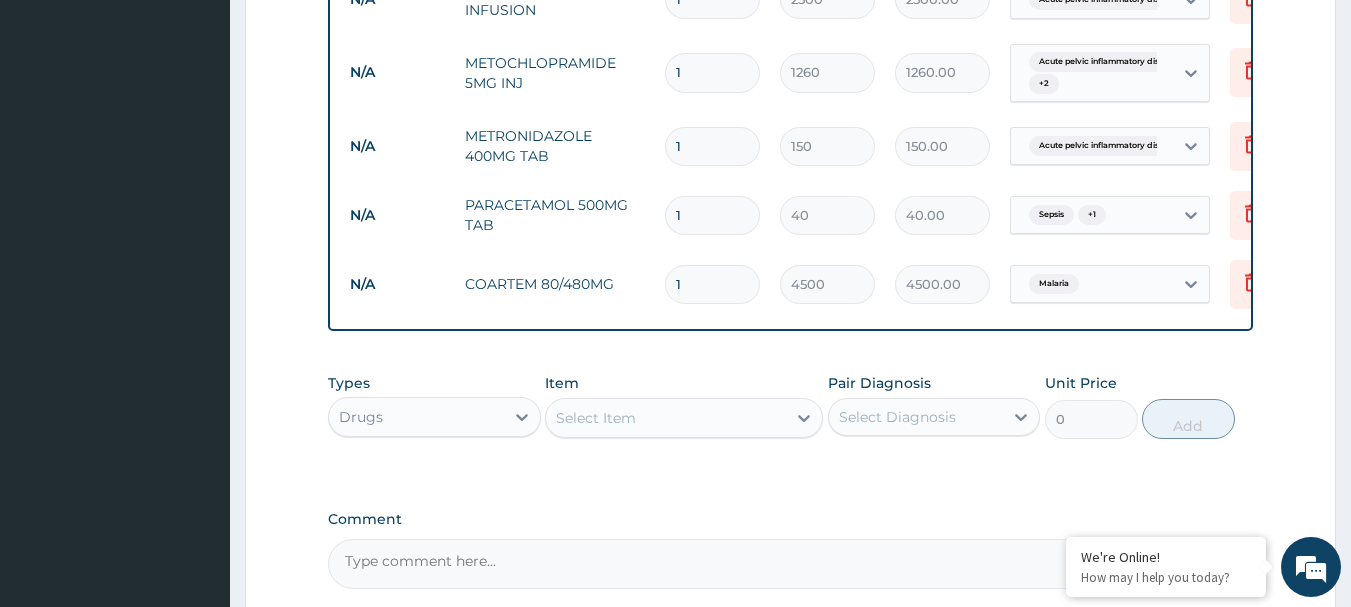 type on "18" 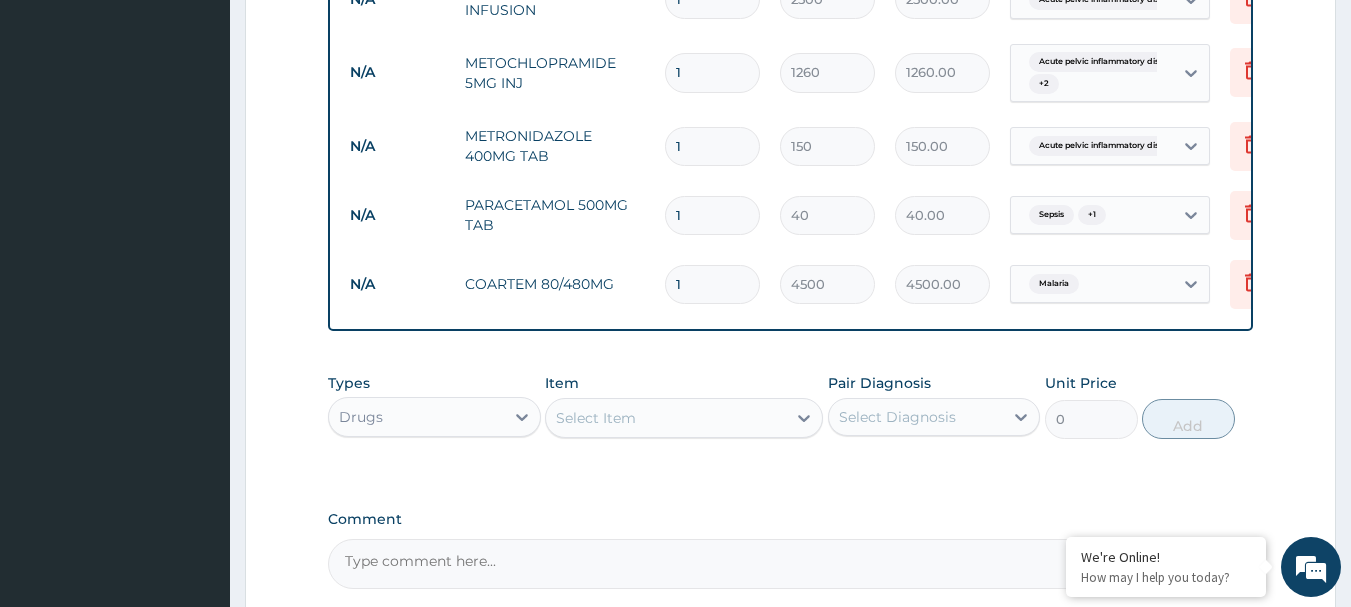 type on "720.00" 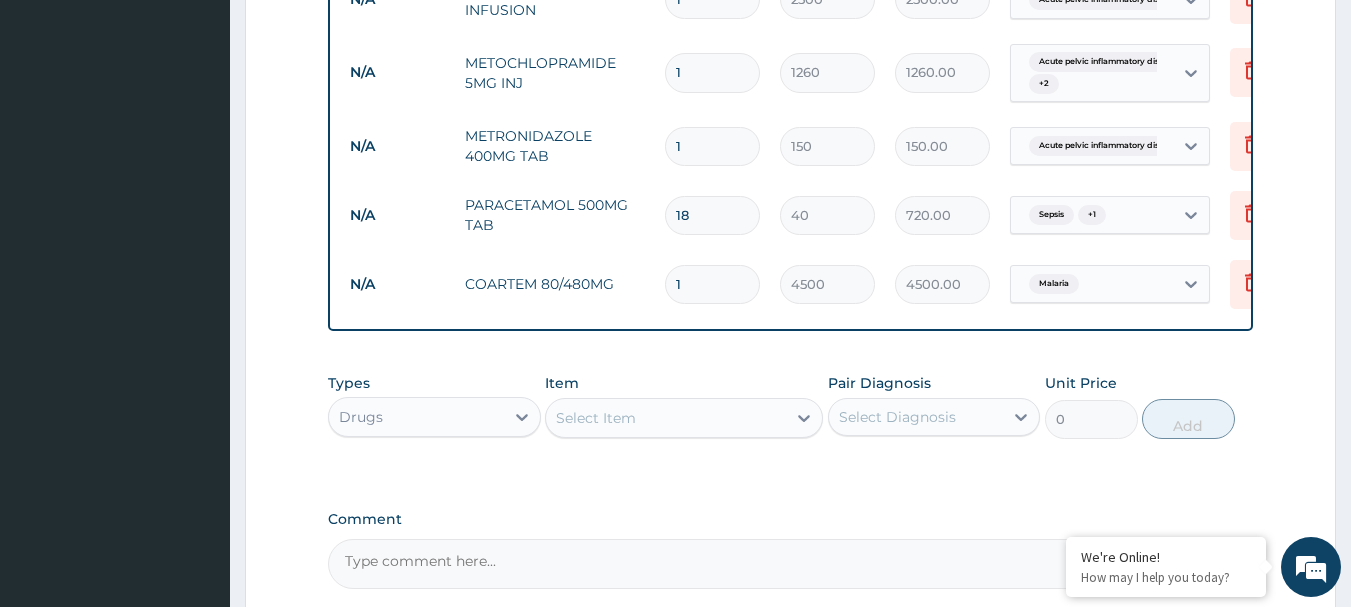 type on "18" 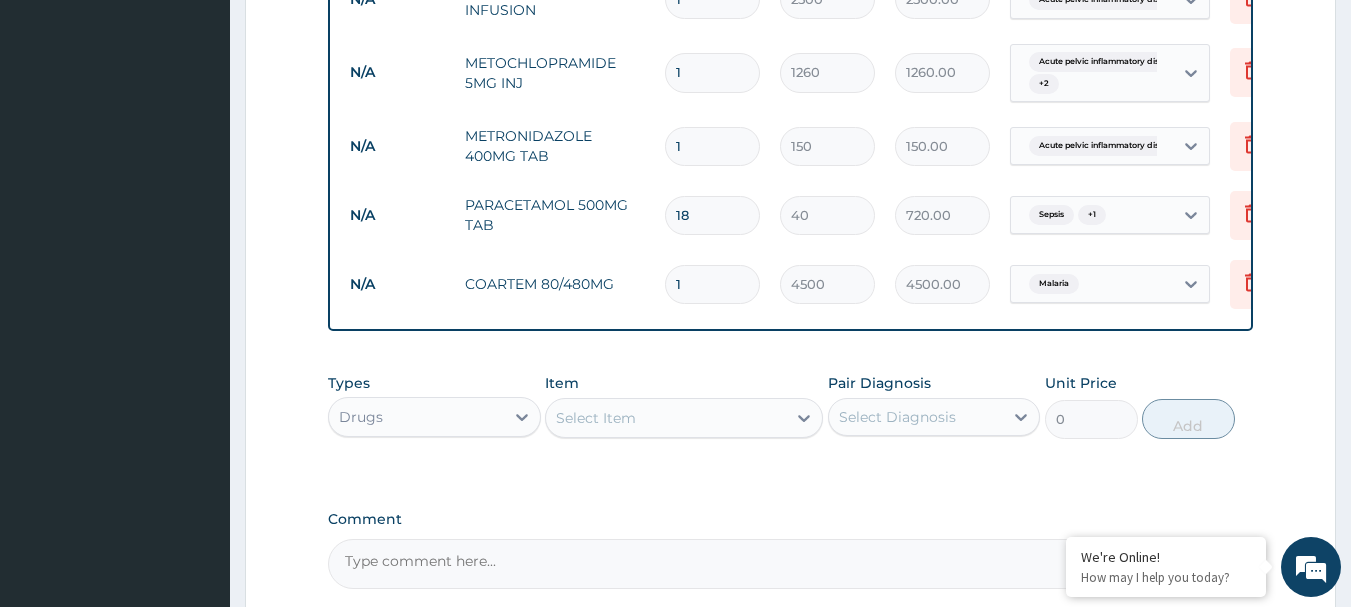 drag, startPoint x: 694, startPoint y: 146, endPoint x: 659, endPoint y: 146, distance: 35 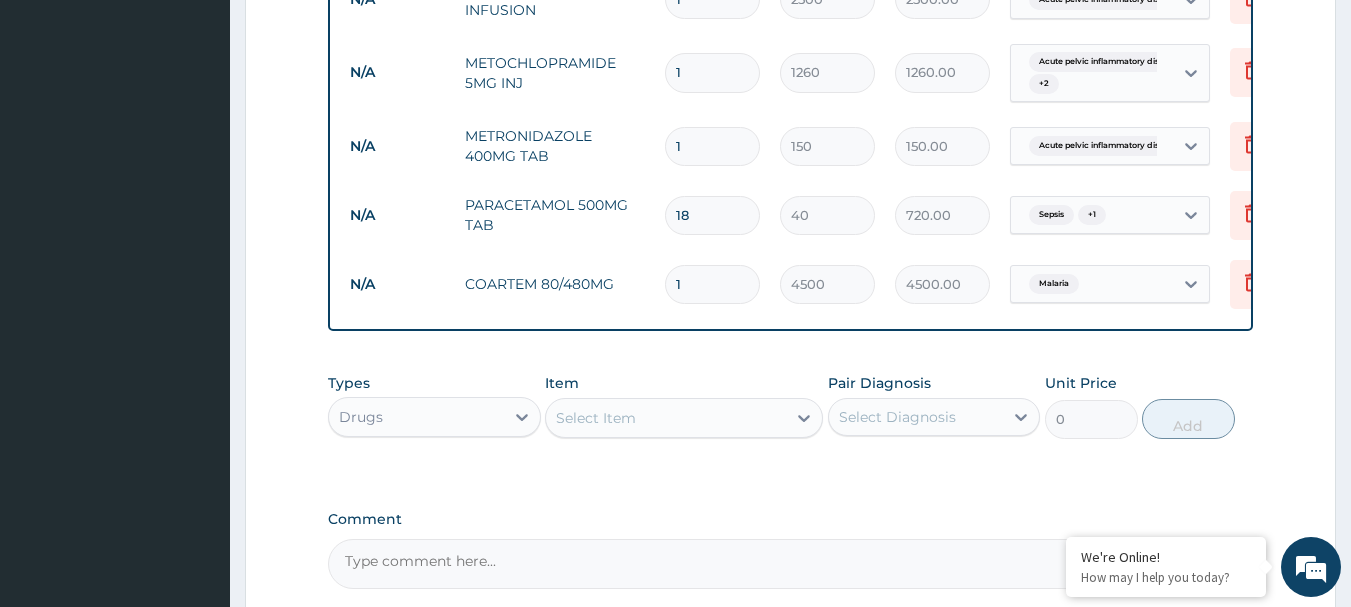 type on "15" 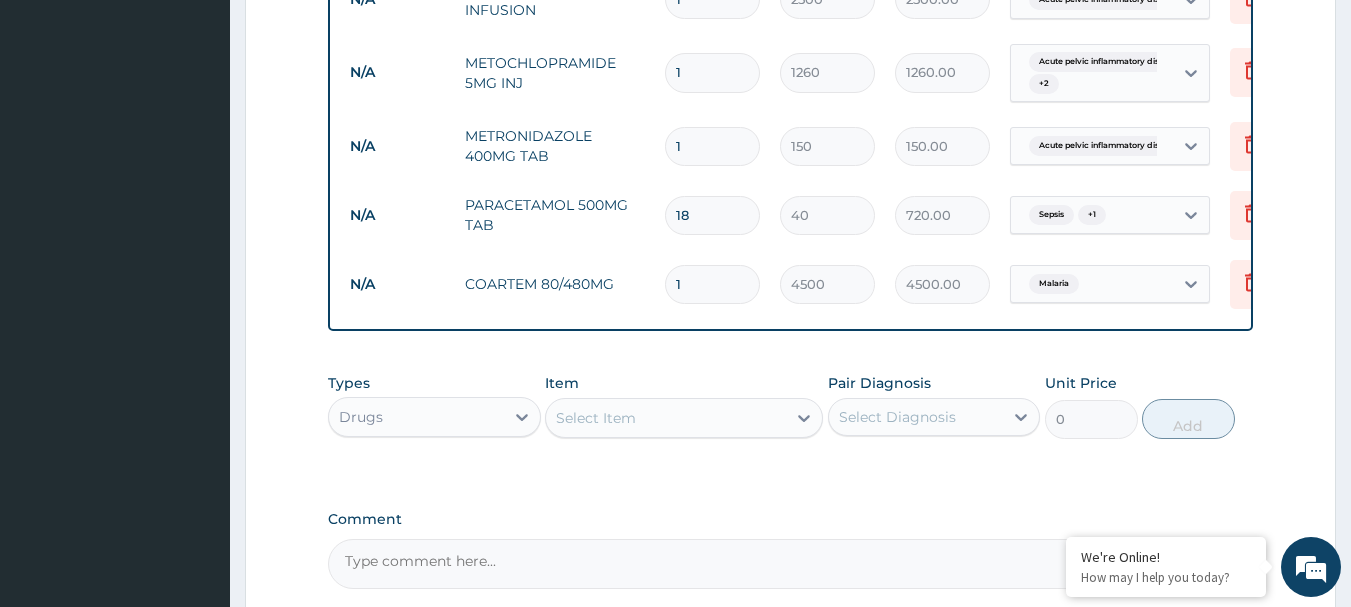 type on "2250.00" 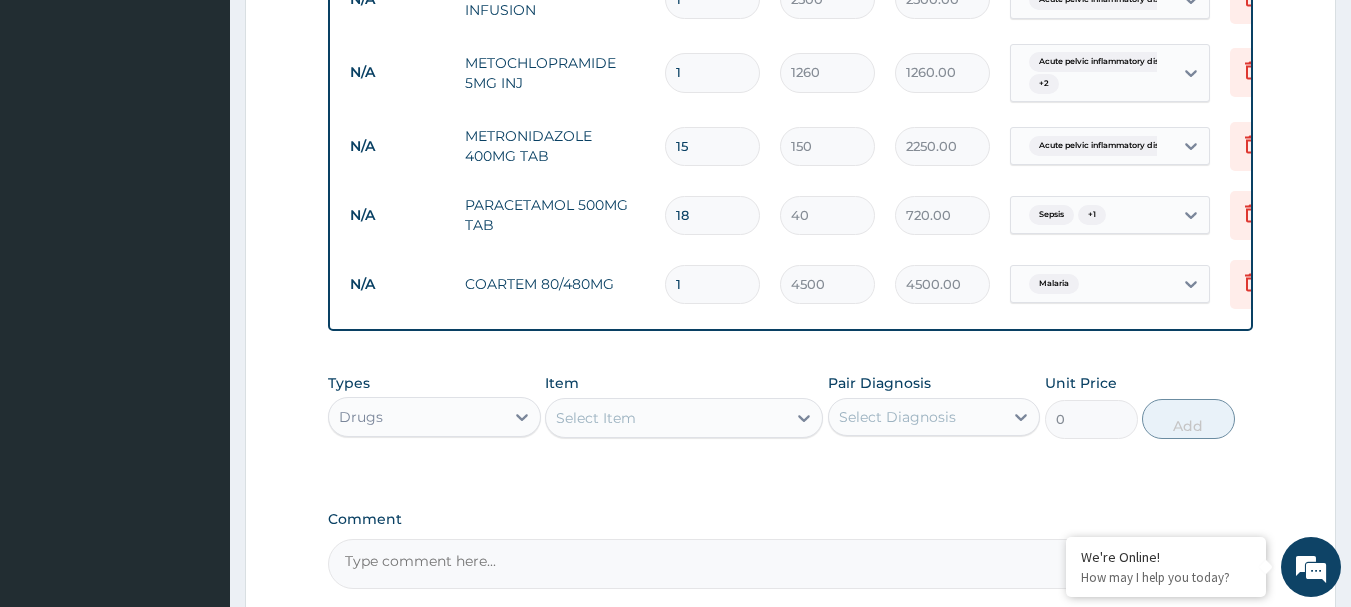 type on "16" 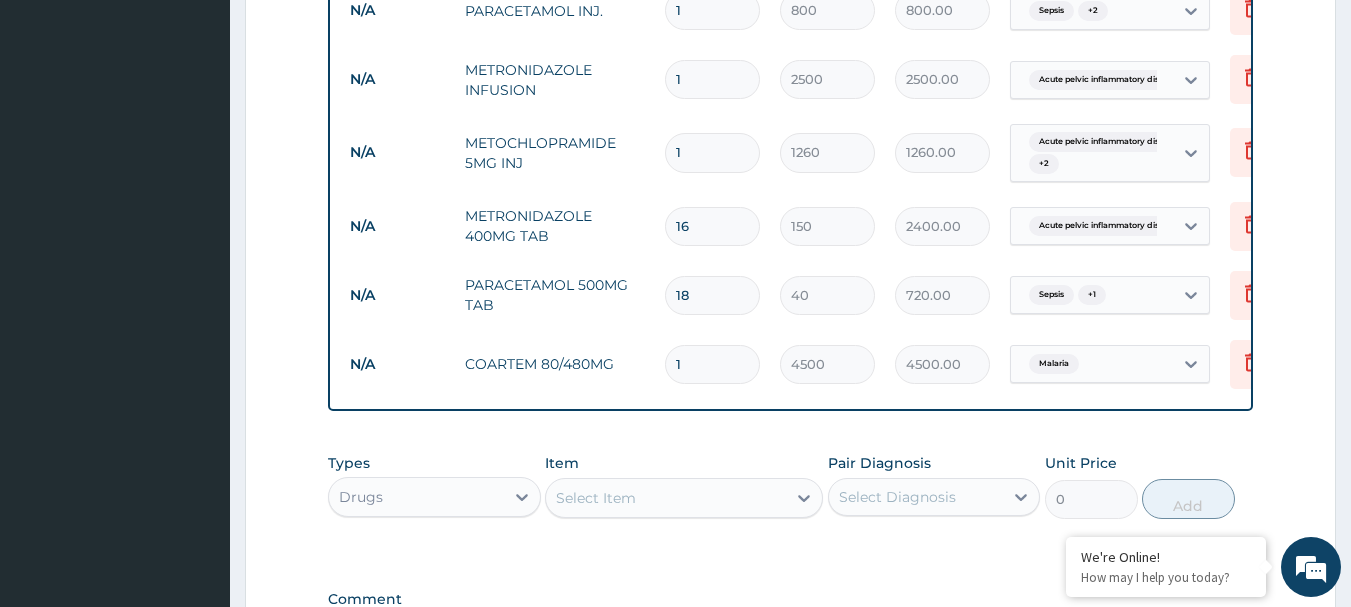 scroll, scrollTop: 1431, scrollLeft: 0, axis: vertical 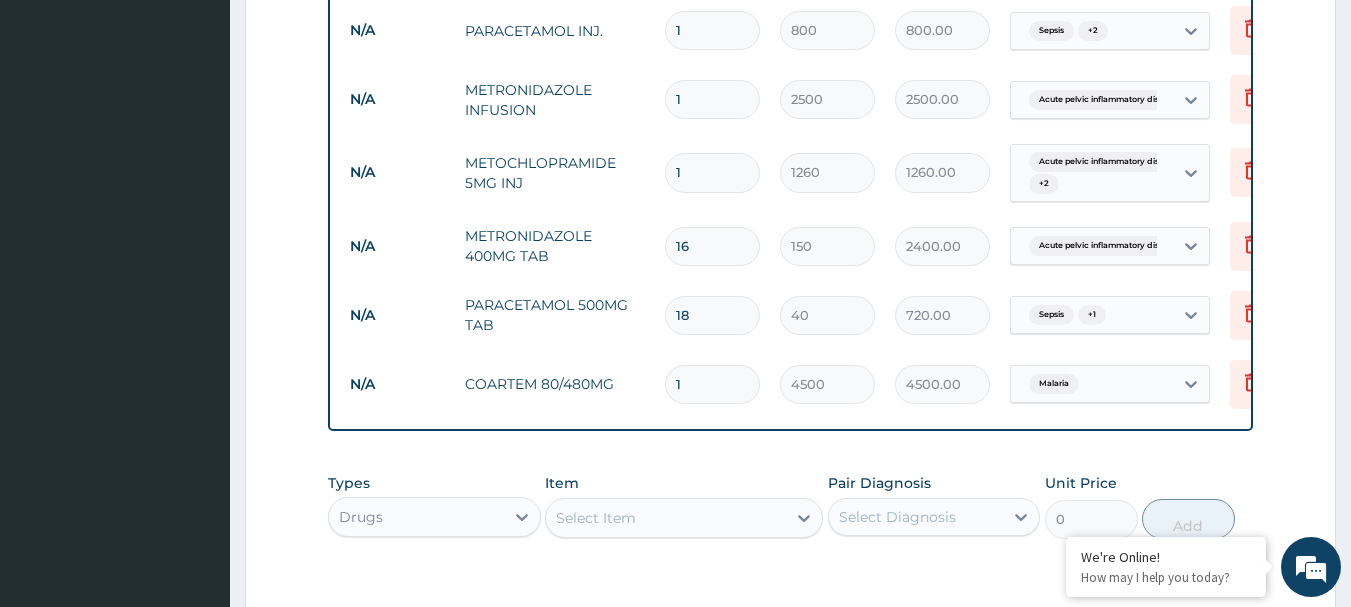 type on "16" 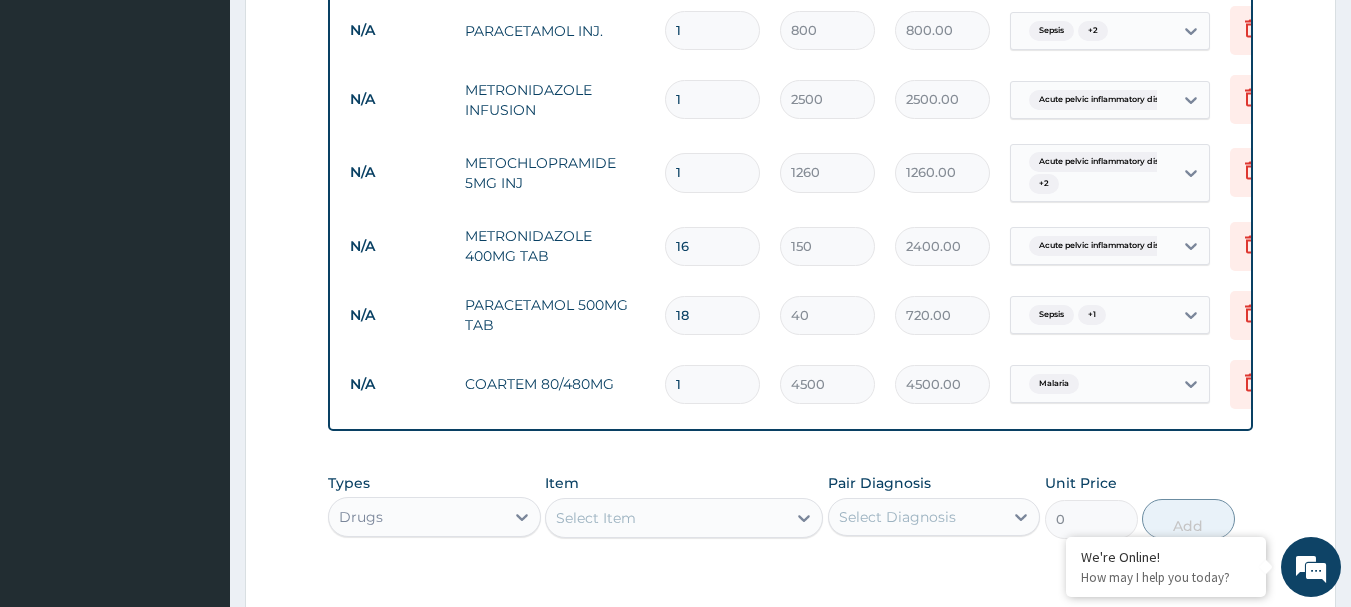 click on "1" at bounding box center [712, 172] 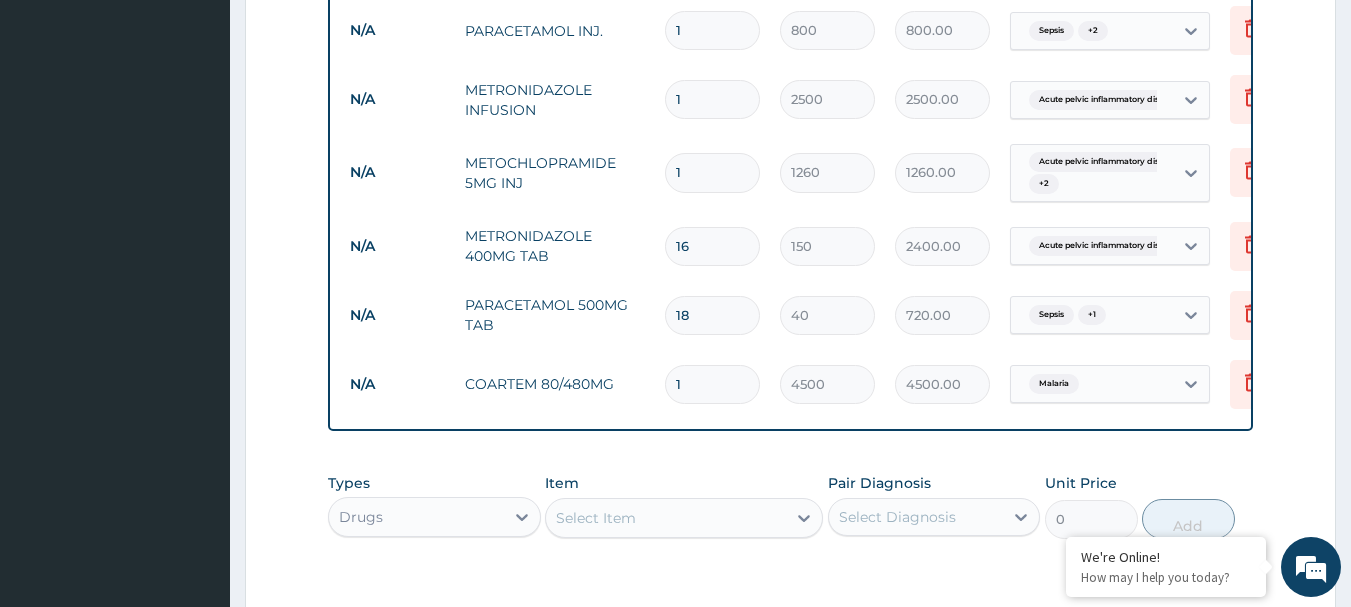 type on "2" 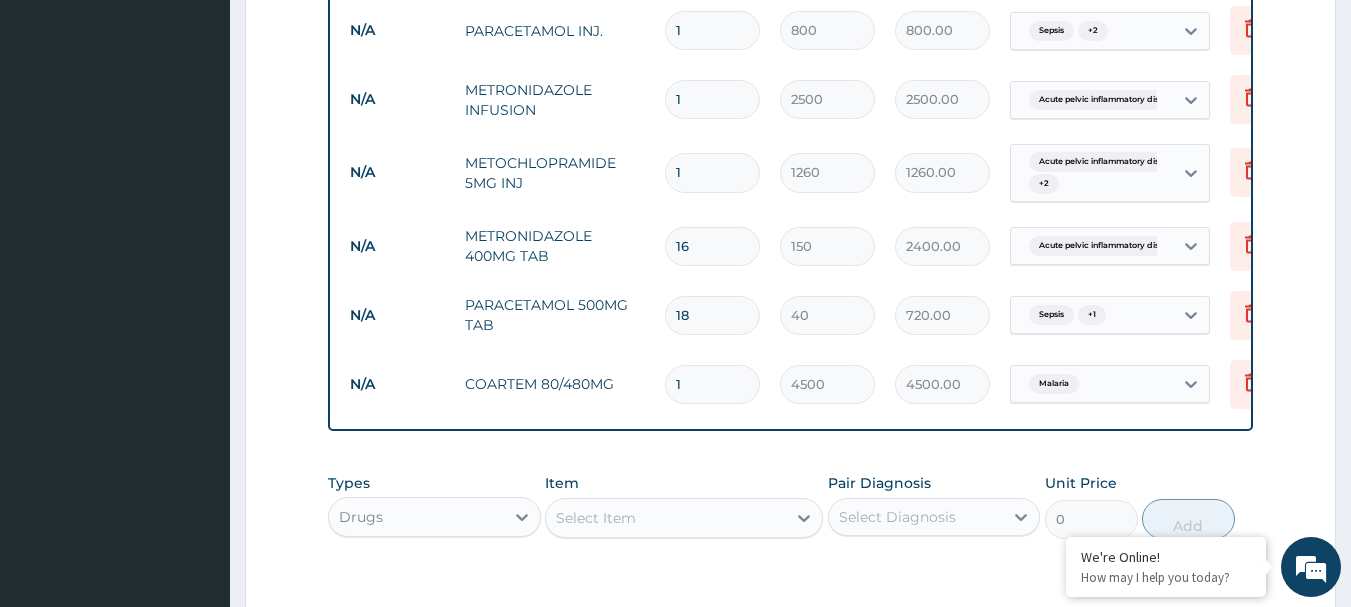 type on "2520.00" 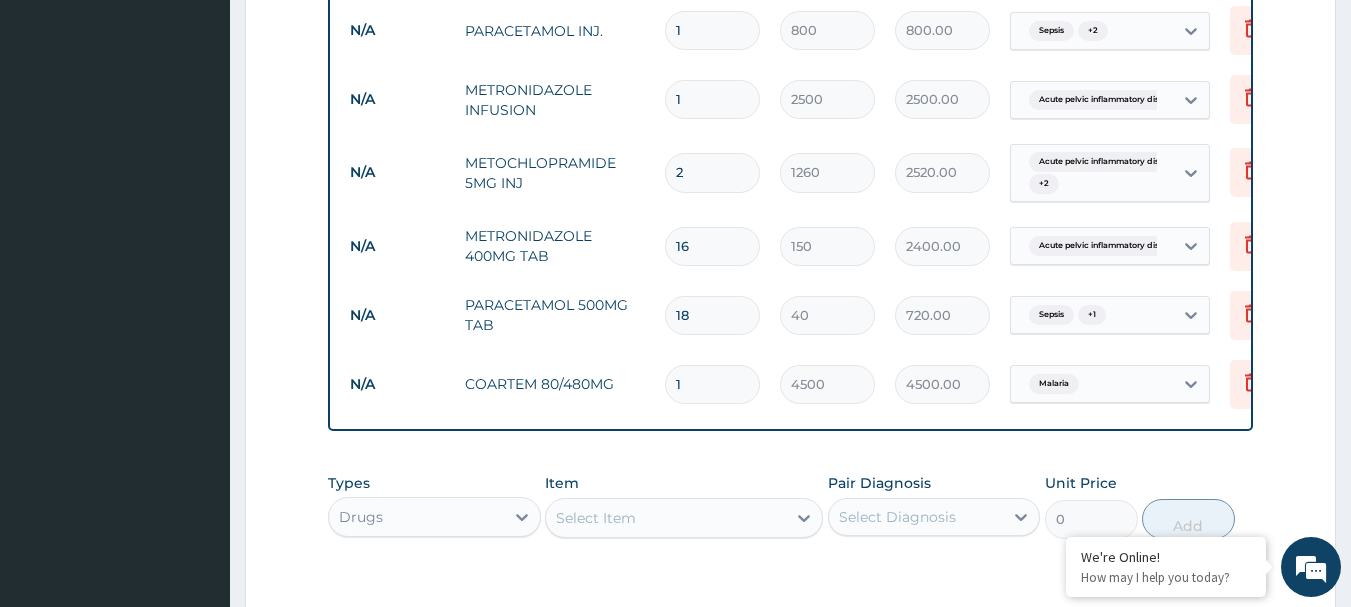 type on "2" 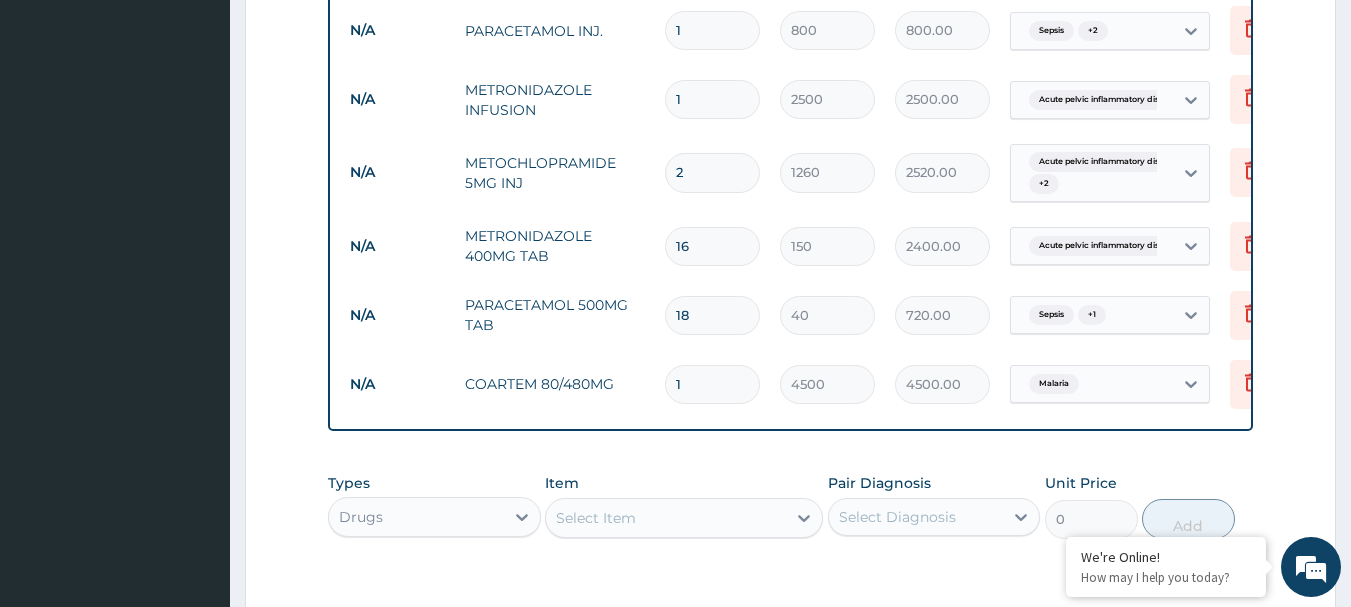 drag, startPoint x: 694, startPoint y: 108, endPoint x: 640, endPoint y: 110, distance: 54.037025 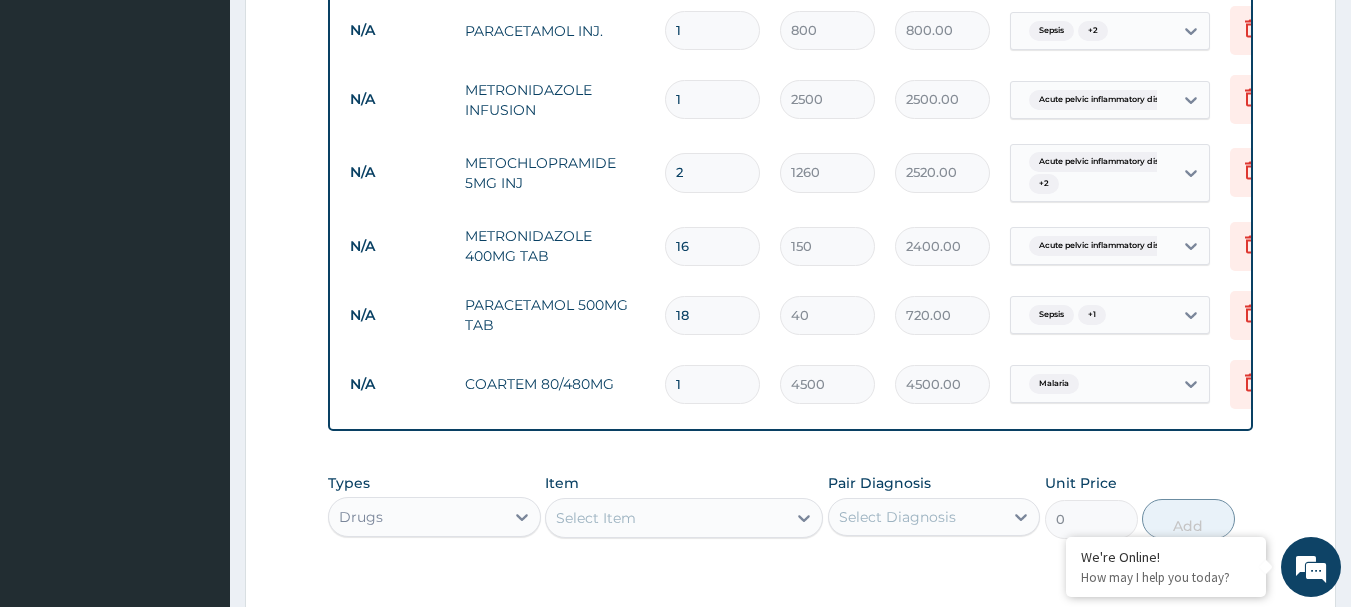 click on "N/A METRONIDAZOLE INFUSION 1 2500 2500.00 Acute pelvic inflammatory dise... Delete" at bounding box center (830, 99) 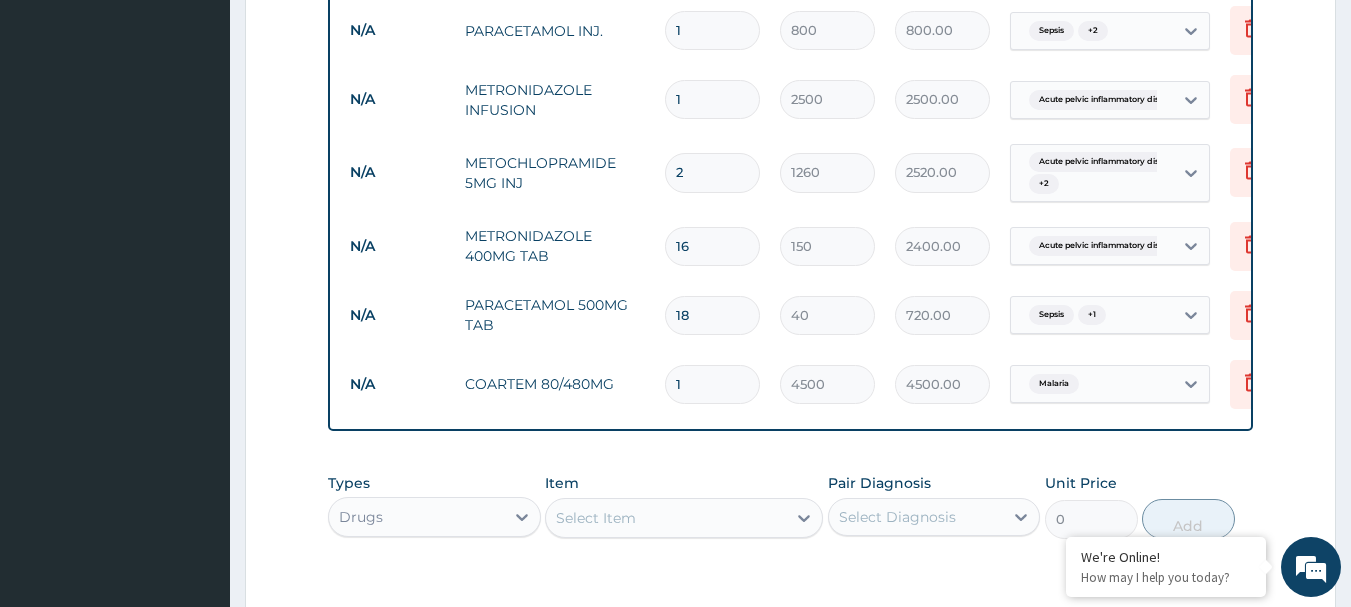 click on "Select Item" at bounding box center [596, 518] 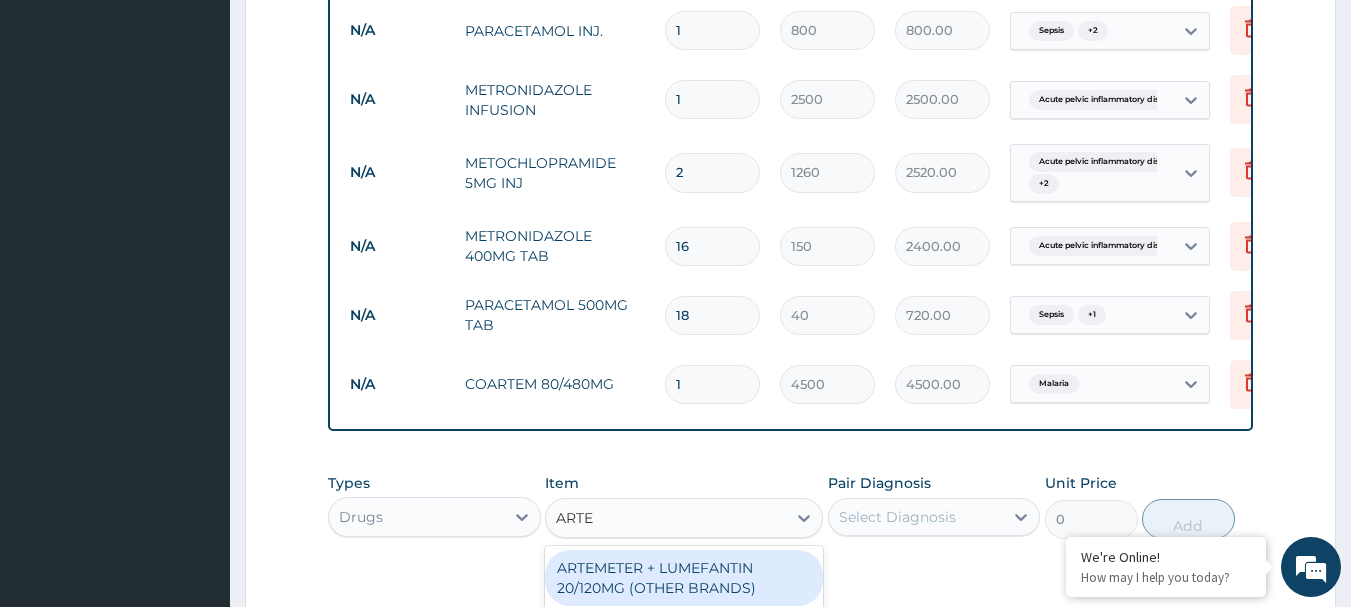 type on "ARTES" 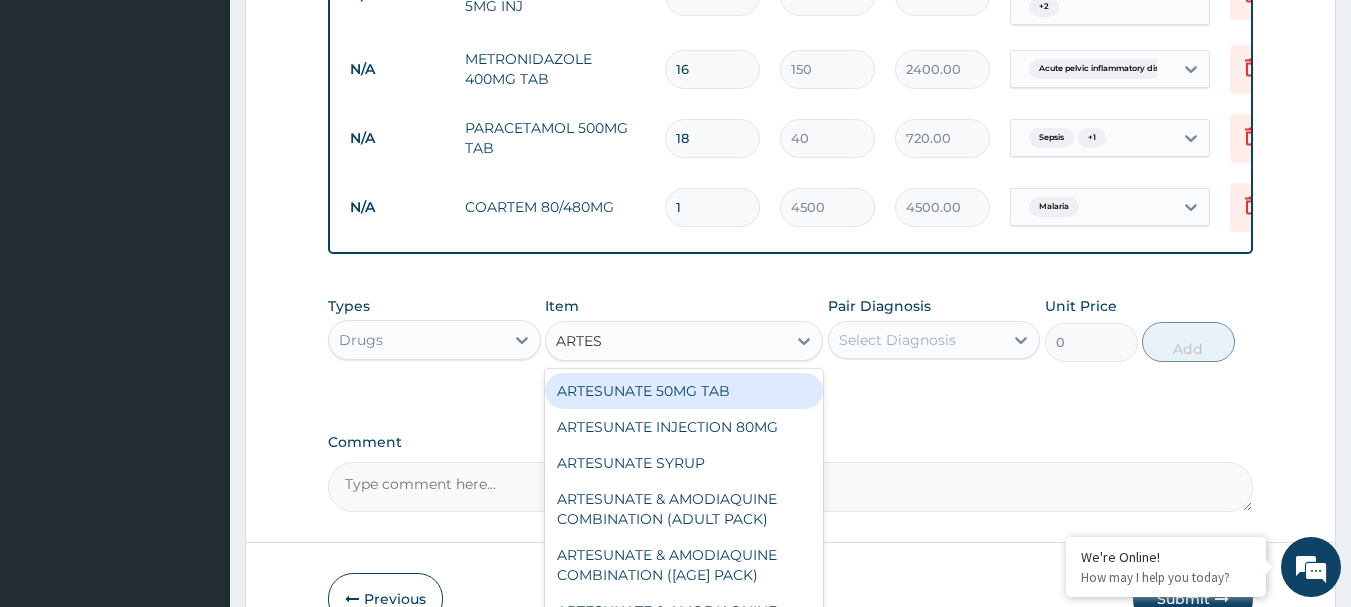 scroll, scrollTop: 1631, scrollLeft: 0, axis: vertical 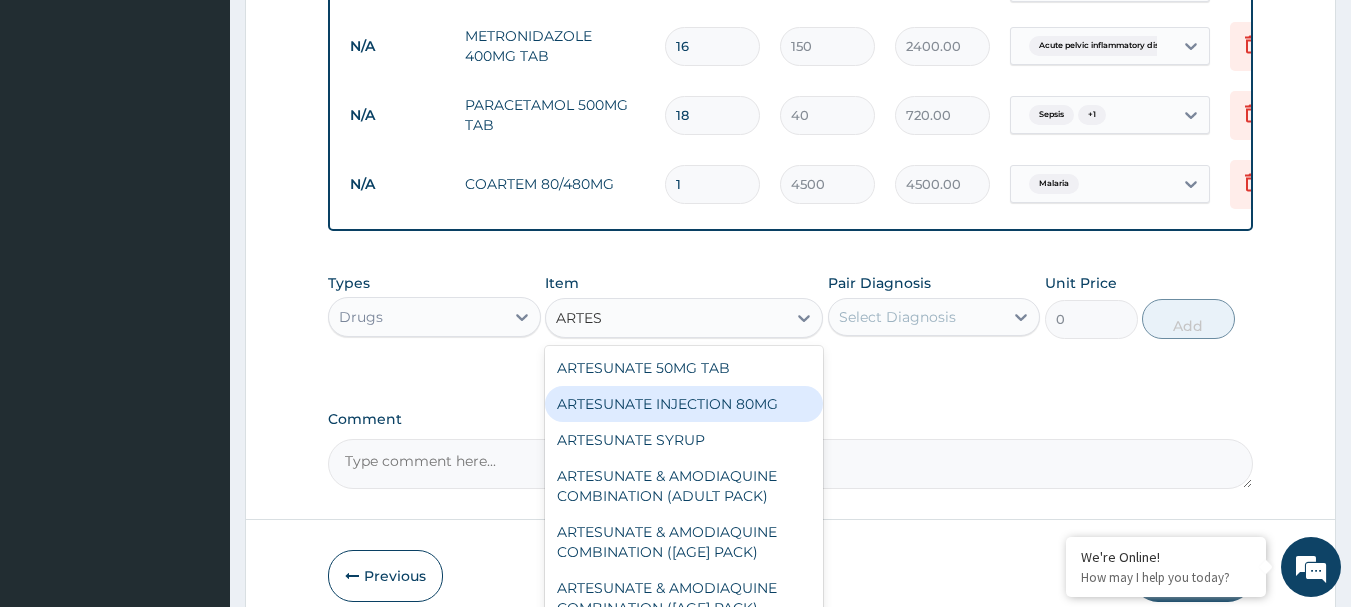 click on "ARTESUNATE INJECTION 80MG" at bounding box center [684, 404] 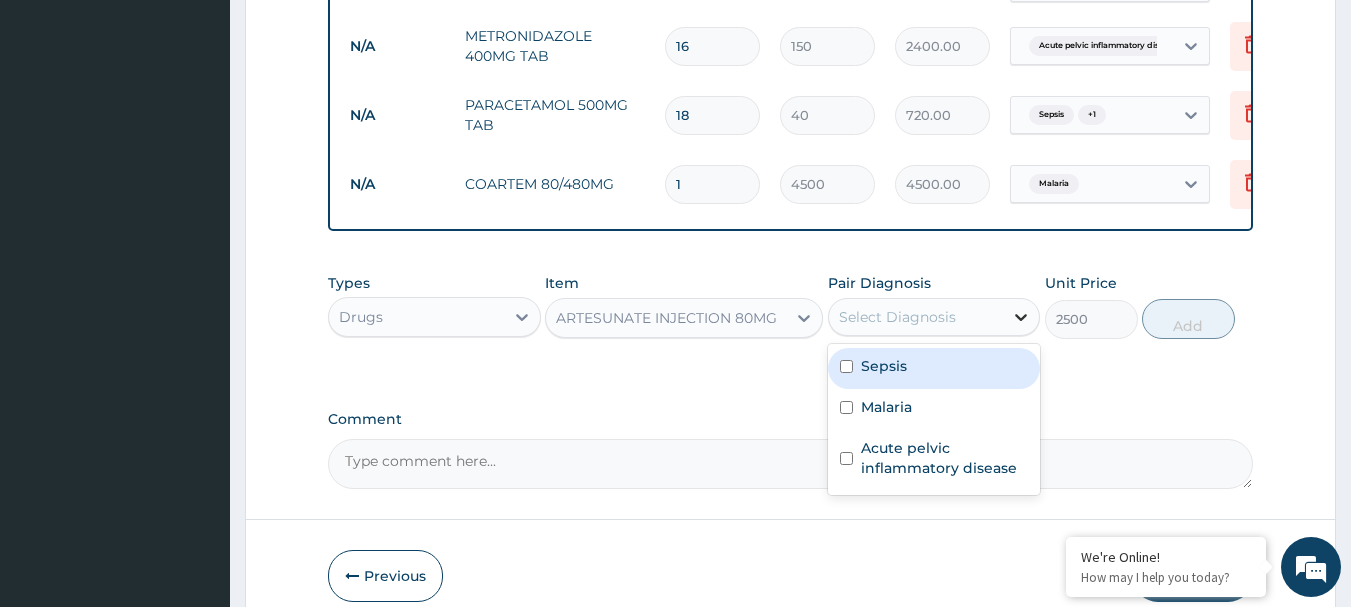 click 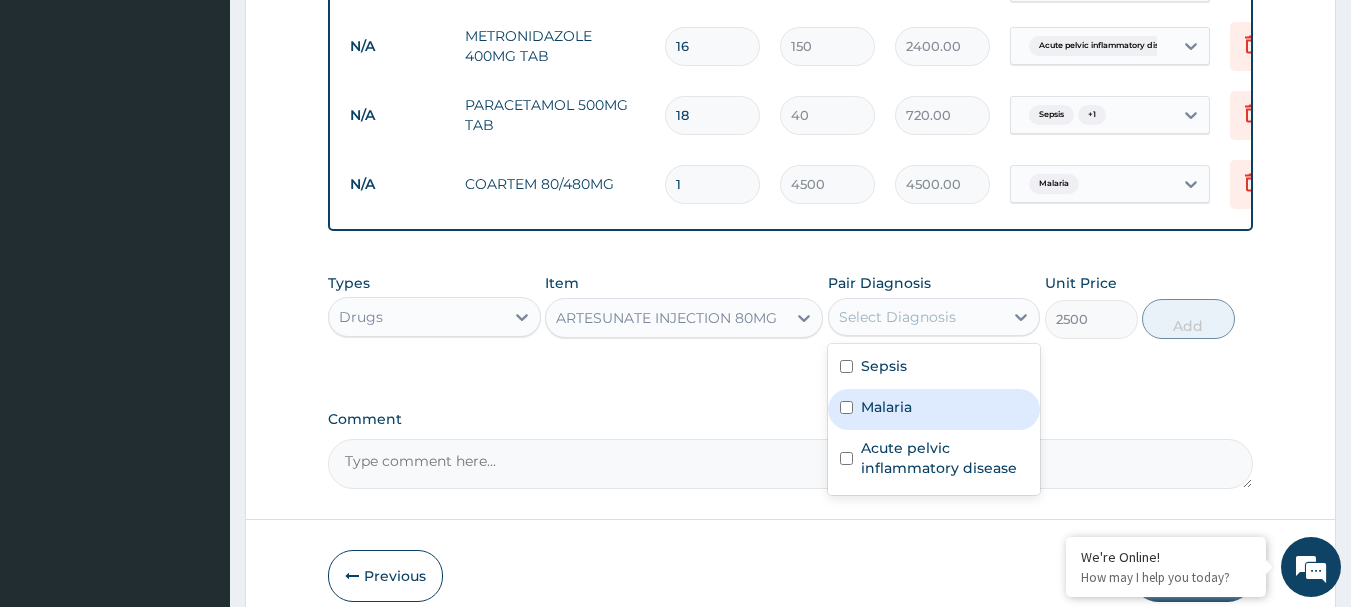 drag, startPoint x: 888, startPoint y: 420, endPoint x: 998, endPoint y: 388, distance: 114.56003 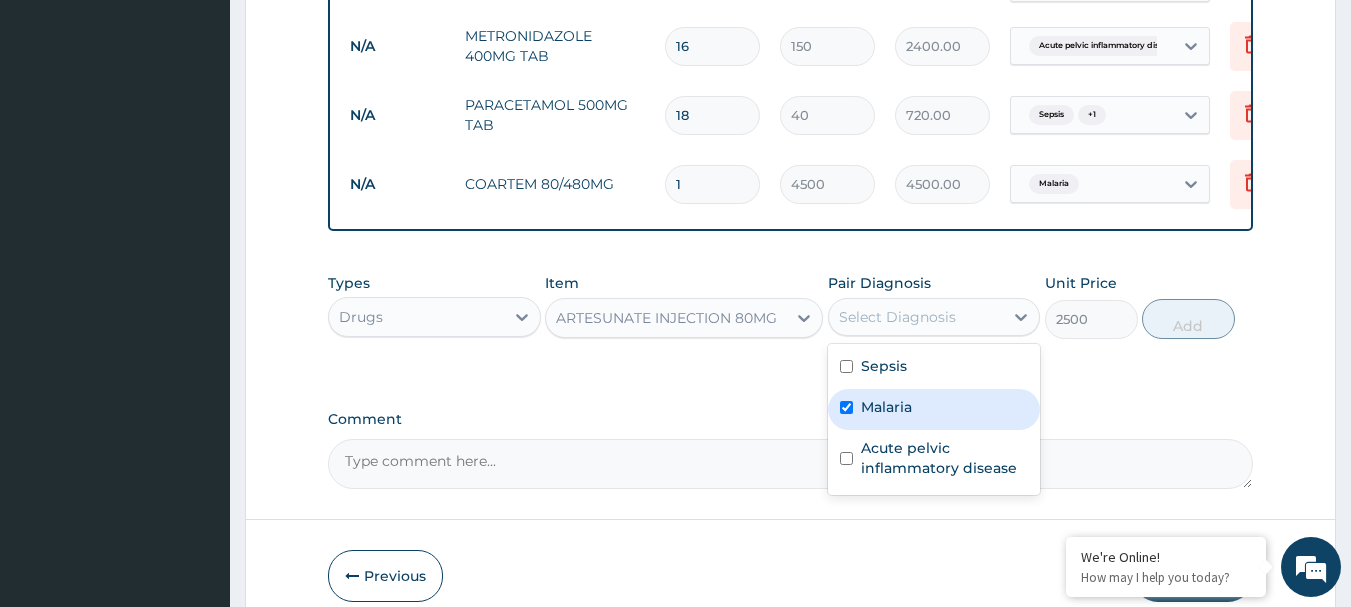 checkbox on "true" 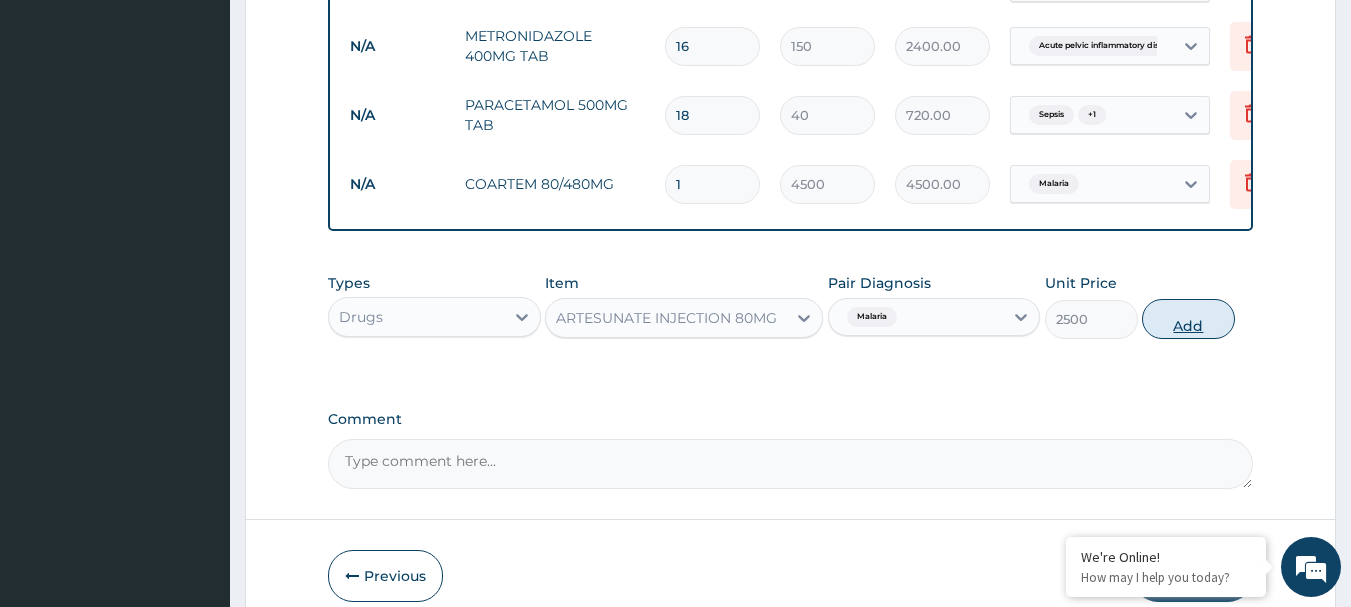 click on "Add" at bounding box center (1188, 319) 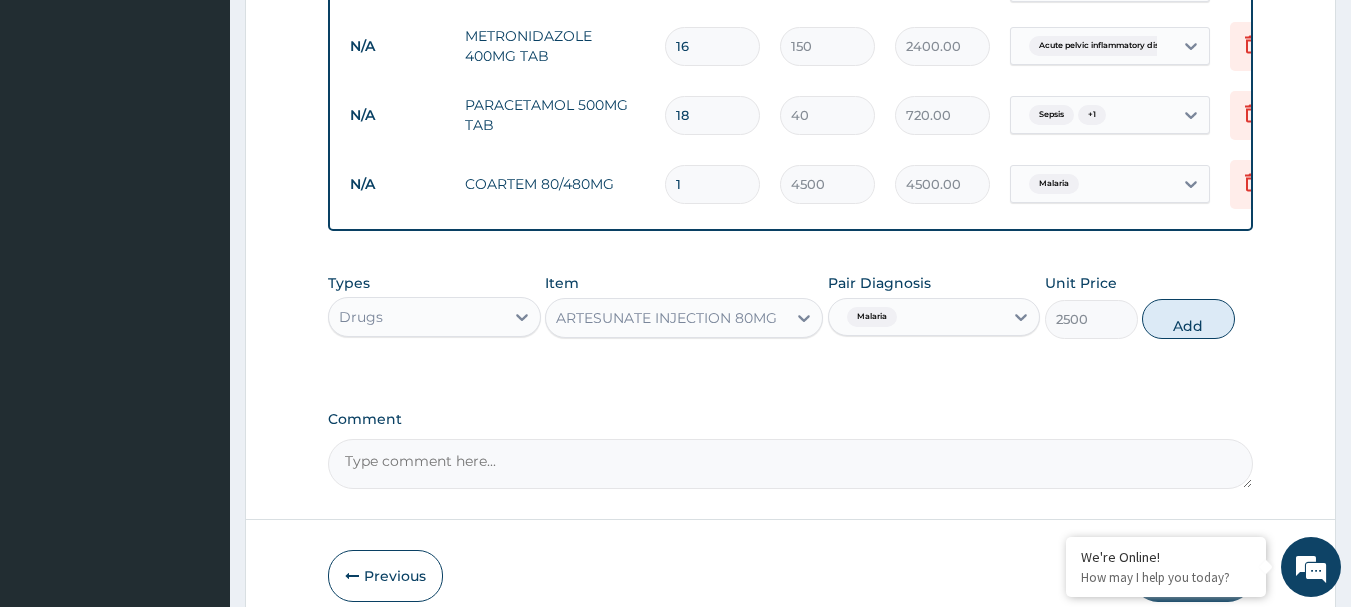 type on "0" 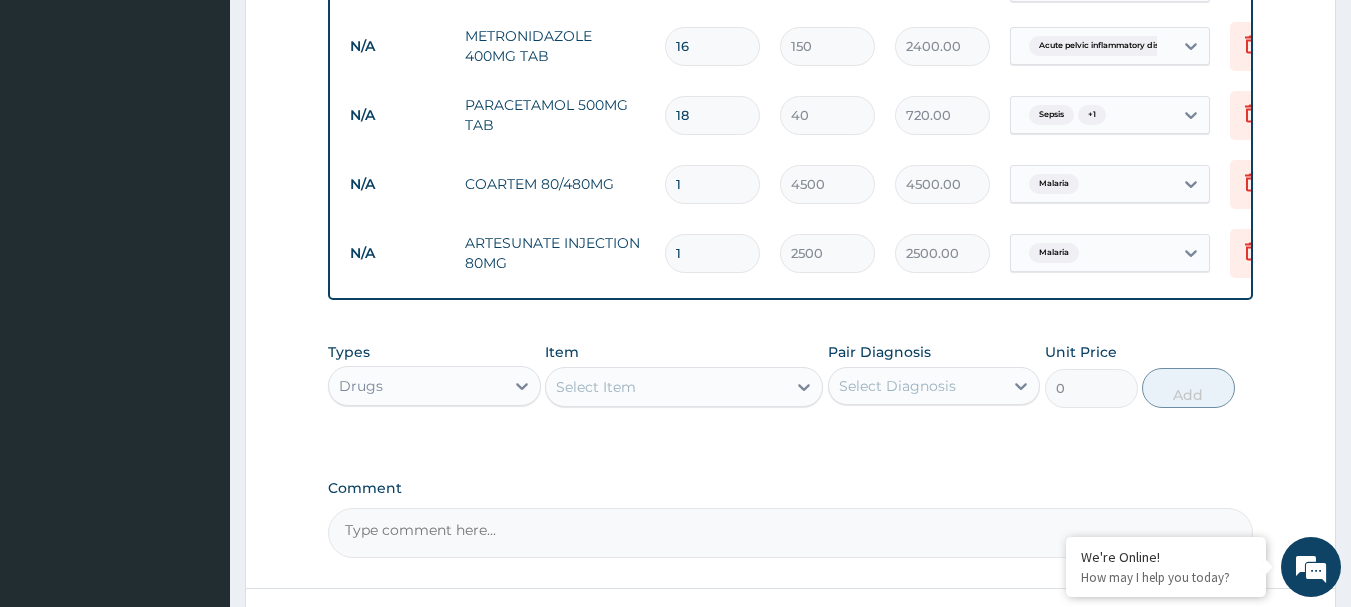 type 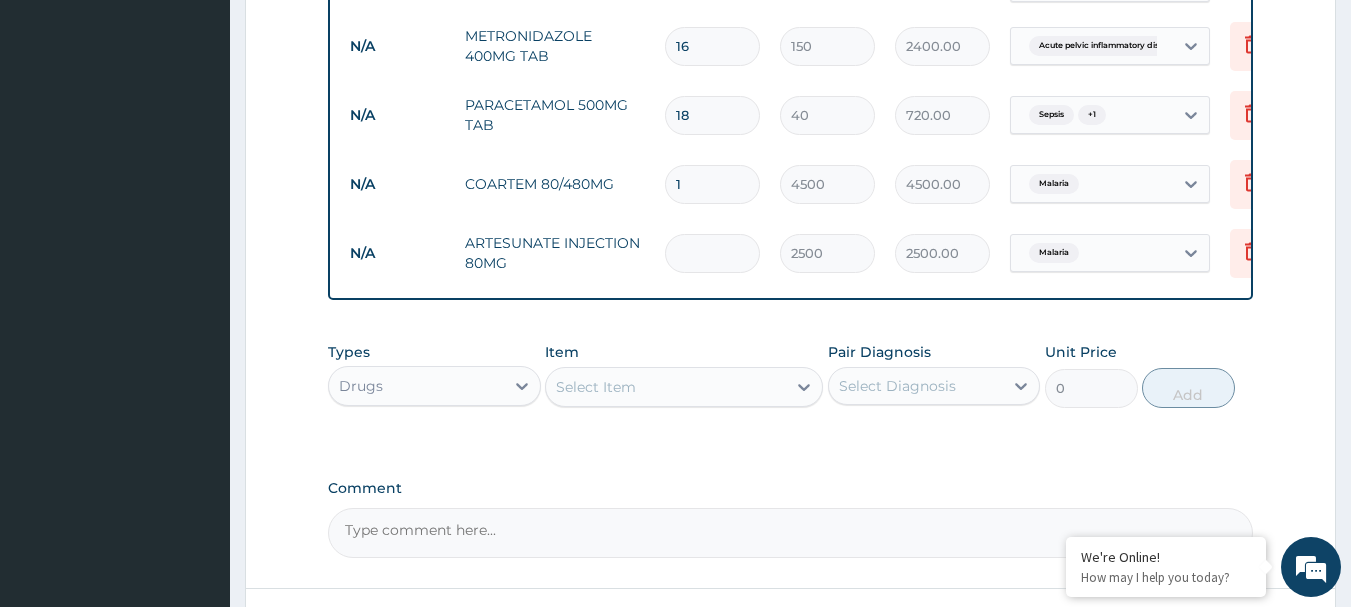type on "0.00" 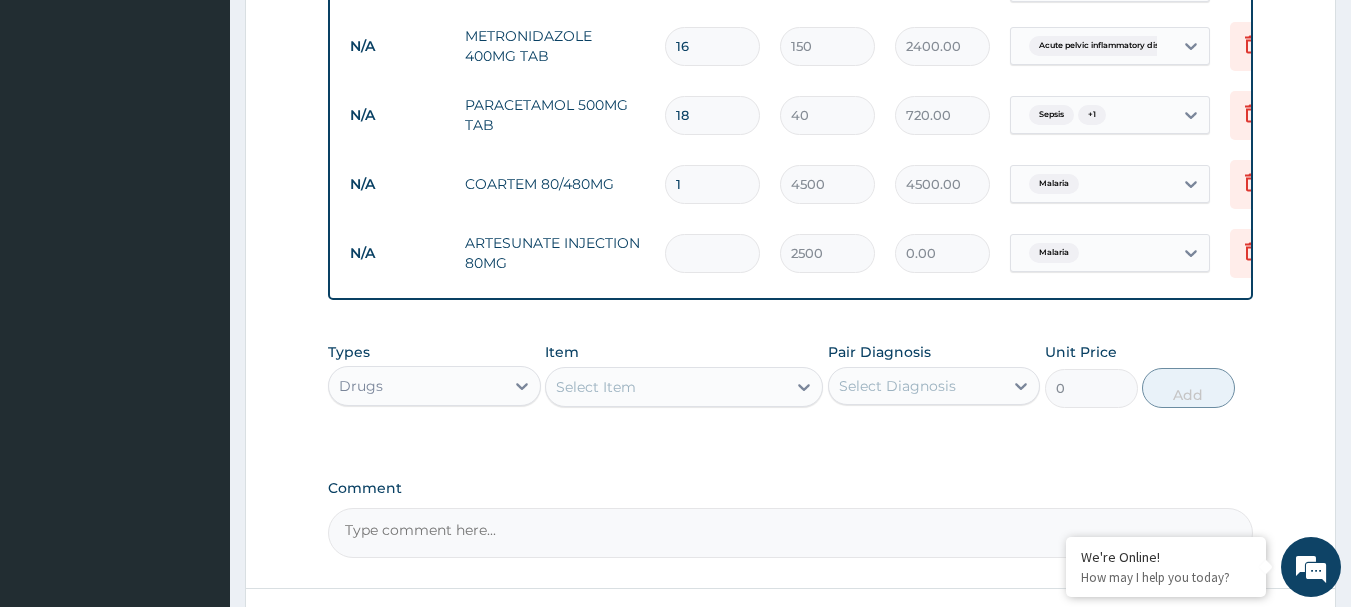 type on "3" 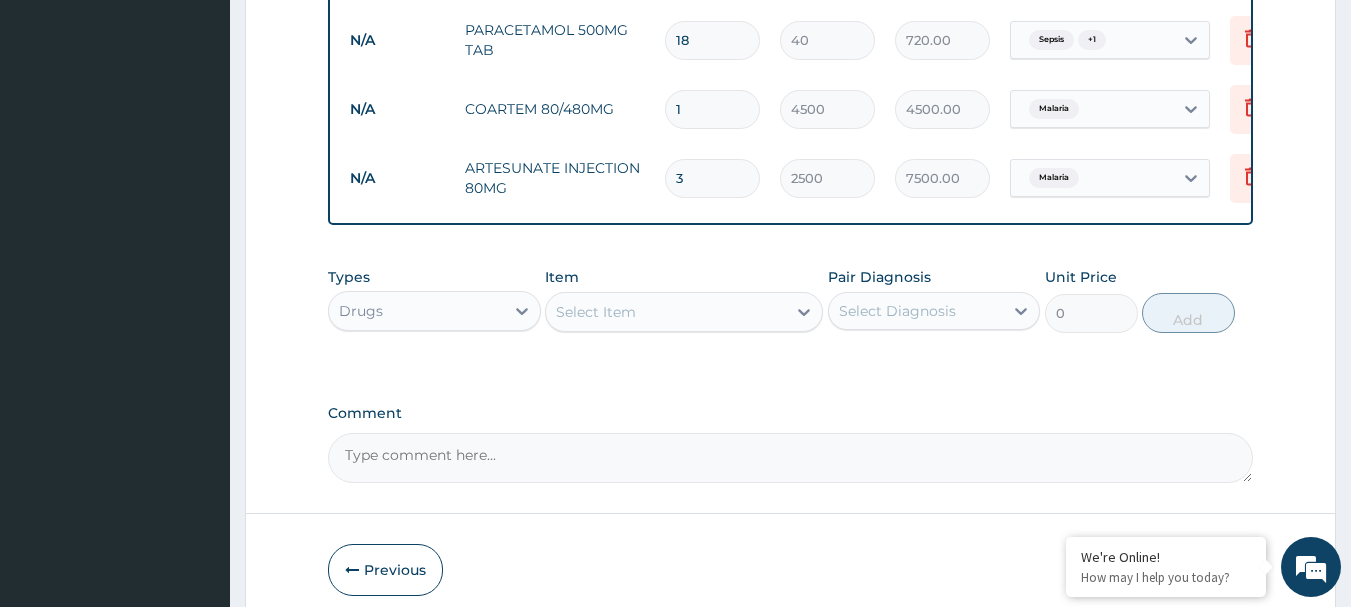 scroll, scrollTop: 1807, scrollLeft: 0, axis: vertical 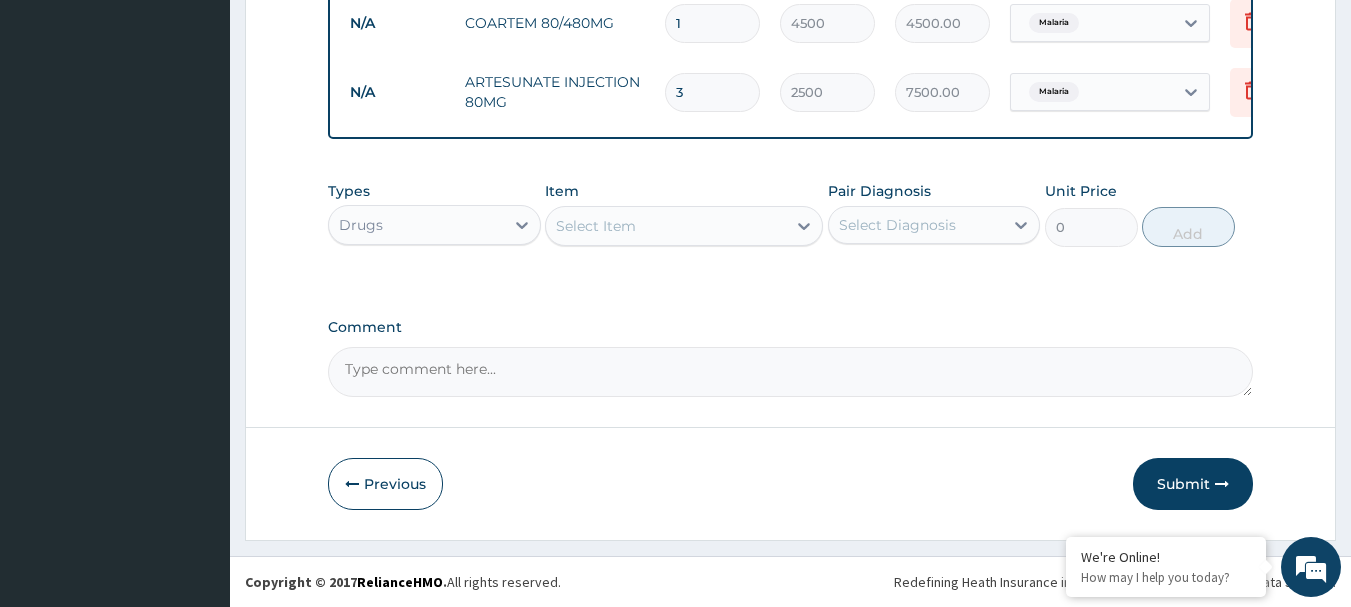 type on "3" 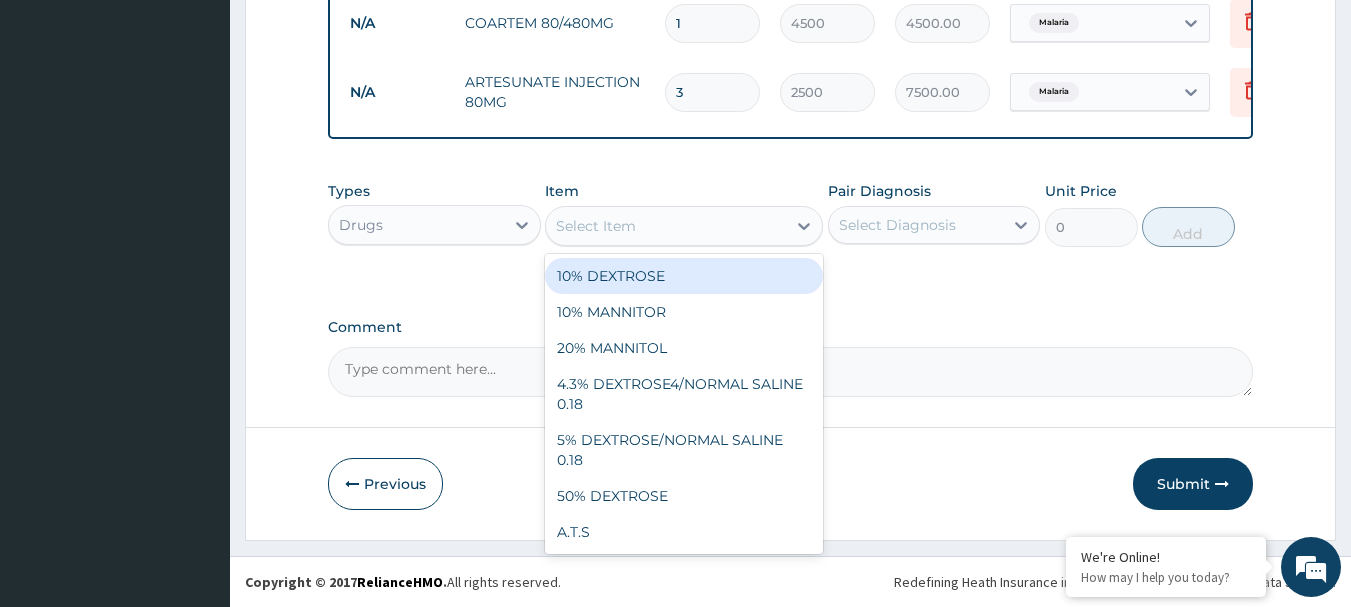 type on "A" 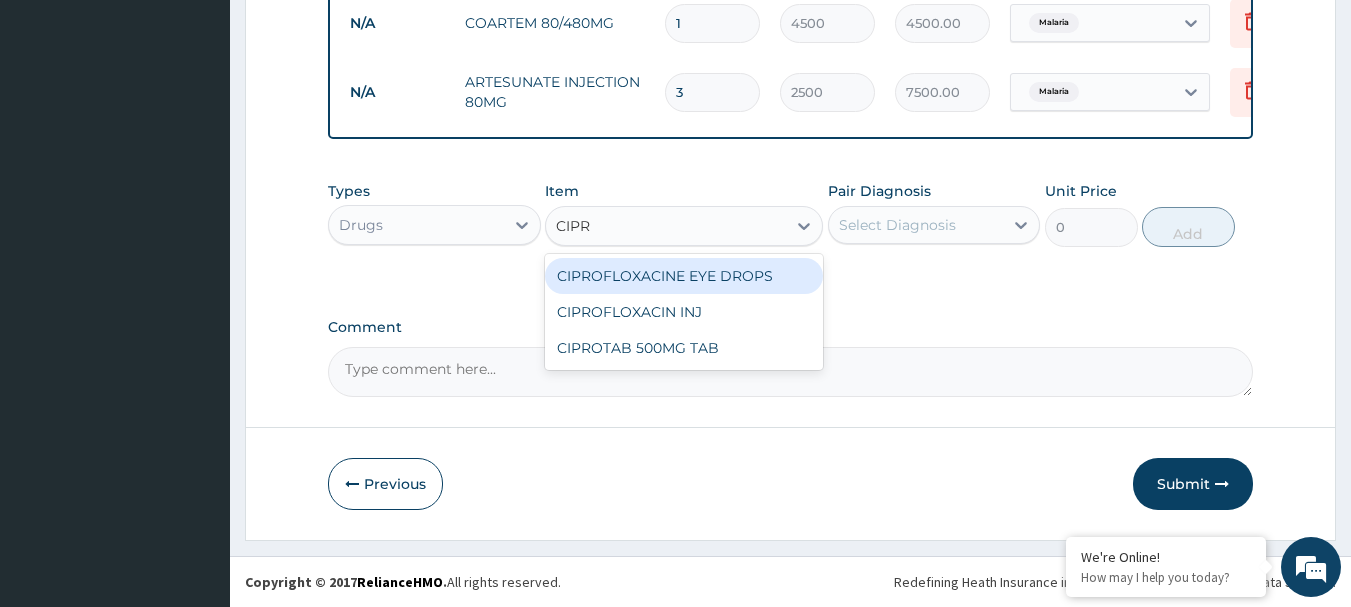 type on "CIPRO" 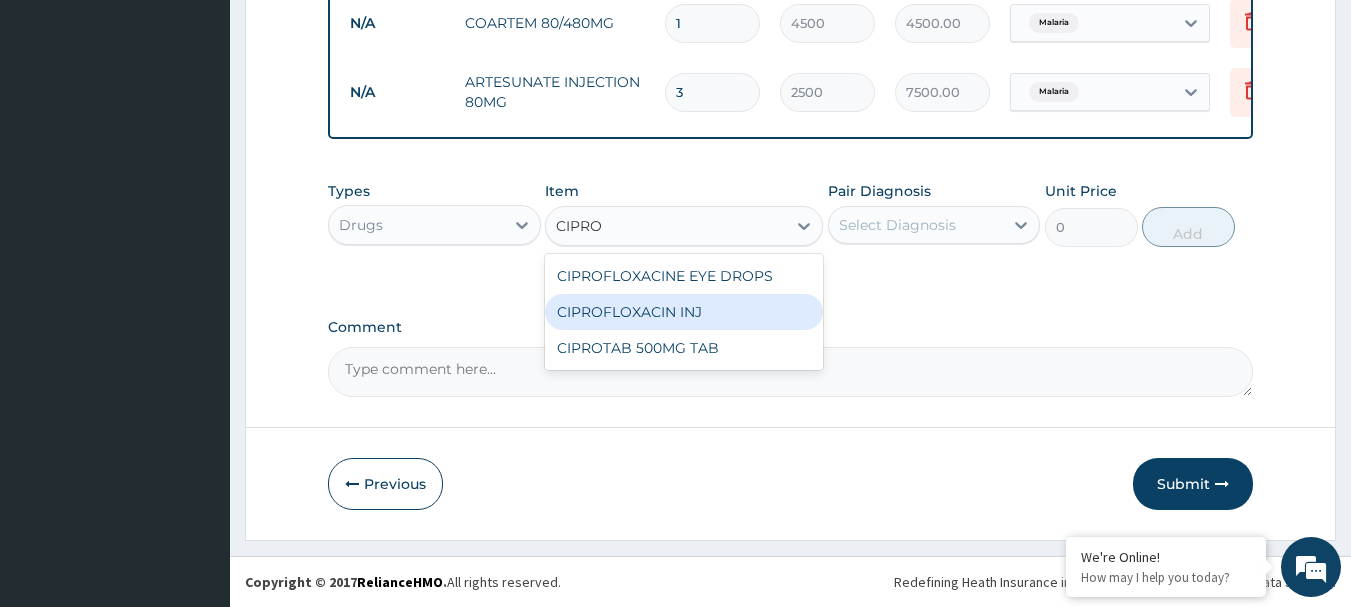 click on "CIPROFLOXACIN INJ" at bounding box center [684, 312] 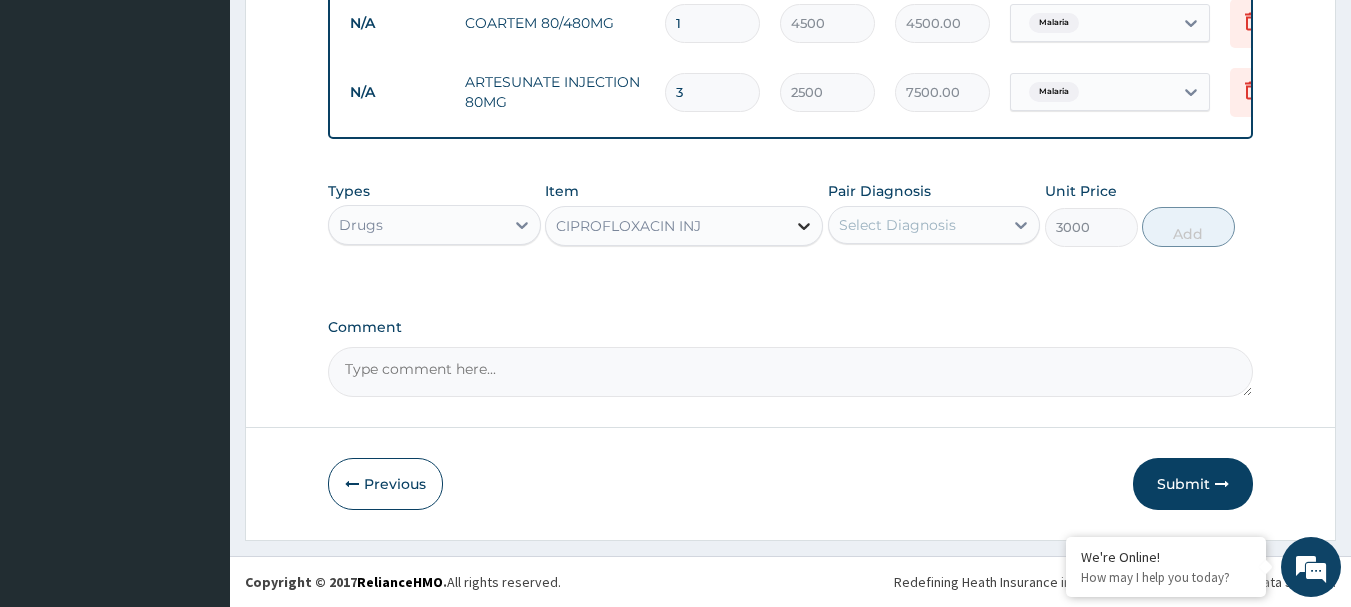 click 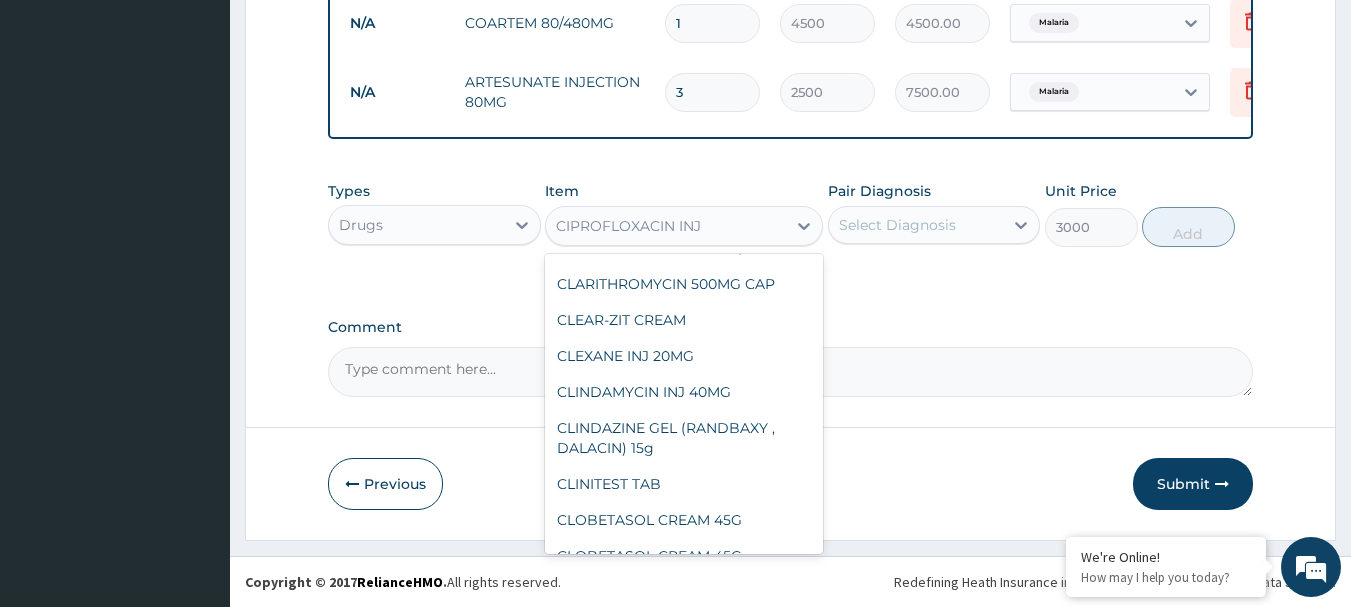 scroll, scrollTop: 13204, scrollLeft: 0, axis: vertical 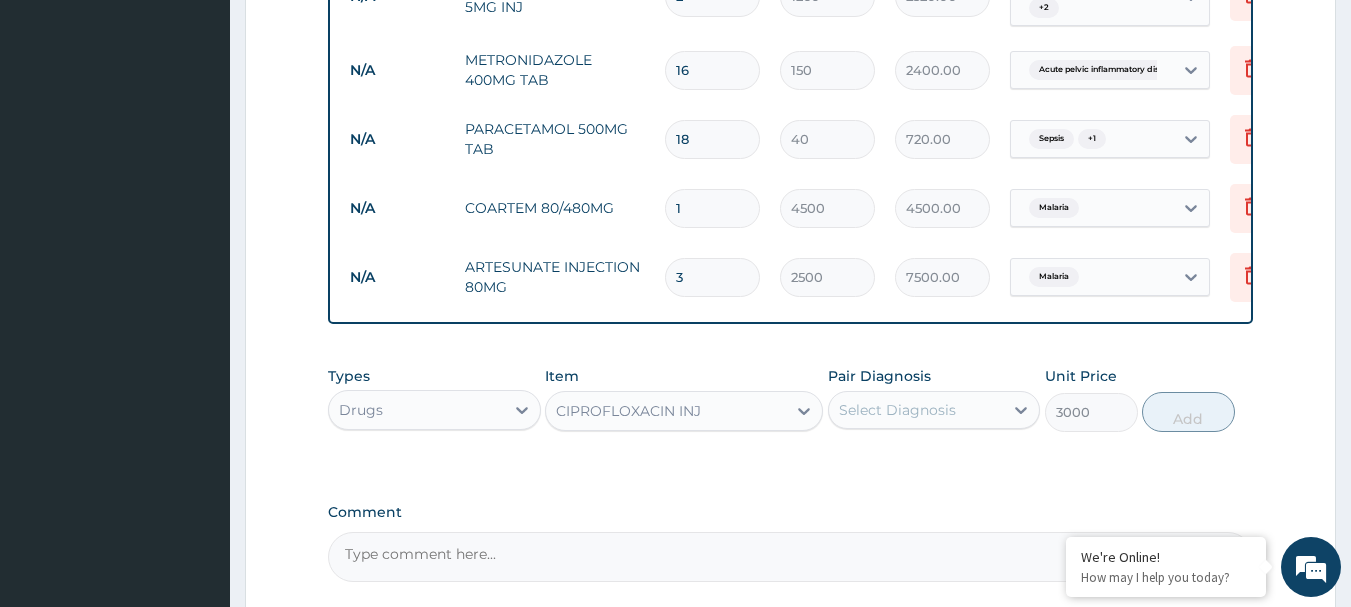 drag, startPoint x: 926, startPoint y: 490, endPoint x: 928, endPoint y: 465, distance: 25.079872 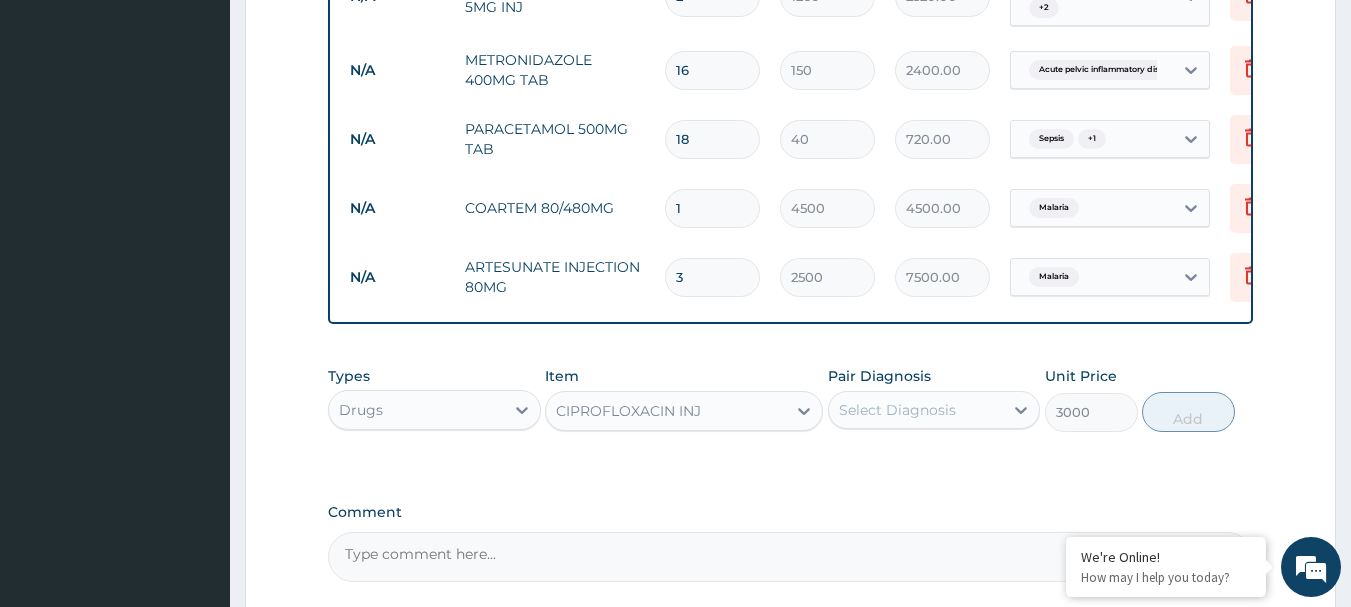 click on "PA Code / Prescription Code PA/49BEC5 Encounter Date 22-07-2025 Important Notice Please enter PA codes before entering items that are not attached to a PA code All diagnoses entered must be linked to a claim item. Diagnosis & Claim Items that are visible but inactive cannot be edited because they were imported from an already approved PA code. Diagnosis Sepsis confirmed Malaria confirmed Acute pelvic inflammatory disease Confirmed NB: All diagnosis must be linked to a claim item Claim Items Type Name Quantity Unit Price Total Price Pair Diagnosis Actions Procedures feeding/day 2 9000 18000.00 Sepsis + 1 Delete Procedures single room 2 16000 32000.00 Sepsis + 1 Delete N/A Gp Initial Consultation 1 4000 4000.00 Sepsis + 1 Delete N/A Parasites in blood smear (MP) 1 3000 3000.00 Malaria Delete N/A FBC 1 5000 5000.00 Sepsis Delete N/A VITAMIN B-CO INJ (10MLS) 1 700 700.00 Malaria Delete N/A 50% DEXTROSE 1 2500 2500.00 Malaria + 2 Delete N/A RINGERS LACTATE 1 3000 3000.00 Sepsis + 2 Delete N/A 1 1500 + 2 1" at bounding box center (791, -417) 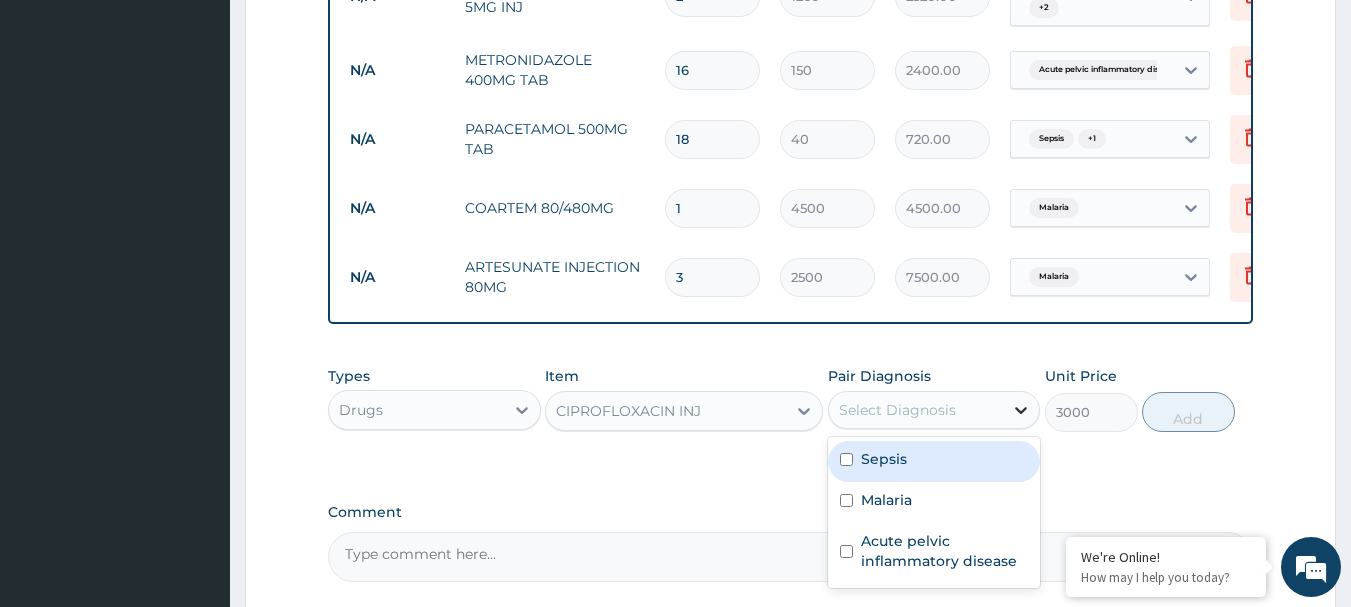 click 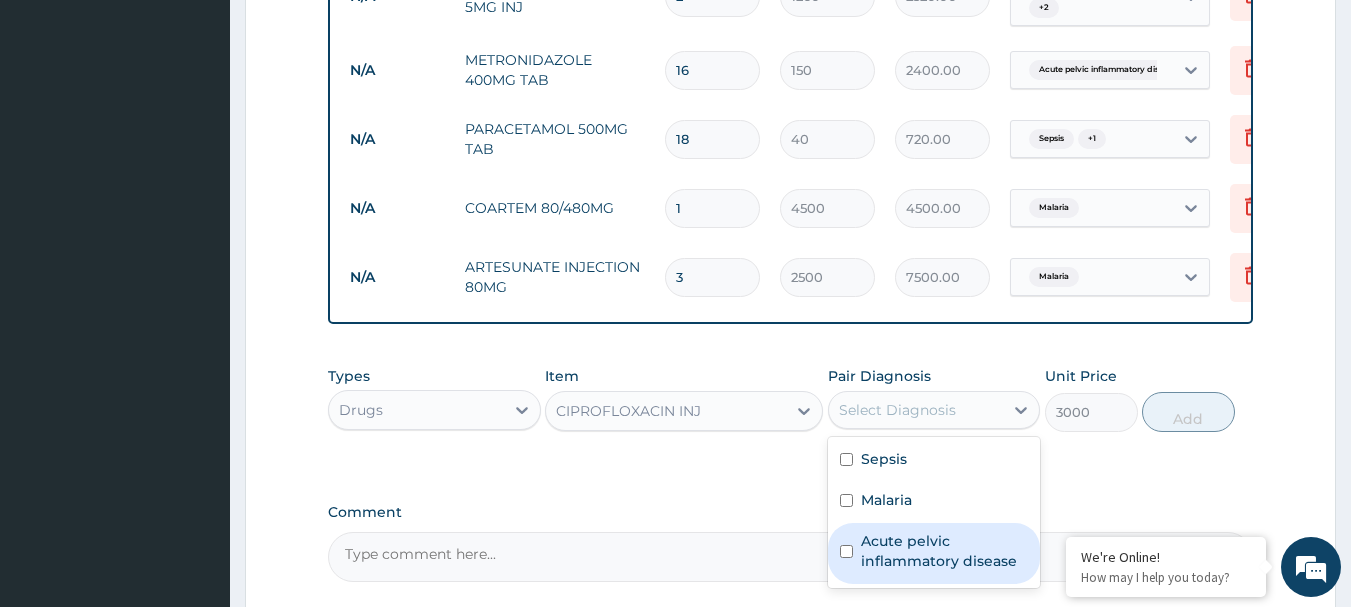 click on "Acute pelvic inflammatory disease" at bounding box center [945, 551] 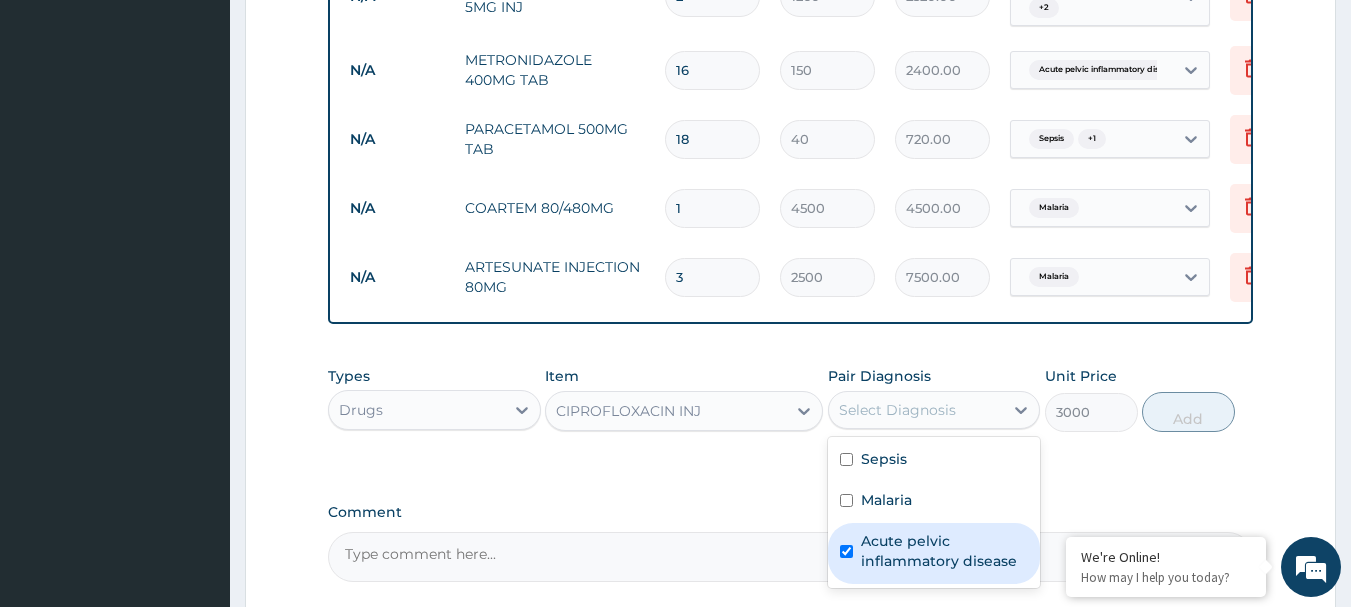 checkbox on "true" 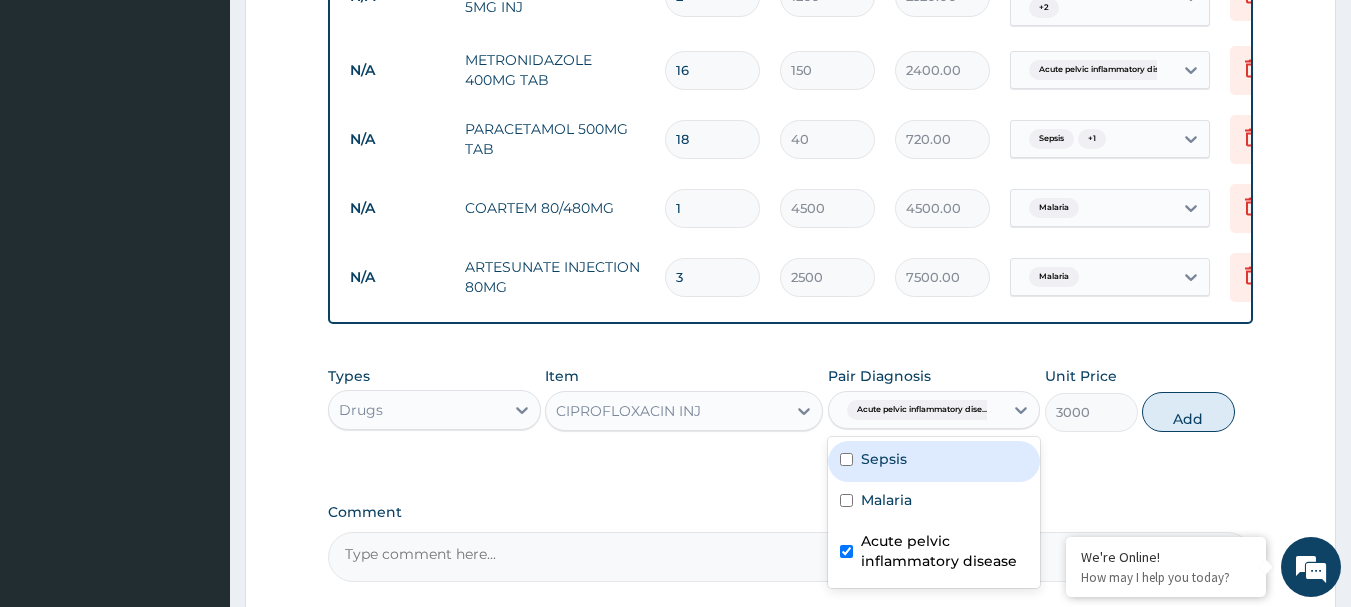 drag, startPoint x: 852, startPoint y: 470, endPoint x: 960, endPoint y: 456, distance: 108.903625 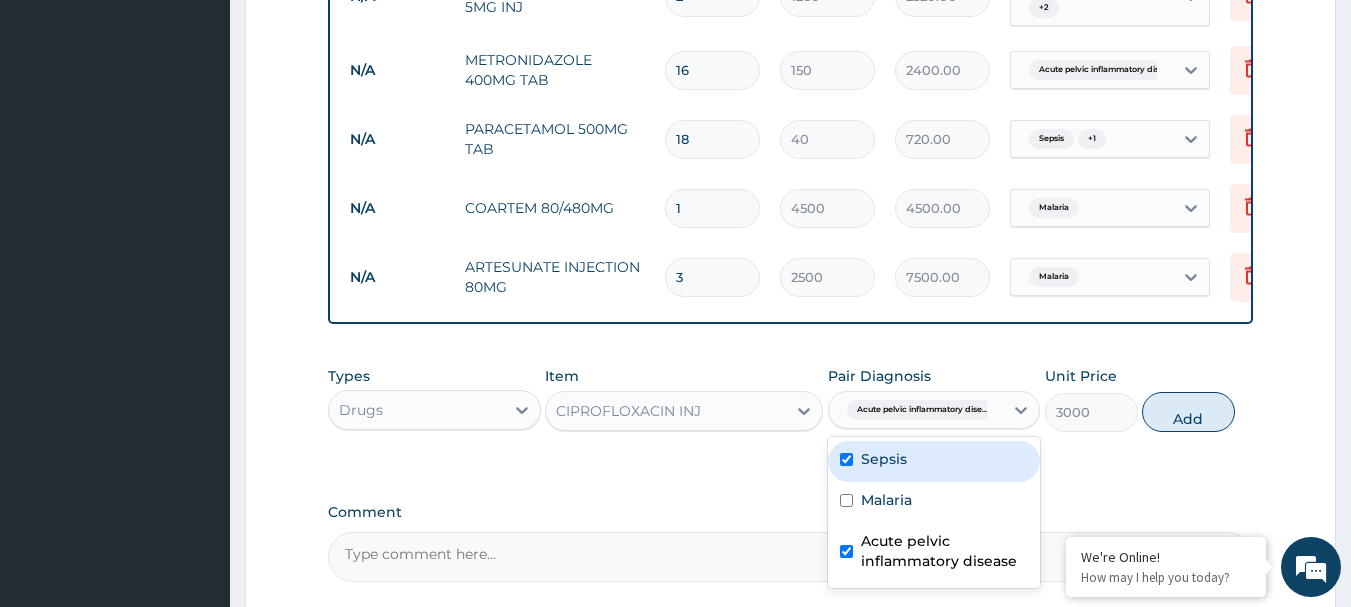 checkbox on "true" 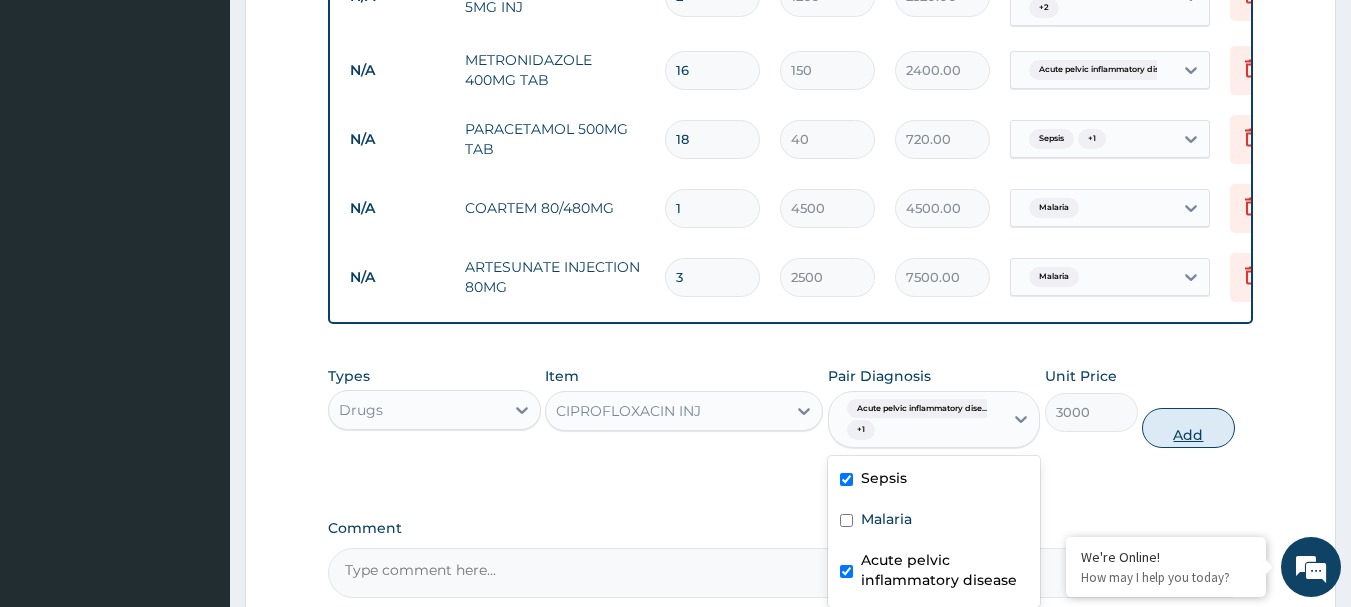 click on "Add" at bounding box center [1188, 428] 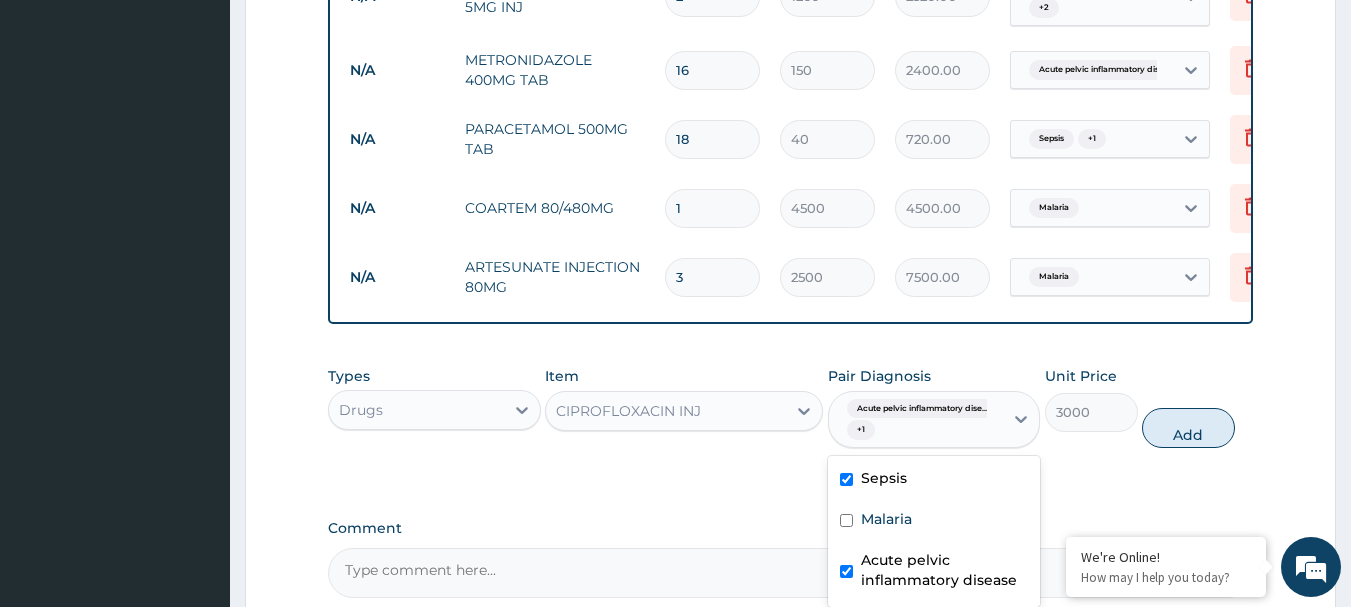 type on "0" 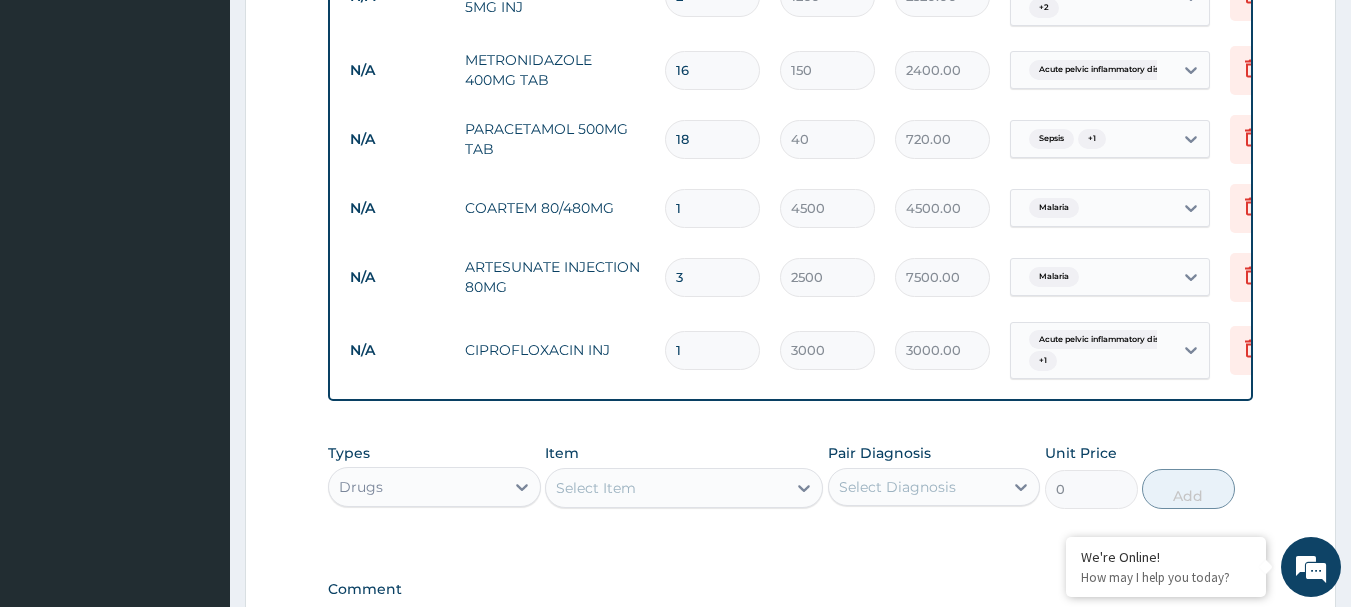 type 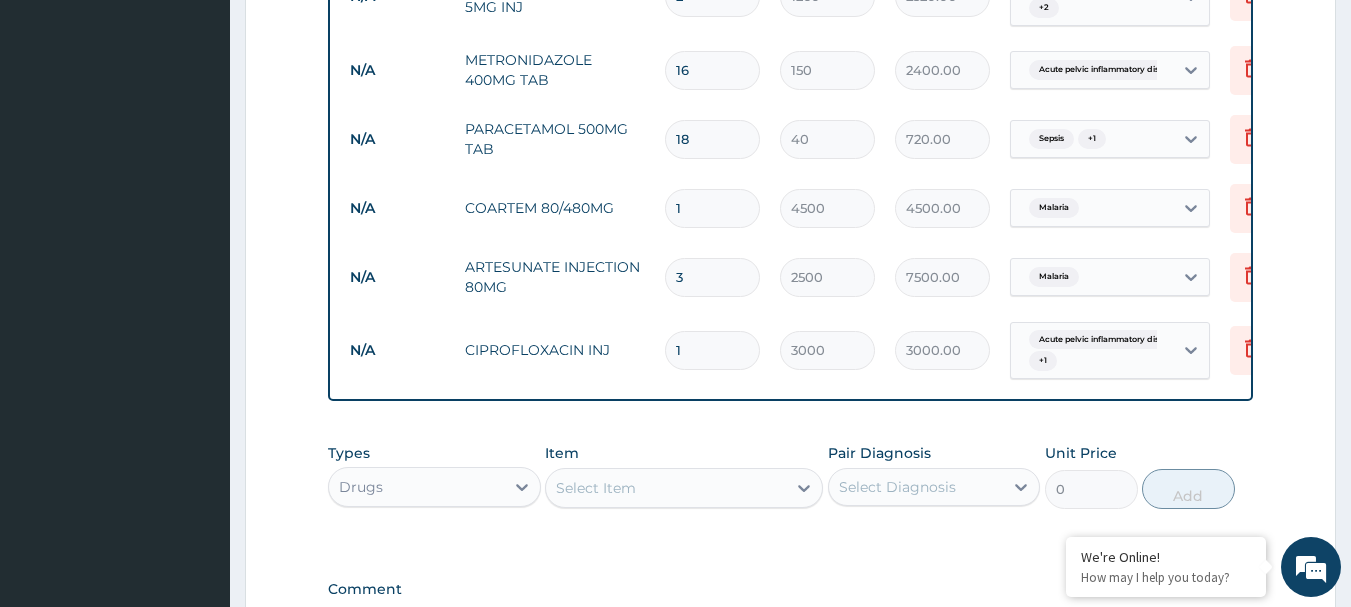 type on "0.00" 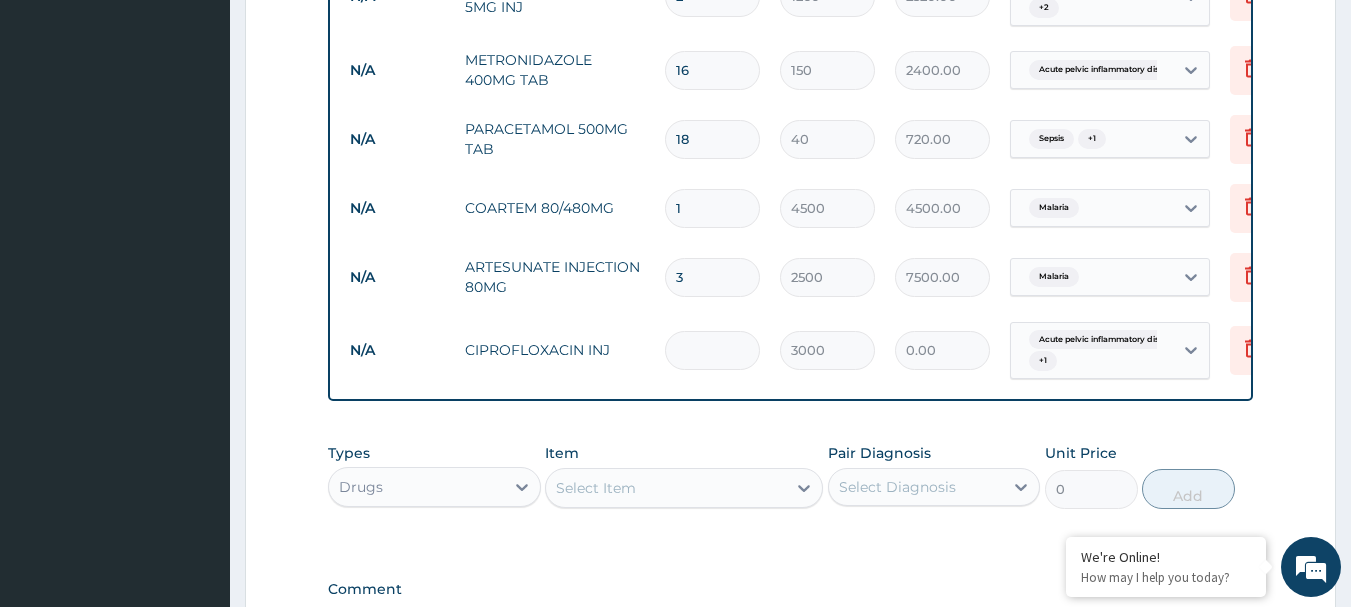 type on "2" 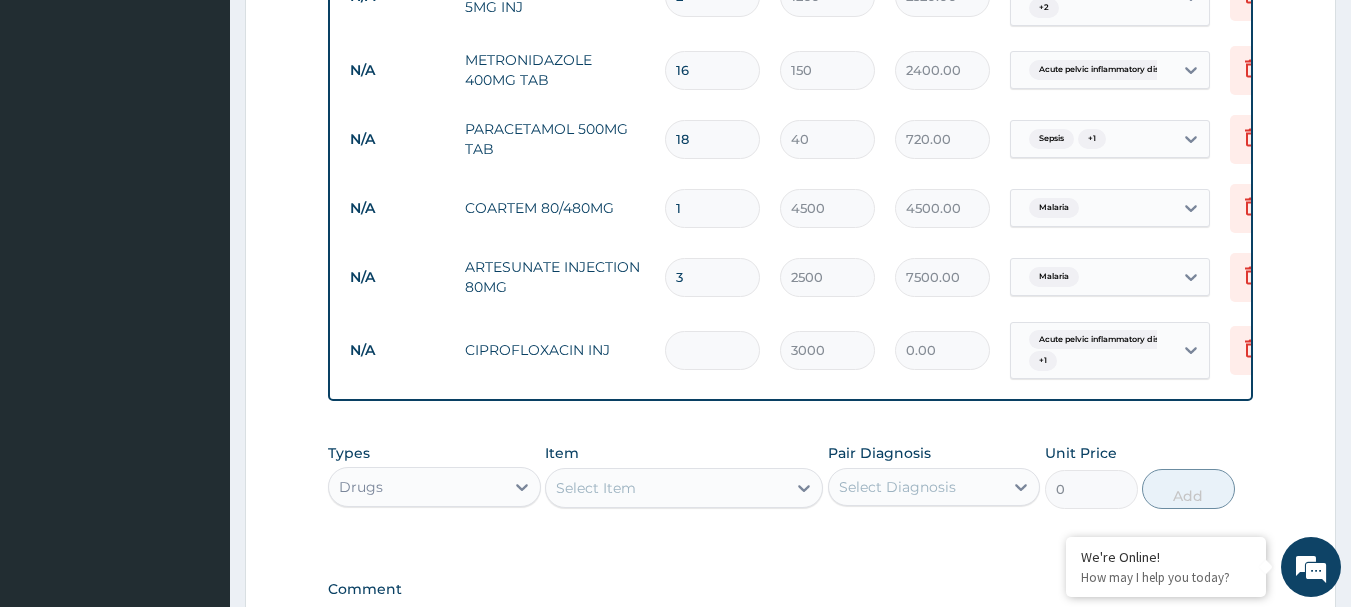 type on "6000.00" 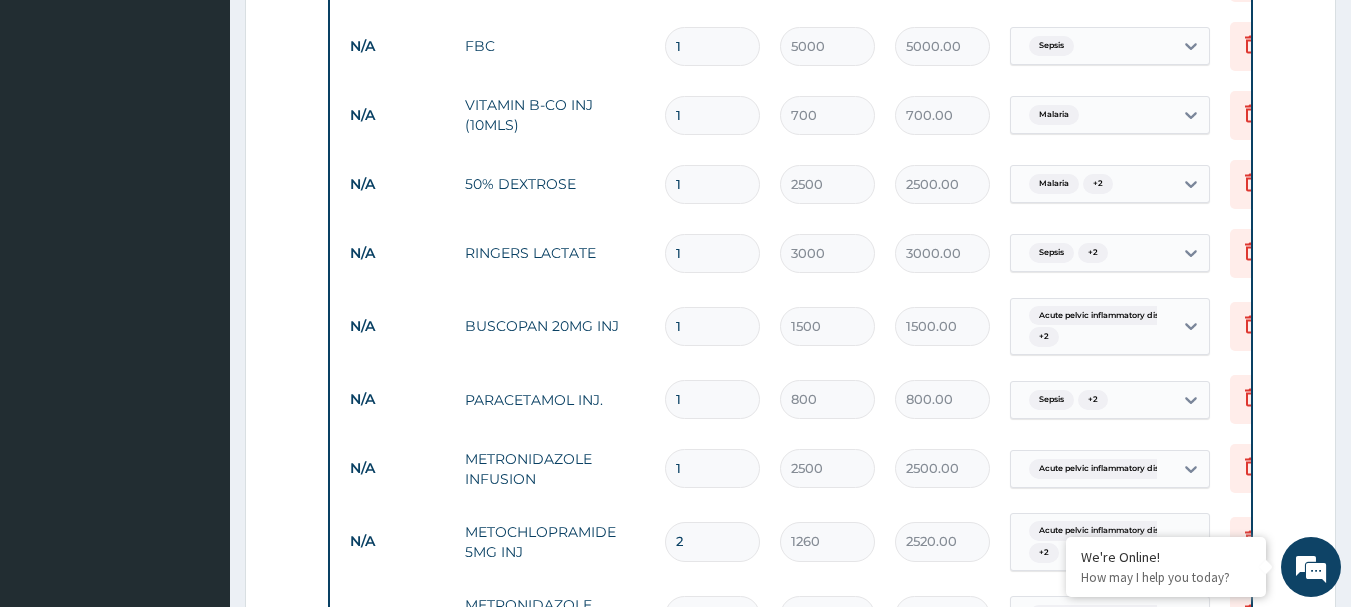 scroll, scrollTop: 1207, scrollLeft: 0, axis: vertical 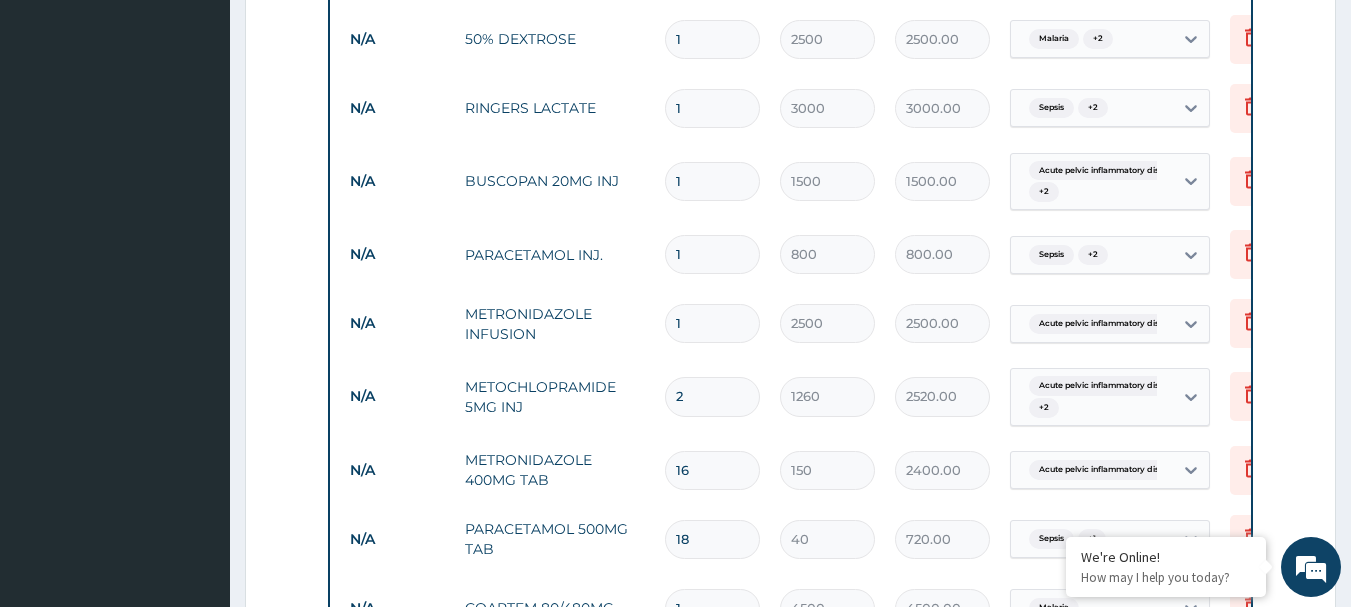 type on "2" 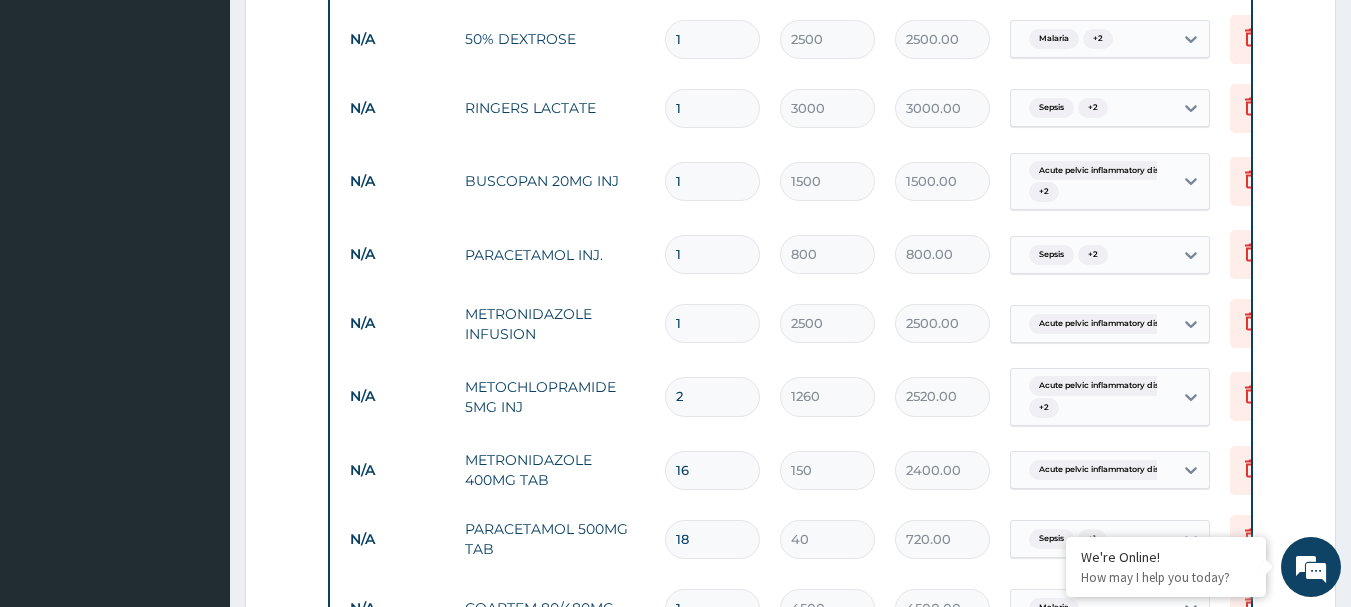 drag, startPoint x: 697, startPoint y: 323, endPoint x: 651, endPoint y: 325, distance: 46.043457 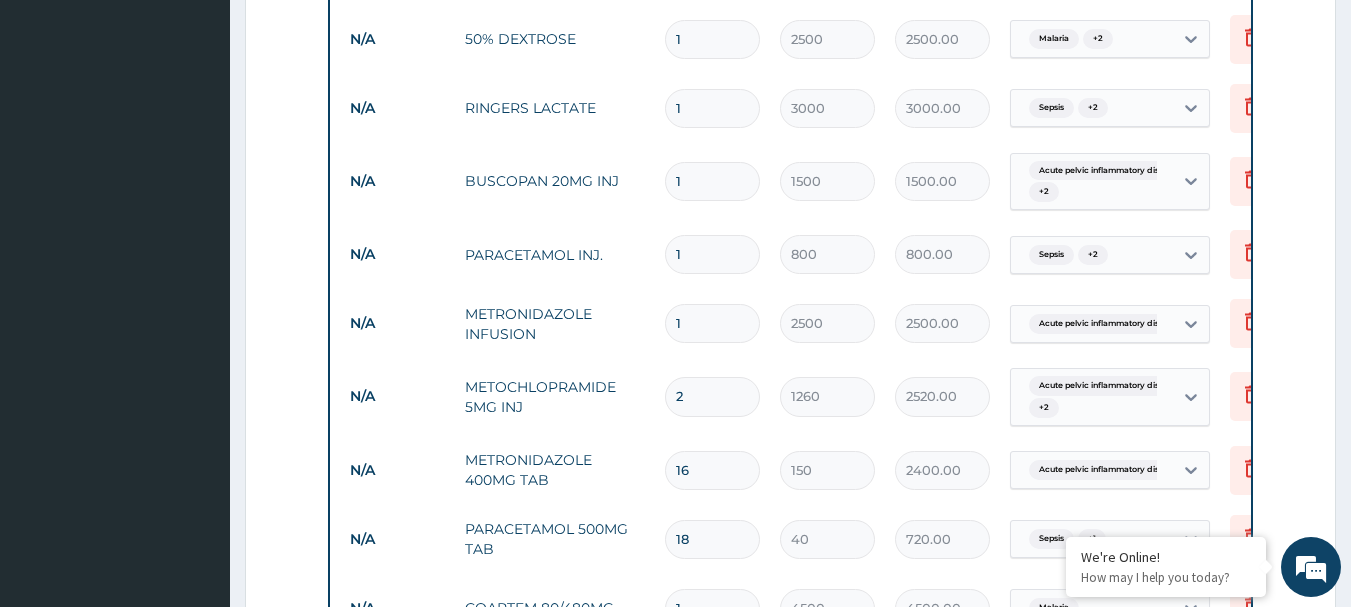 click on "N/A METRONIDAZOLE INFUSION 1 2500 2500.00 Acute pelvic inflammatory dise... Delete" at bounding box center (830, 323) 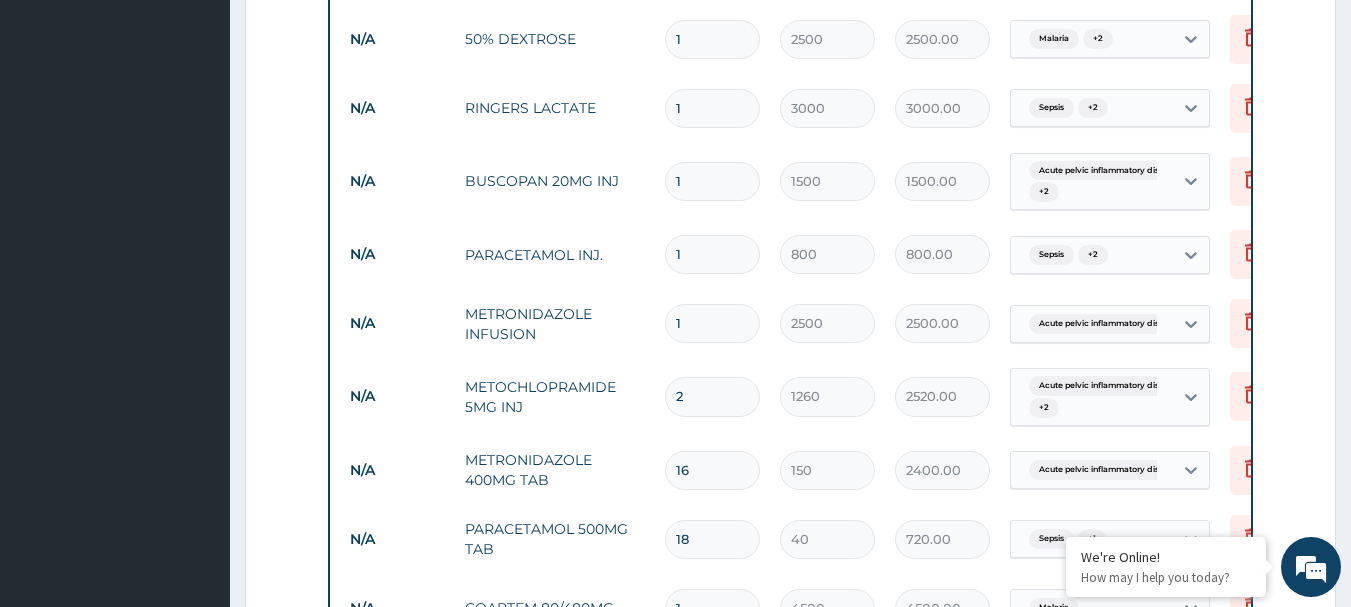 type on "2" 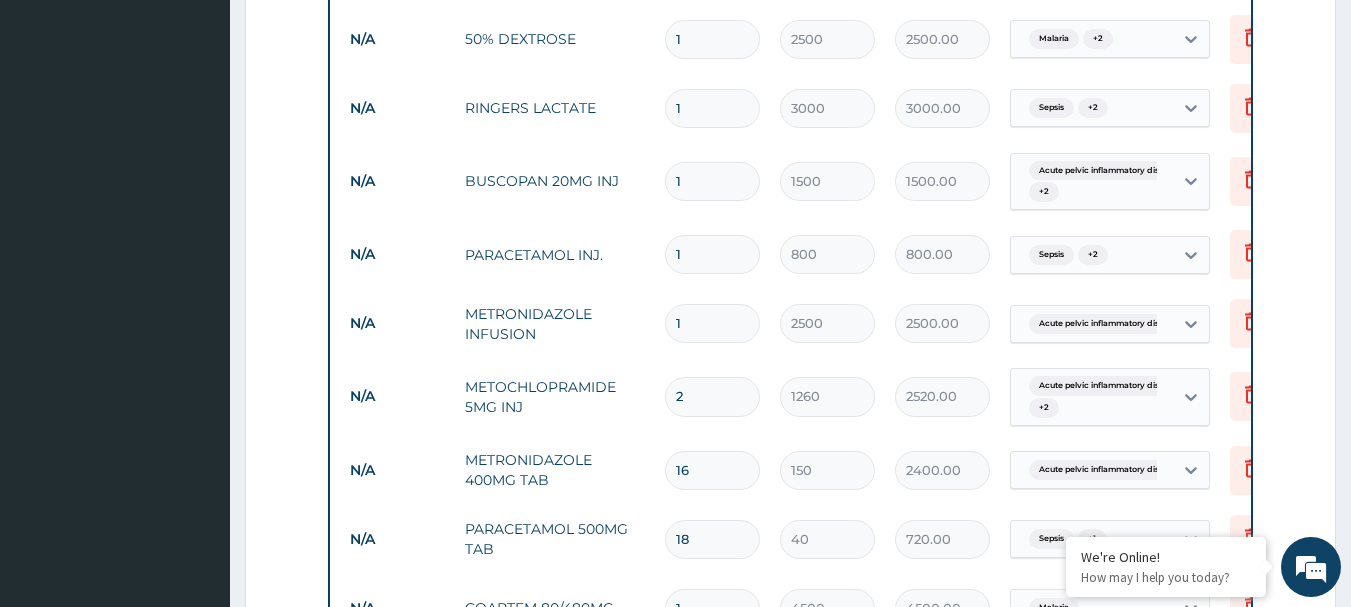 type on "5000.00" 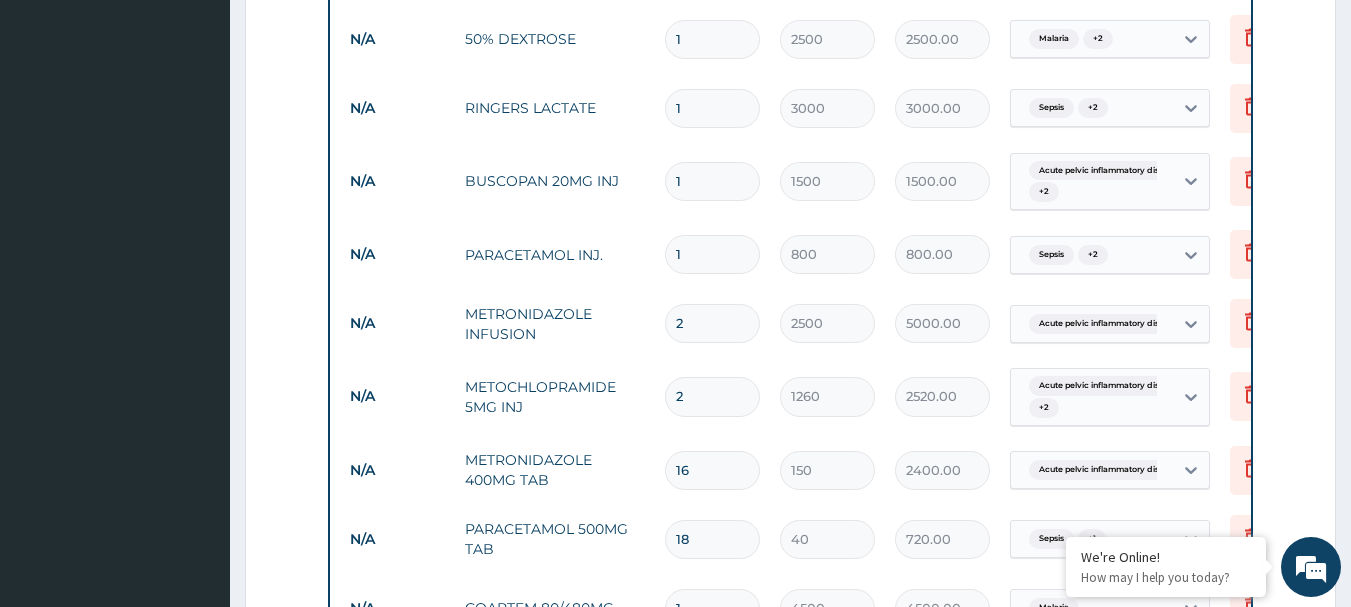 type on "2" 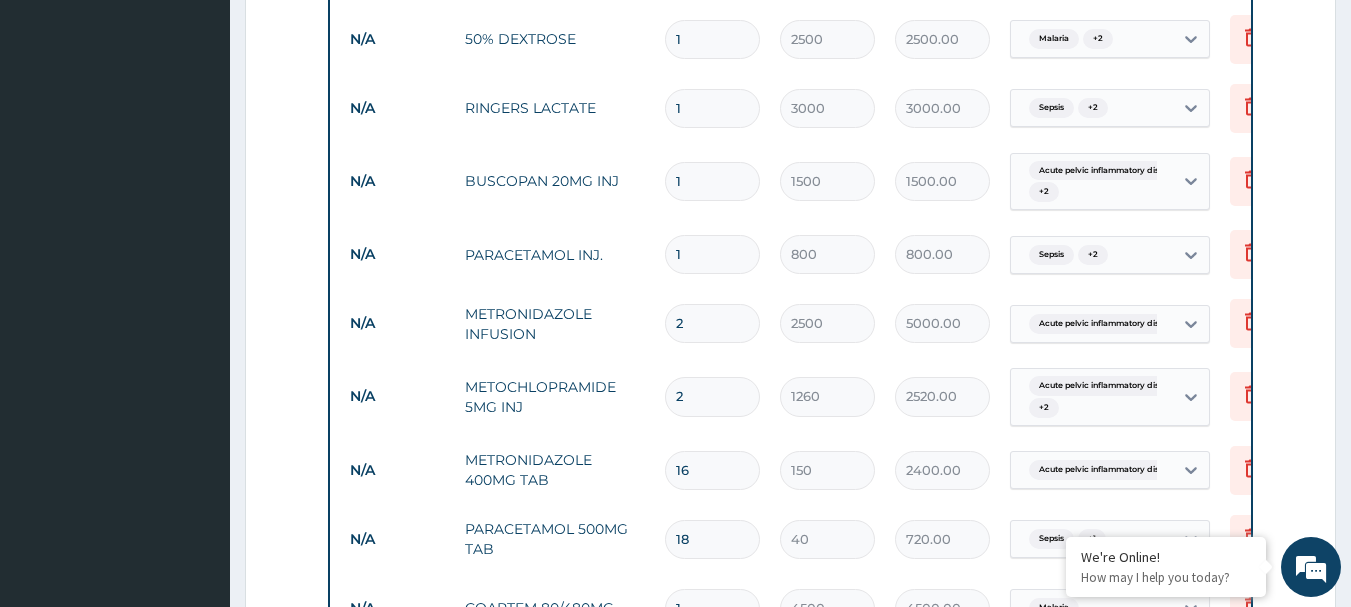 drag, startPoint x: 704, startPoint y: 186, endPoint x: 686, endPoint y: 183, distance: 18.248287 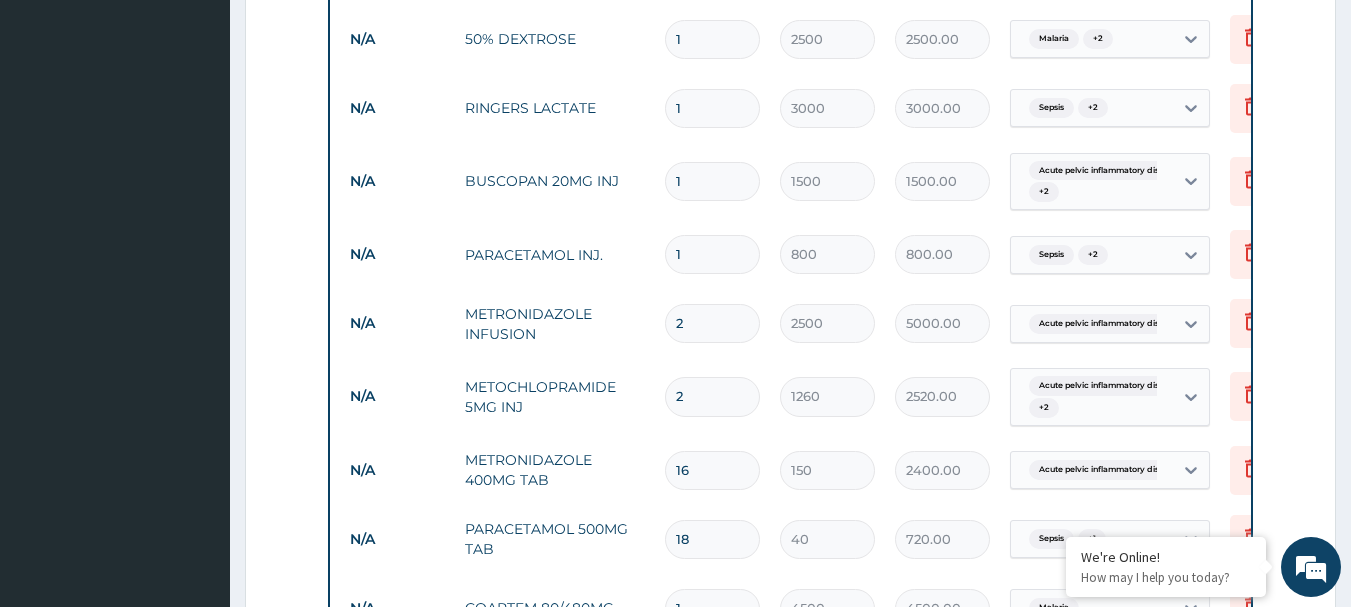 click on "1" at bounding box center [712, 181] 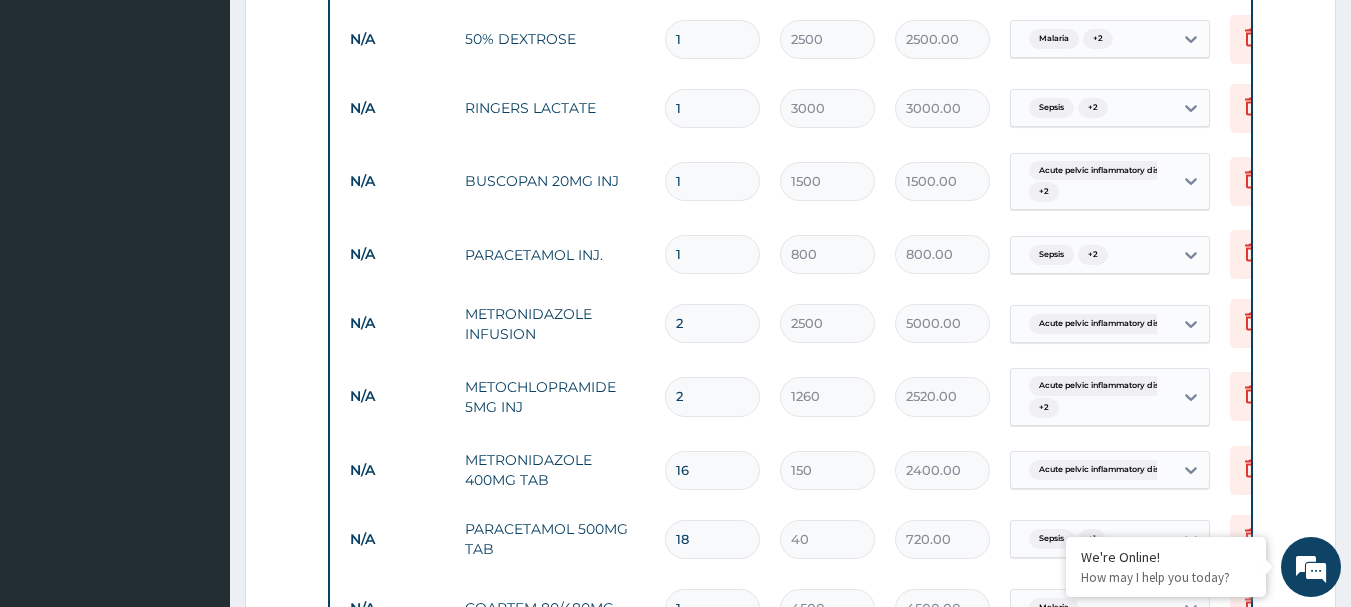 type on "2" 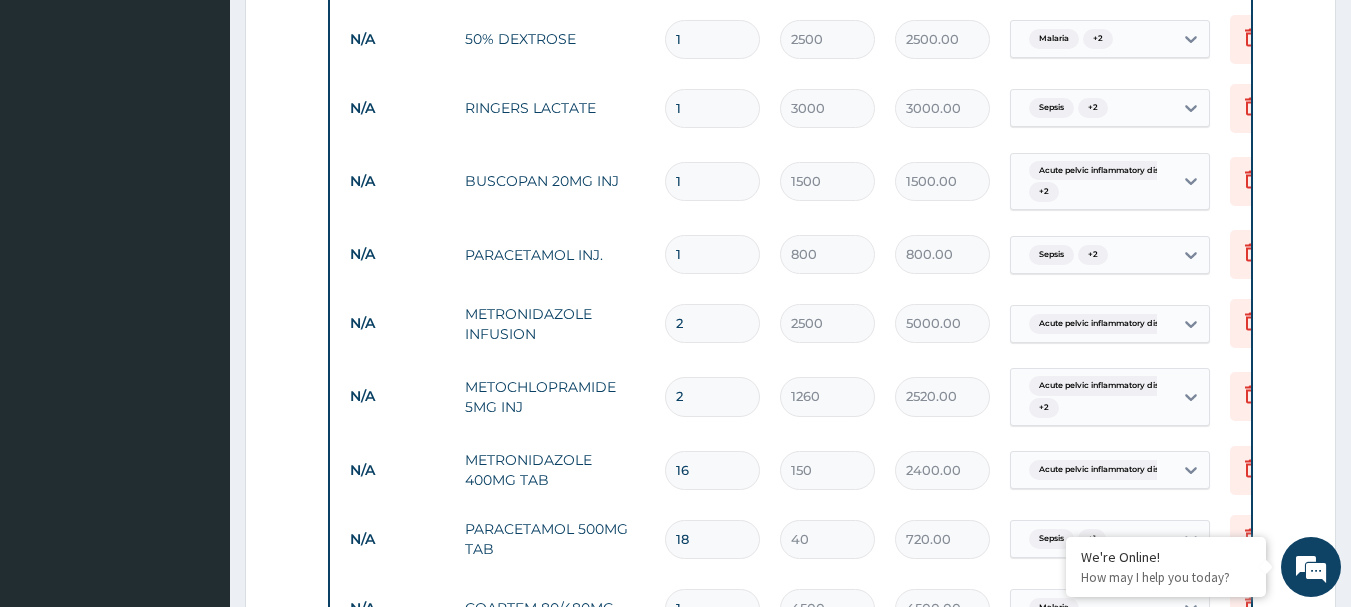 type on "3000.00" 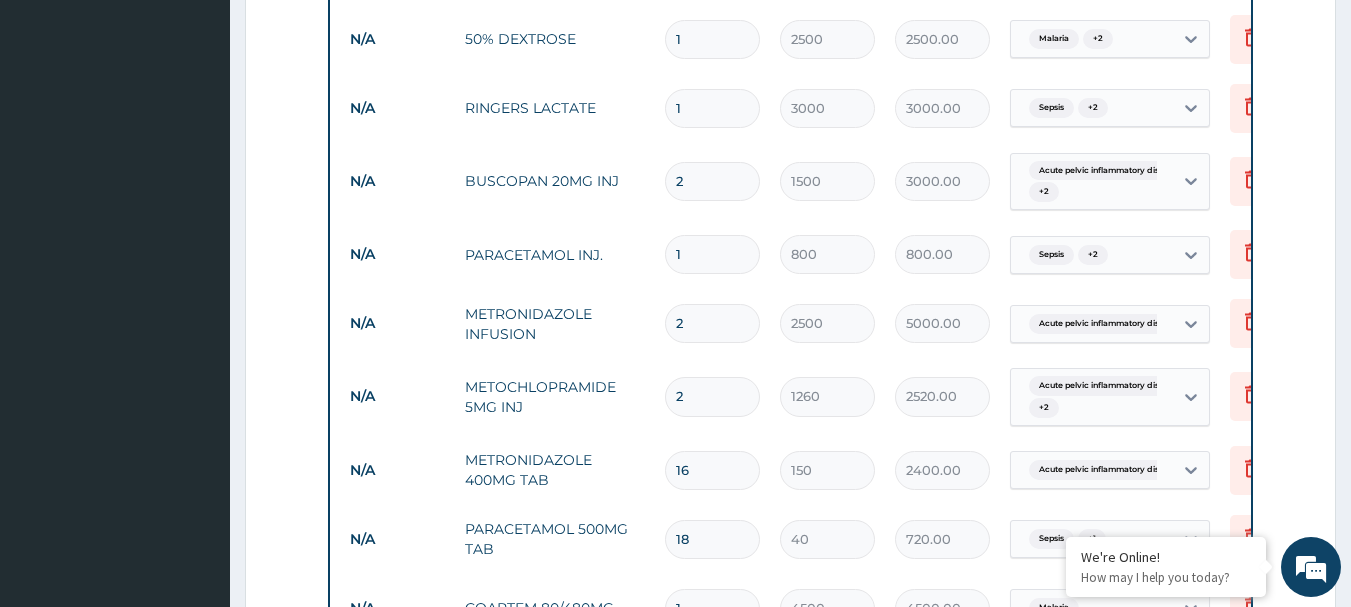 type on "2" 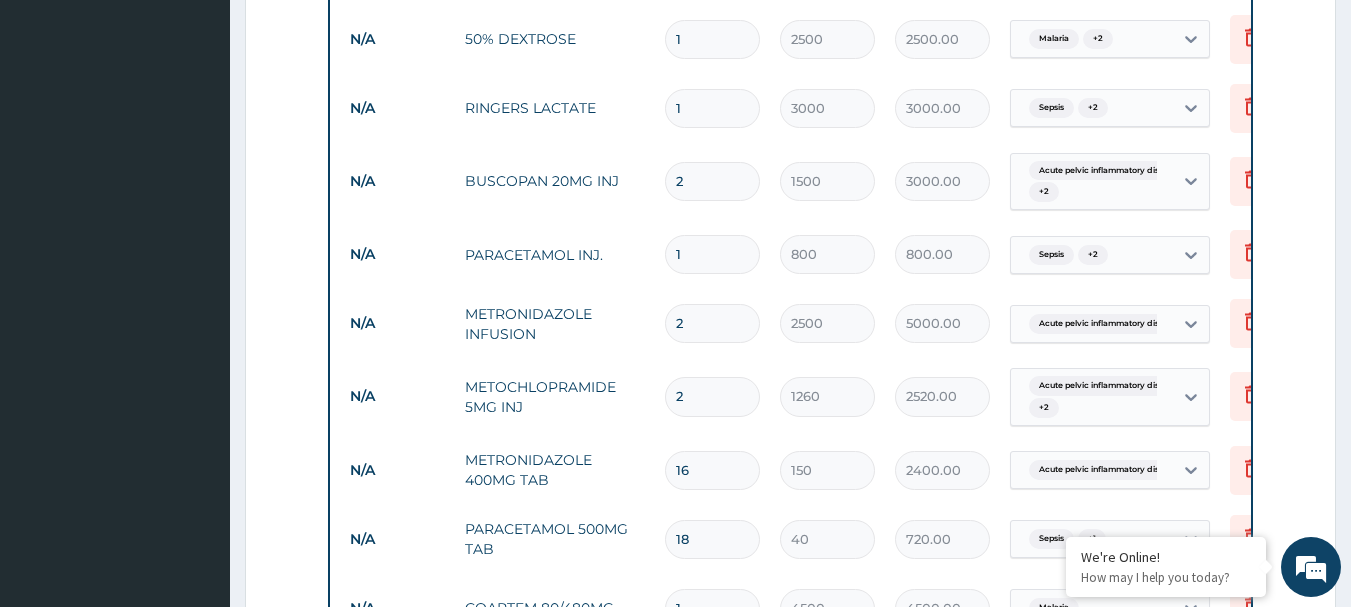 type on "4" 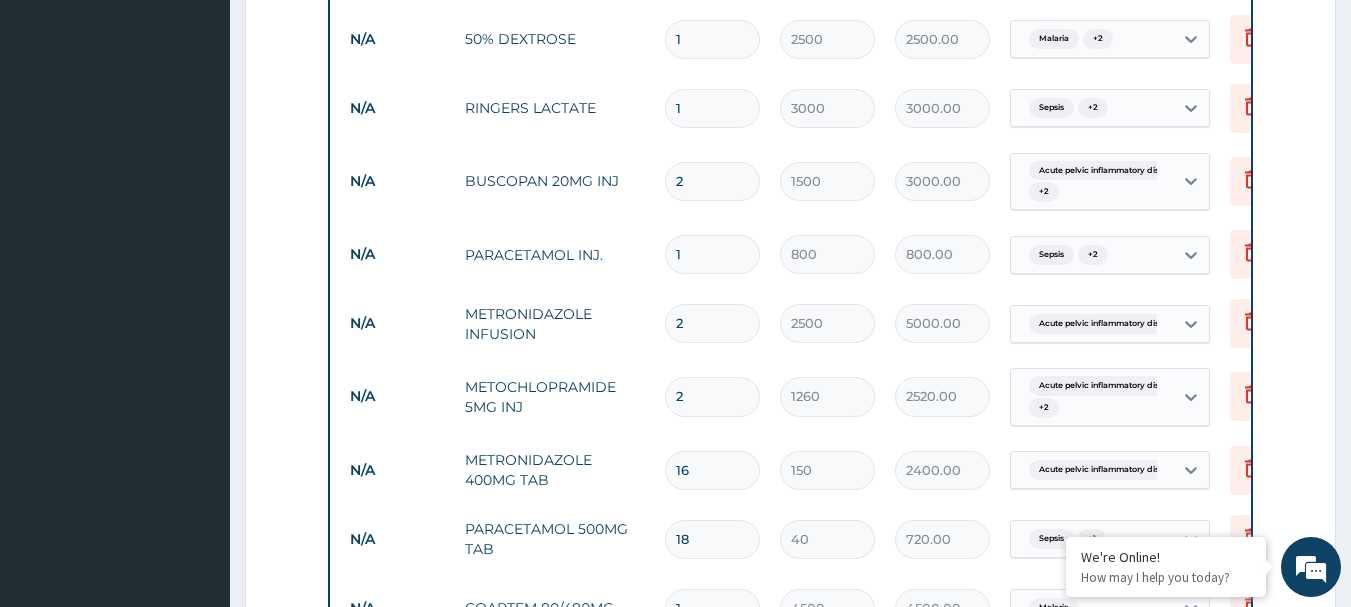 type on "3200.00" 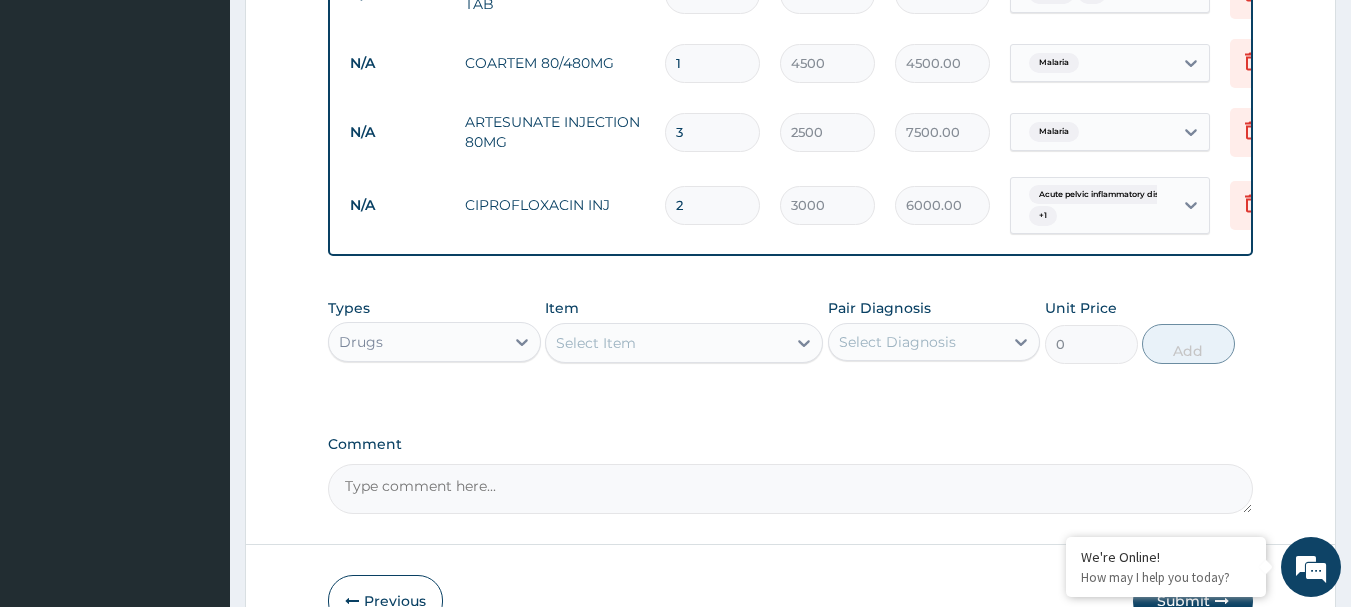 scroll, scrollTop: 1884, scrollLeft: 0, axis: vertical 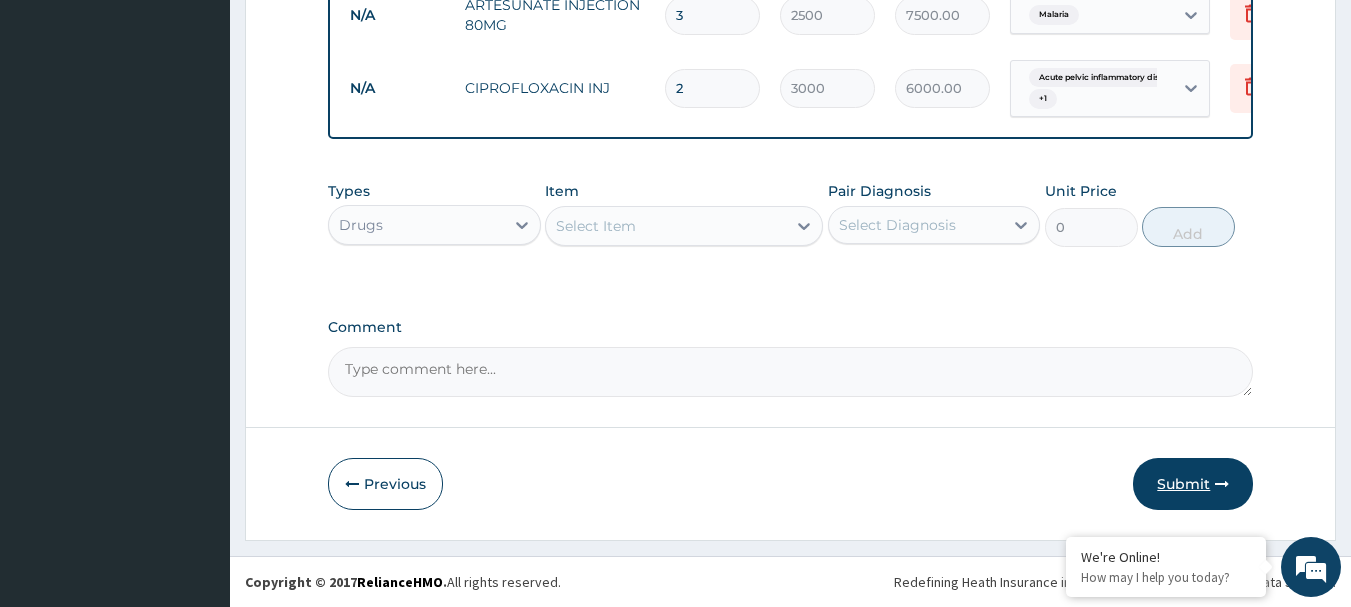 type on "4" 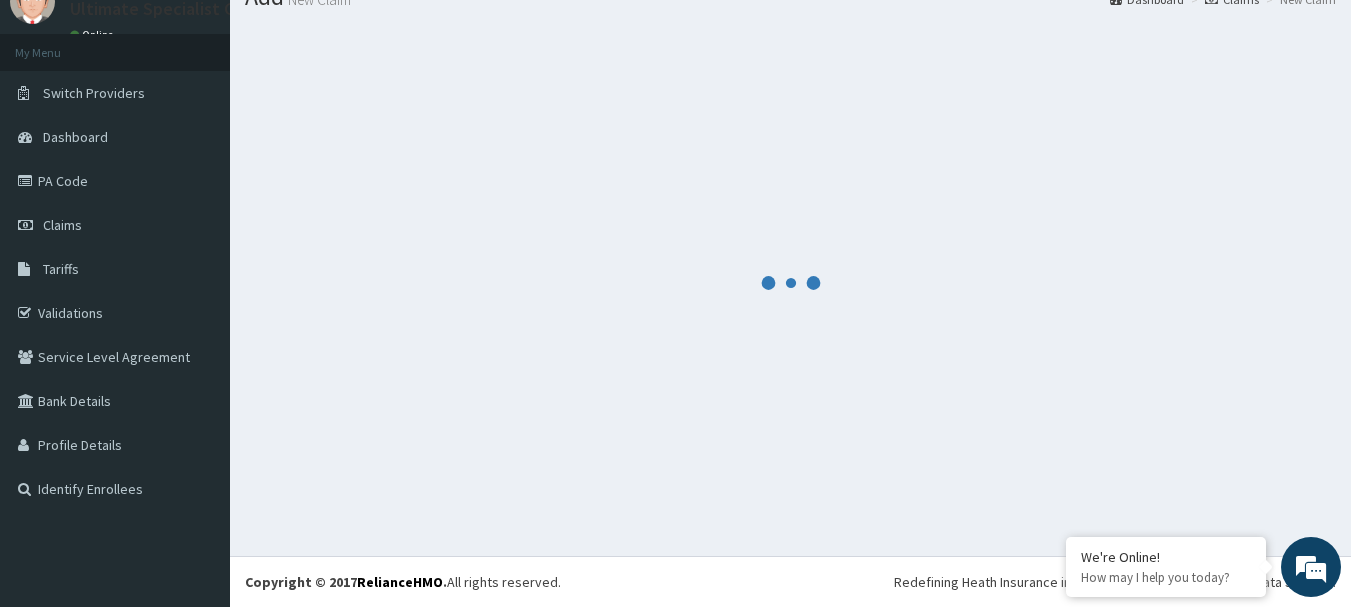 scroll, scrollTop: 81, scrollLeft: 0, axis: vertical 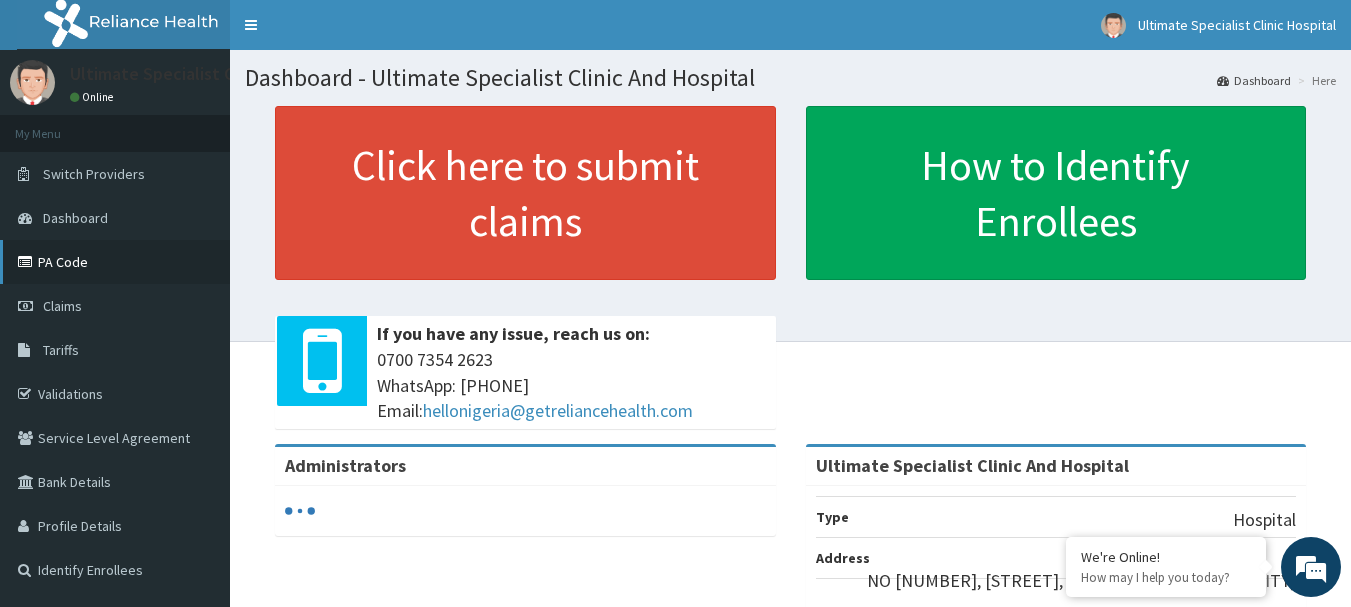 click on "PA Code" at bounding box center [115, 262] 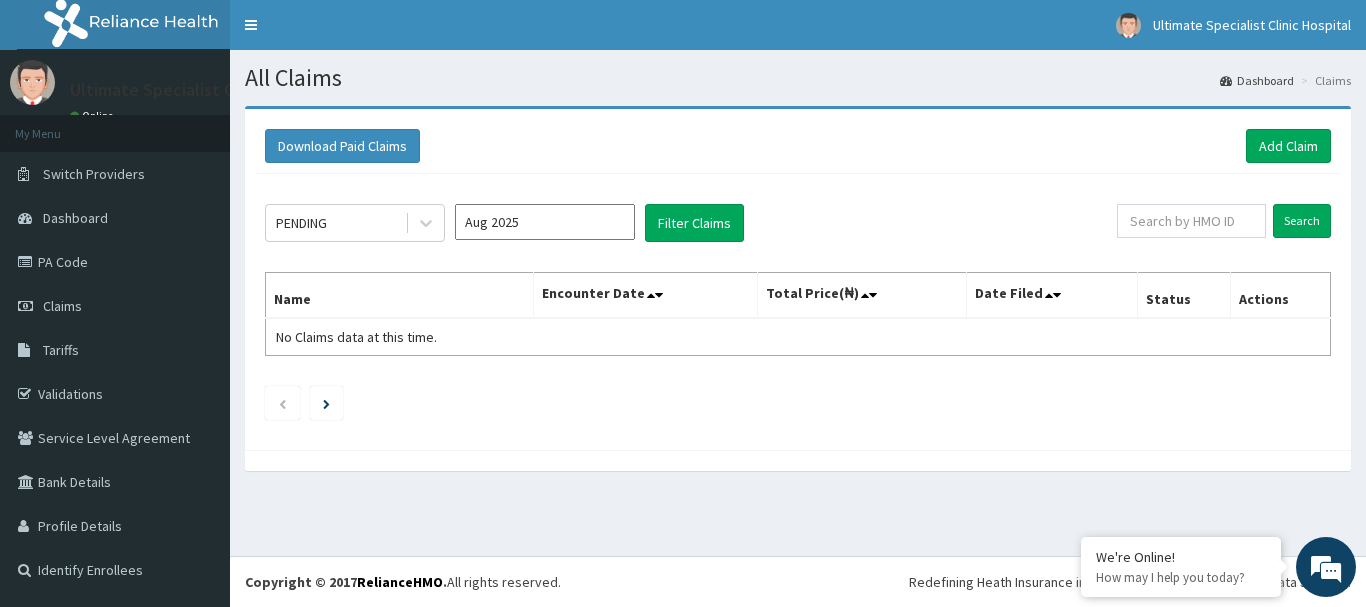 scroll, scrollTop: 0, scrollLeft: 0, axis: both 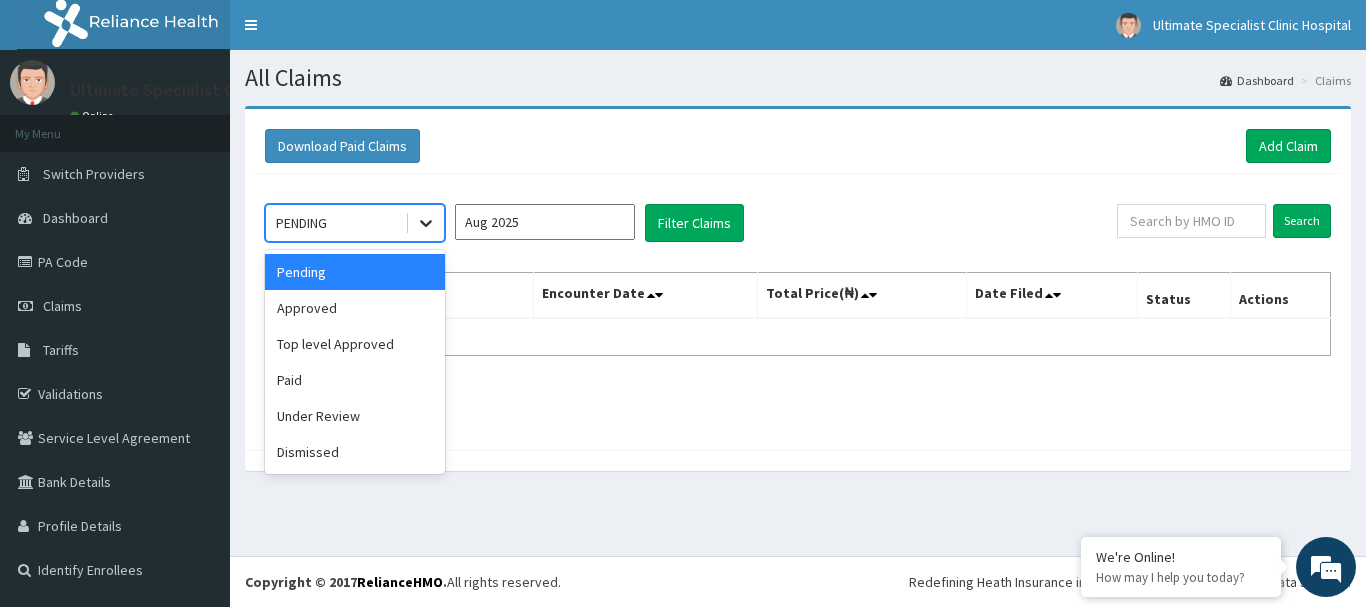 click 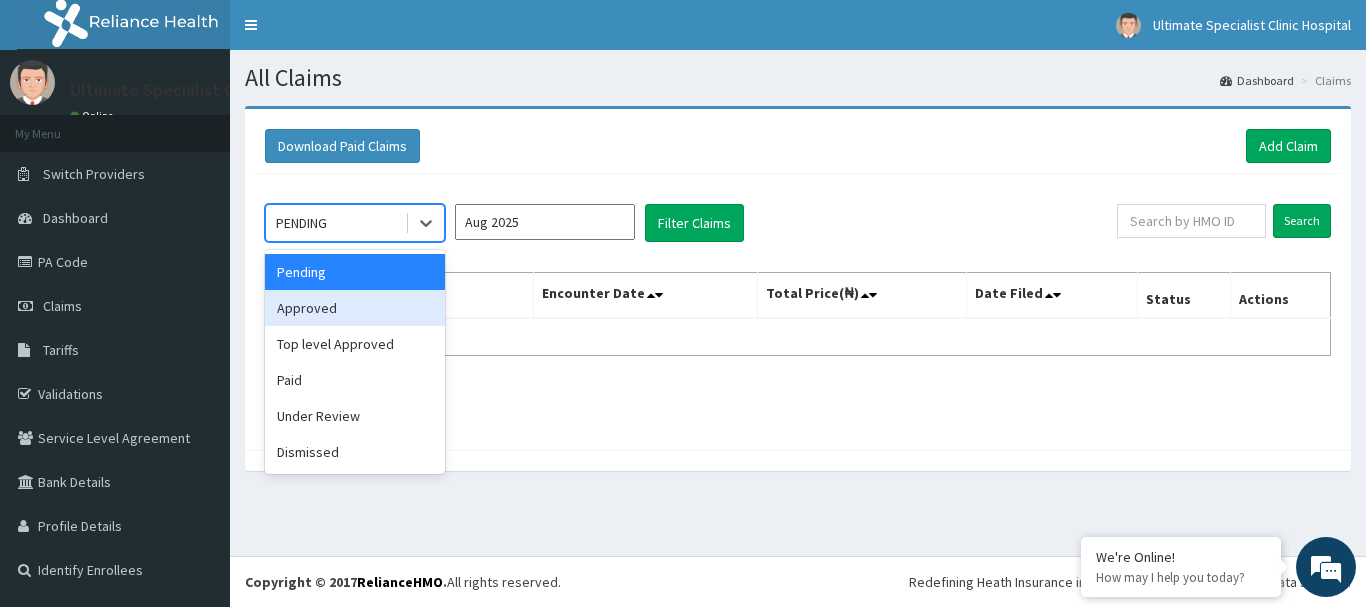 click on "Approved" at bounding box center [355, 308] 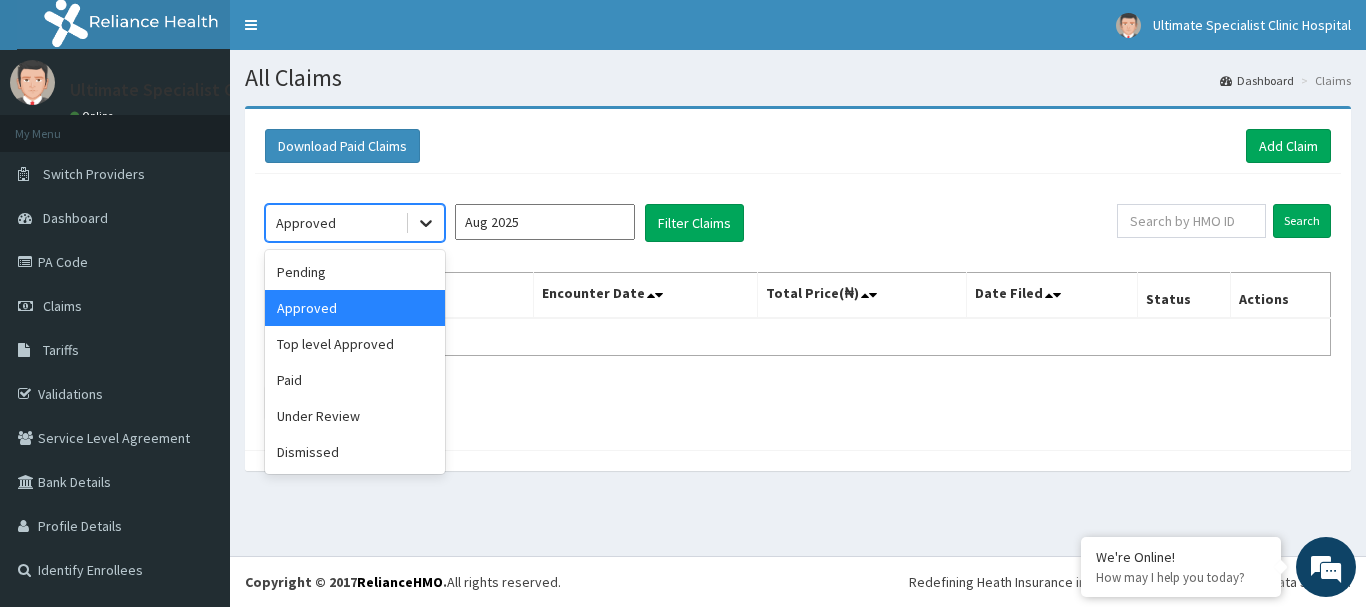 click 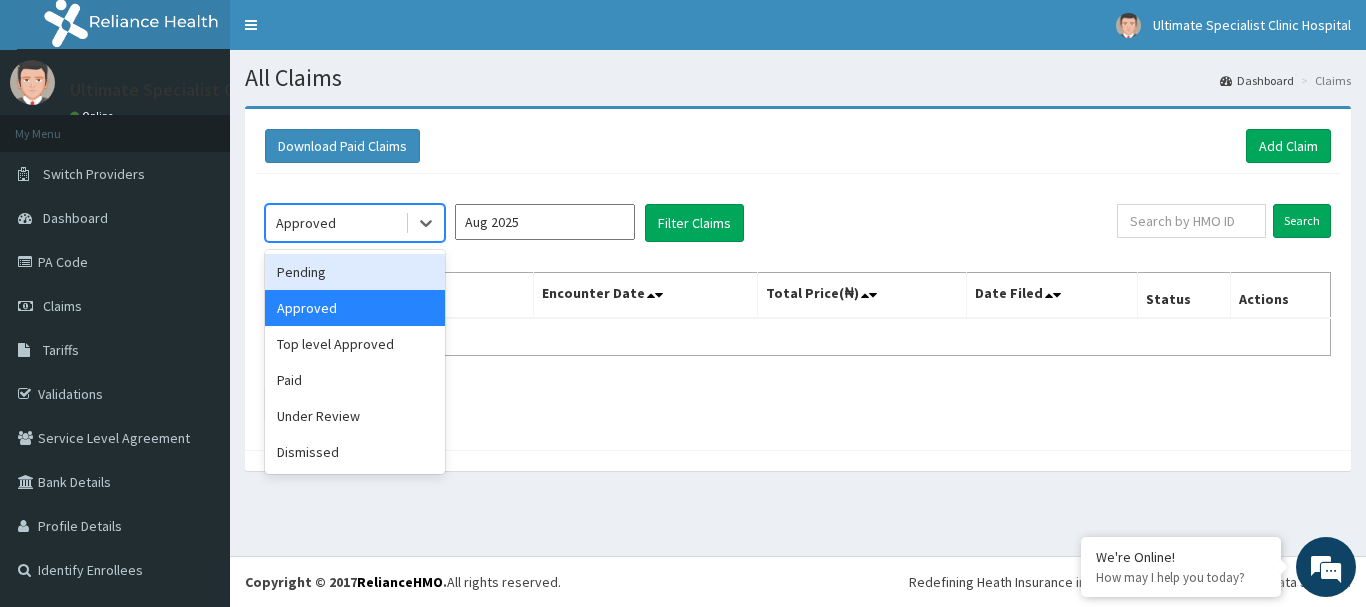 drag, startPoint x: 311, startPoint y: 278, endPoint x: 364, endPoint y: 258, distance: 56.648037 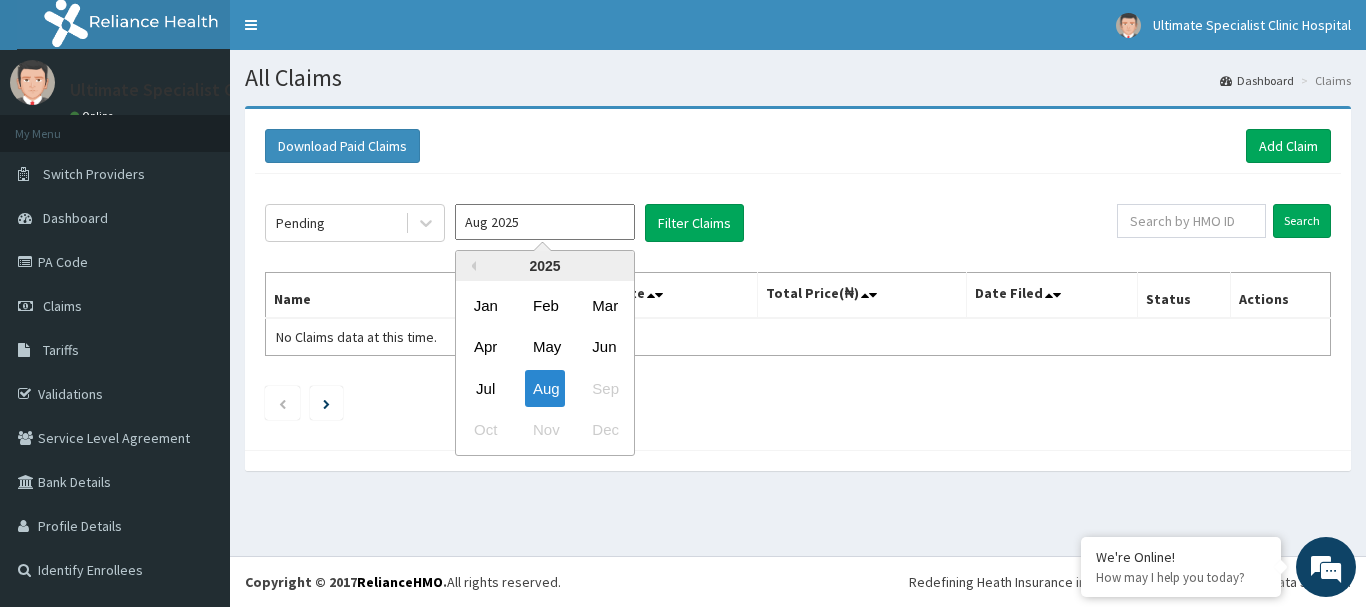 click on "Aug 2025" at bounding box center (545, 222) 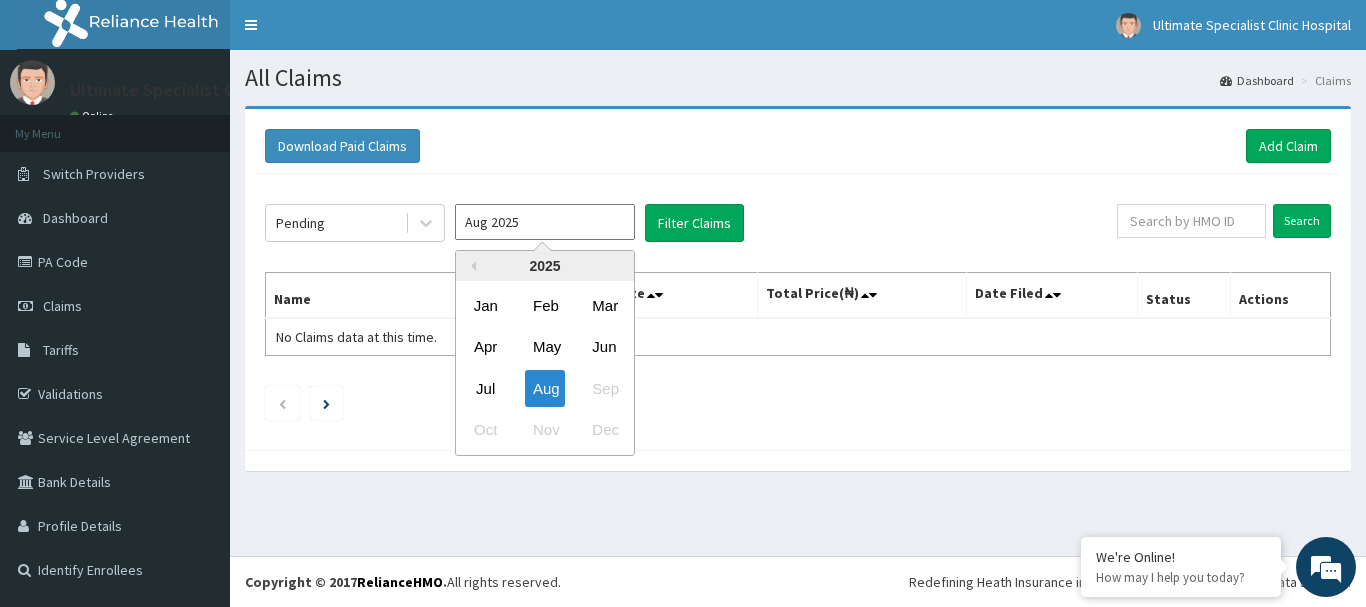 drag, startPoint x: 487, startPoint y: 387, endPoint x: 604, endPoint y: 351, distance: 122.41323 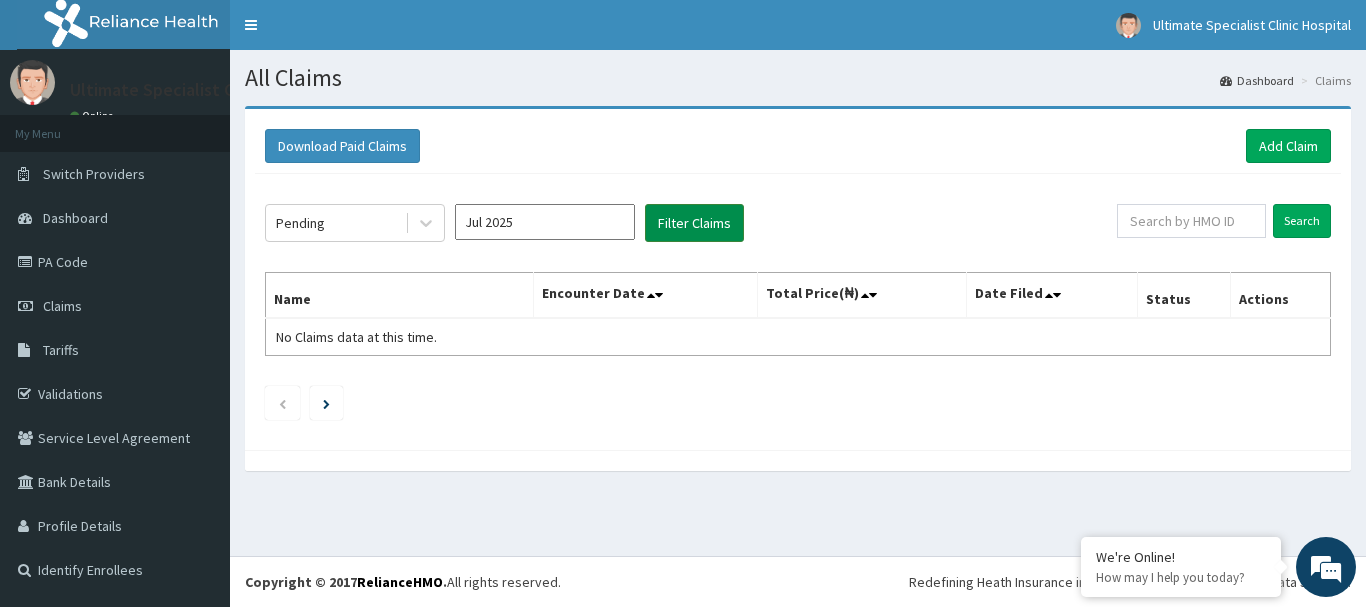 click on "Filter Claims" at bounding box center [694, 223] 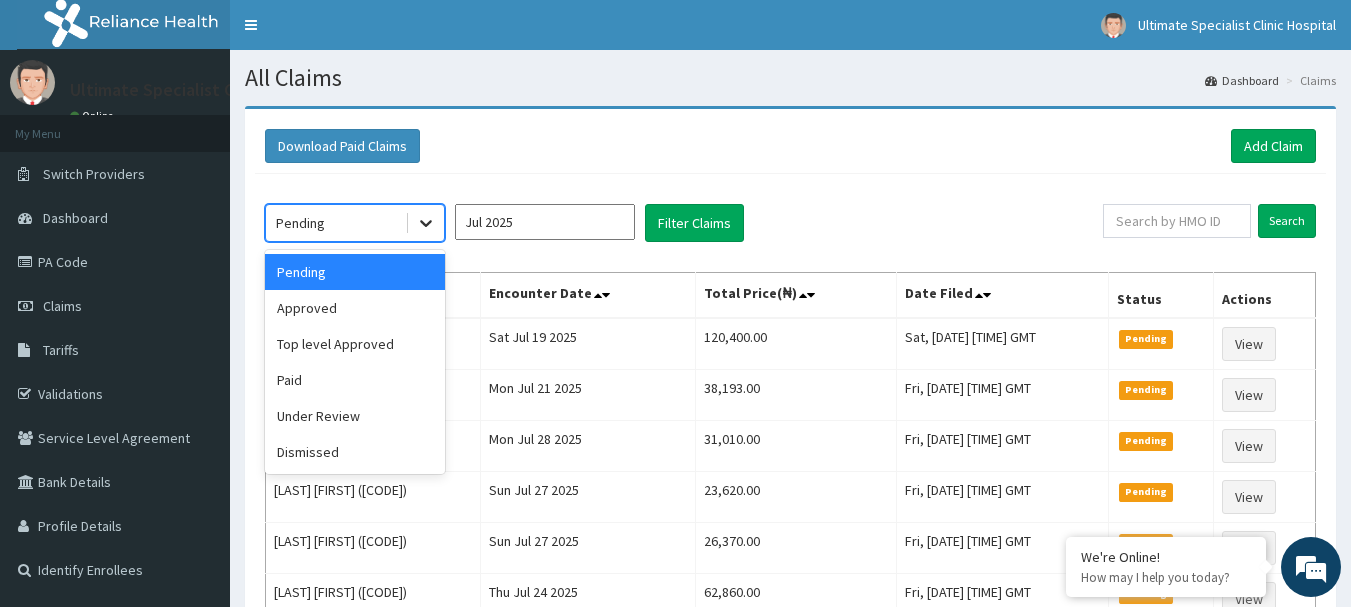 click 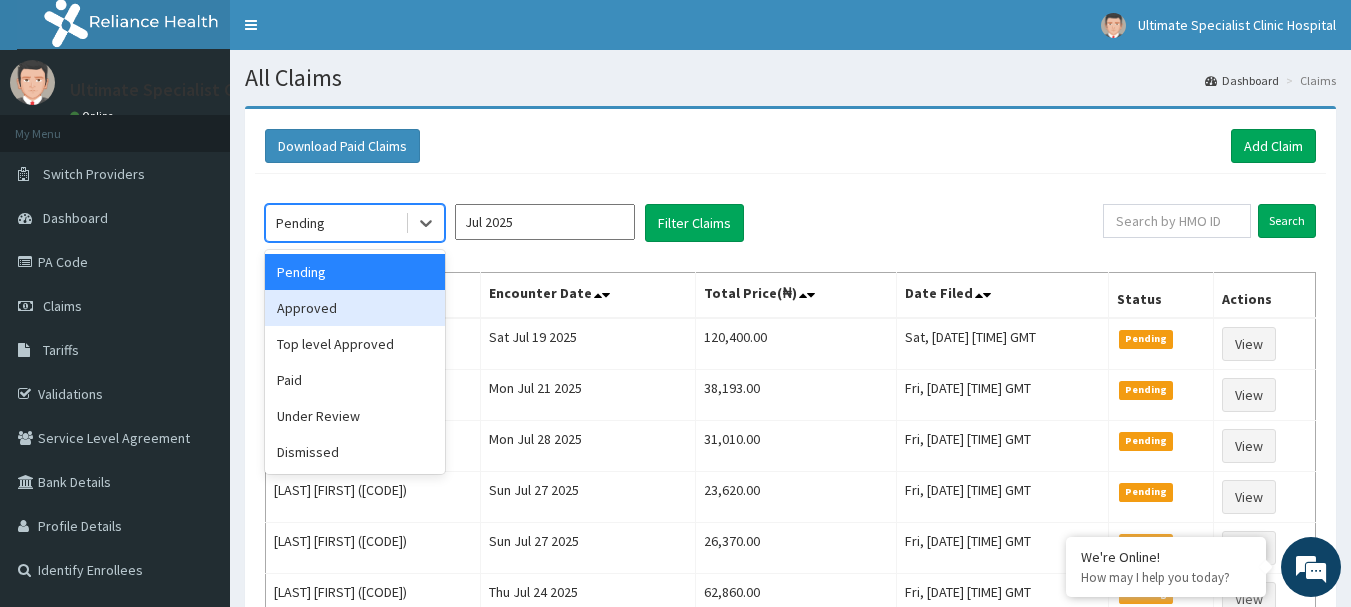 click on "Approved" at bounding box center (355, 308) 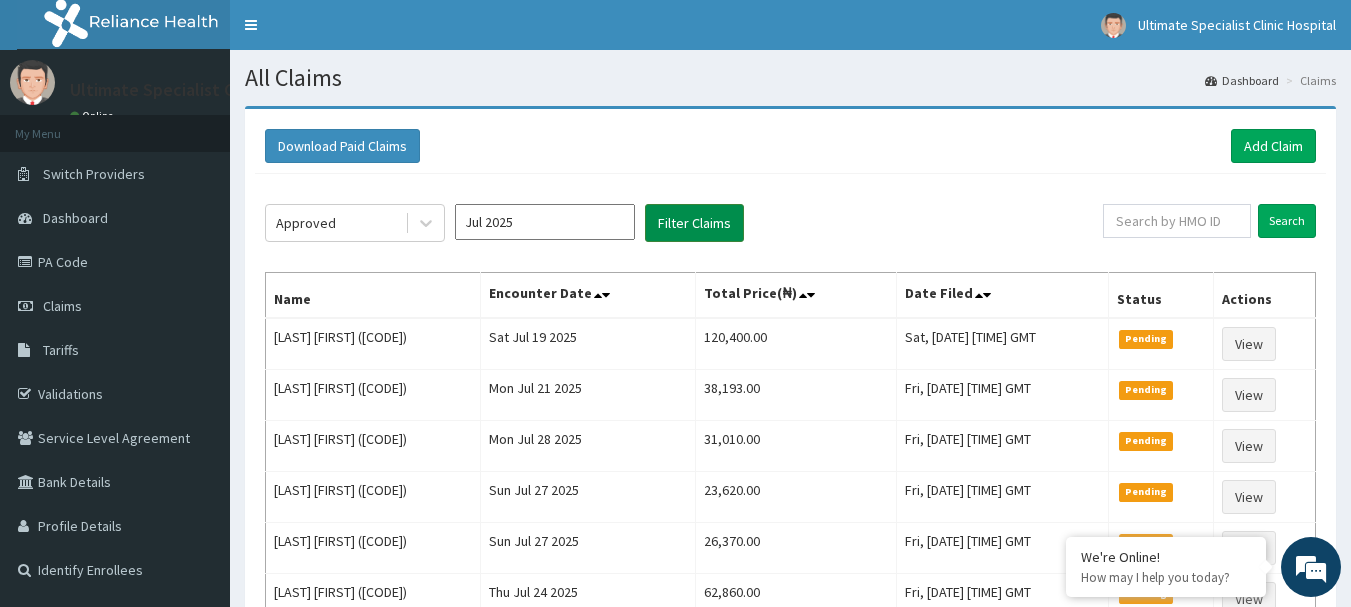 click on "Filter Claims" at bounding box center [694, 223] 